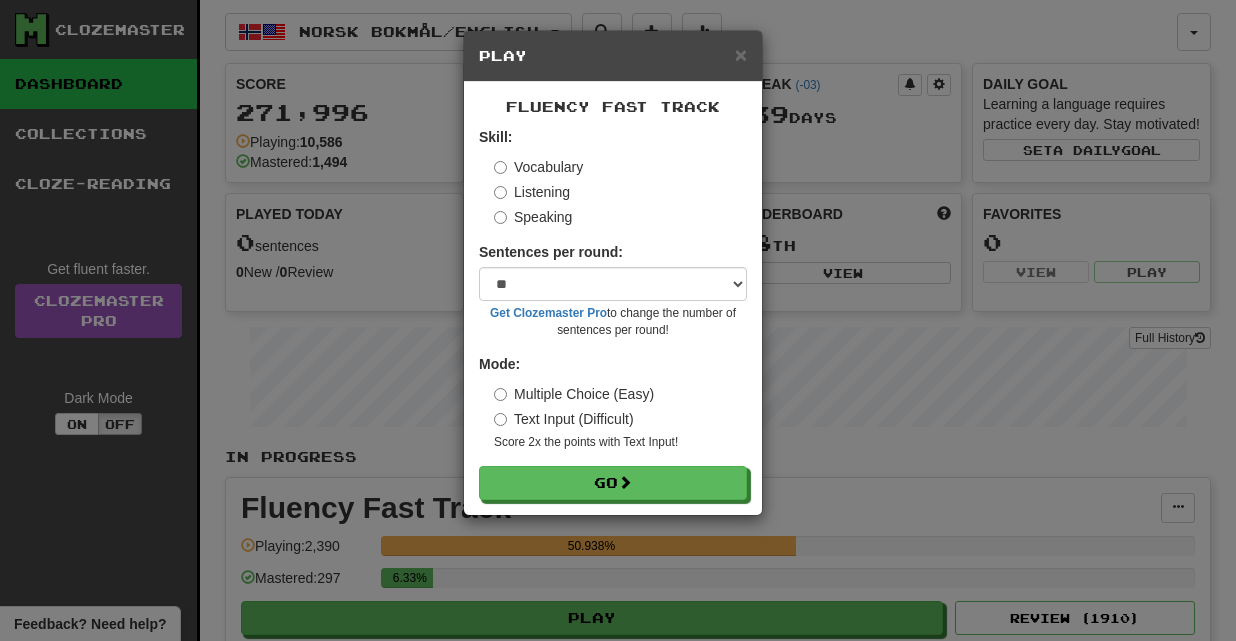 select on "**" 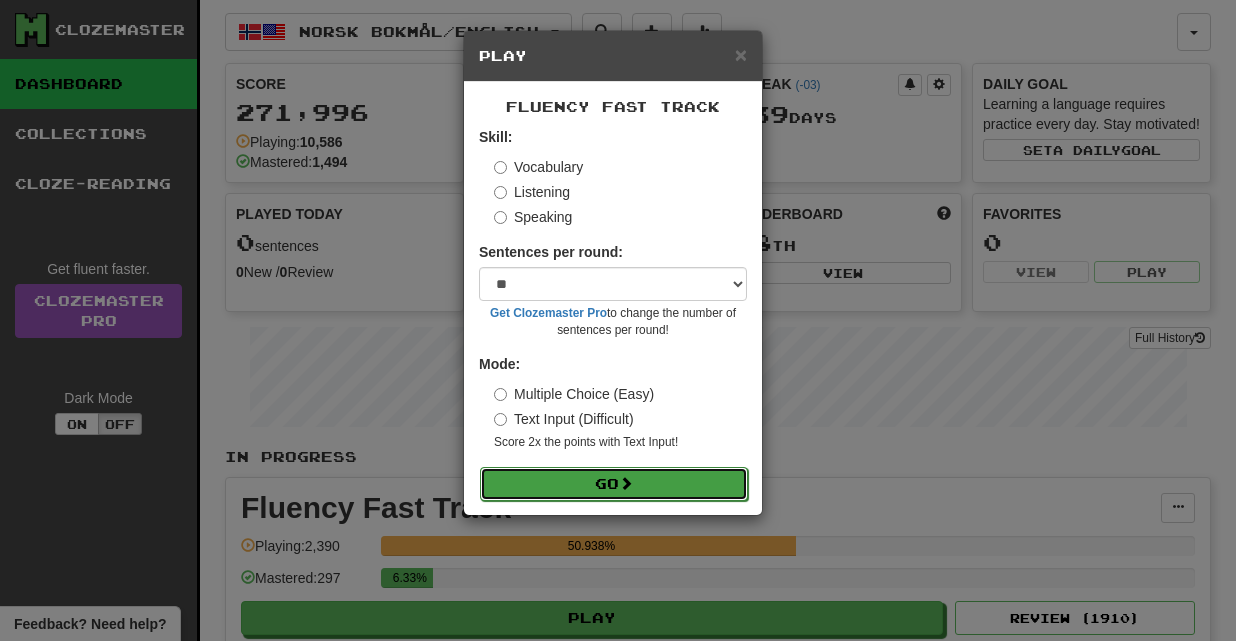 click on "Go" at bounding box center (614, 484) 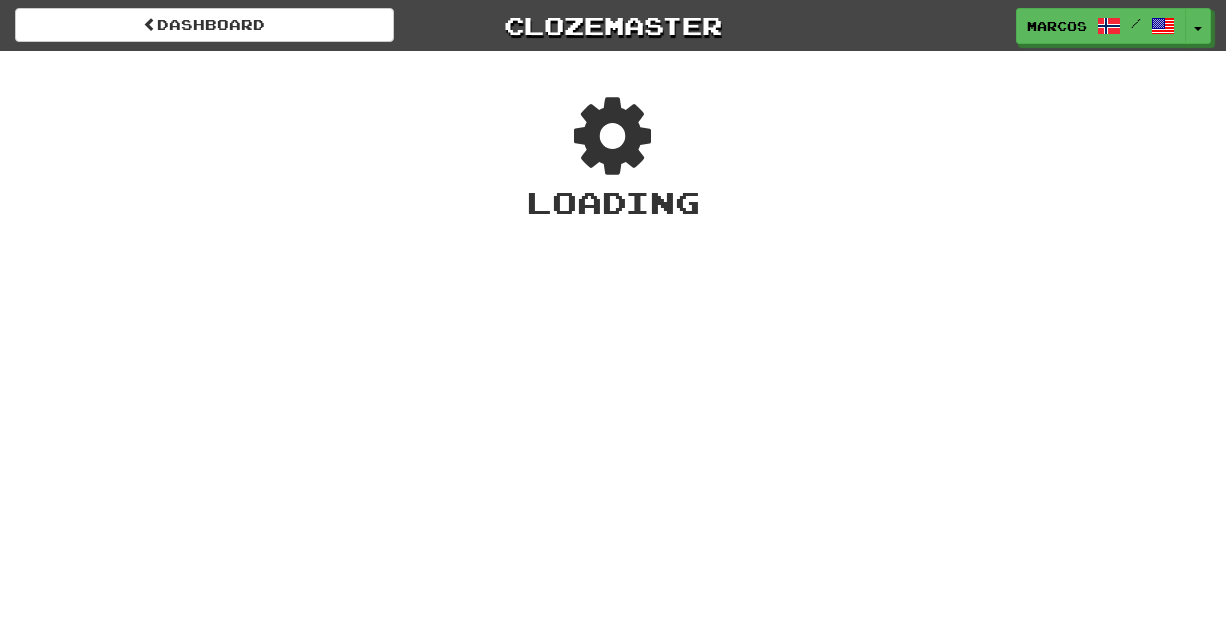 scroll, scrollTop: 0, scrollLeft: 0, axis: both 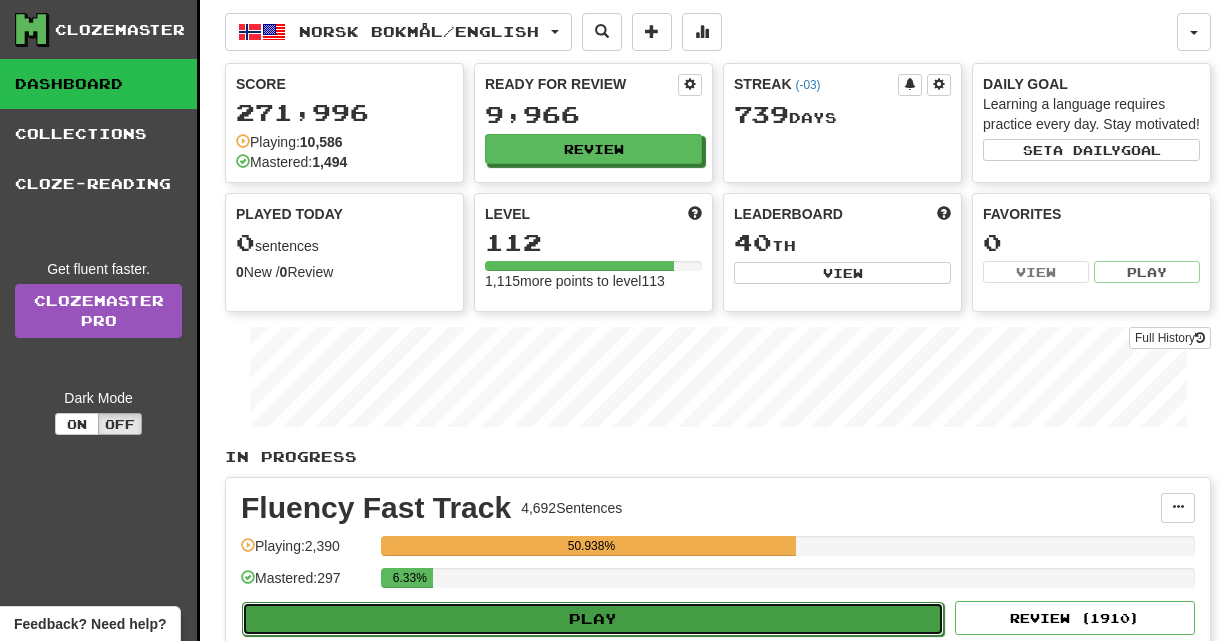 click on "Play" at bounding box center (593, 619) 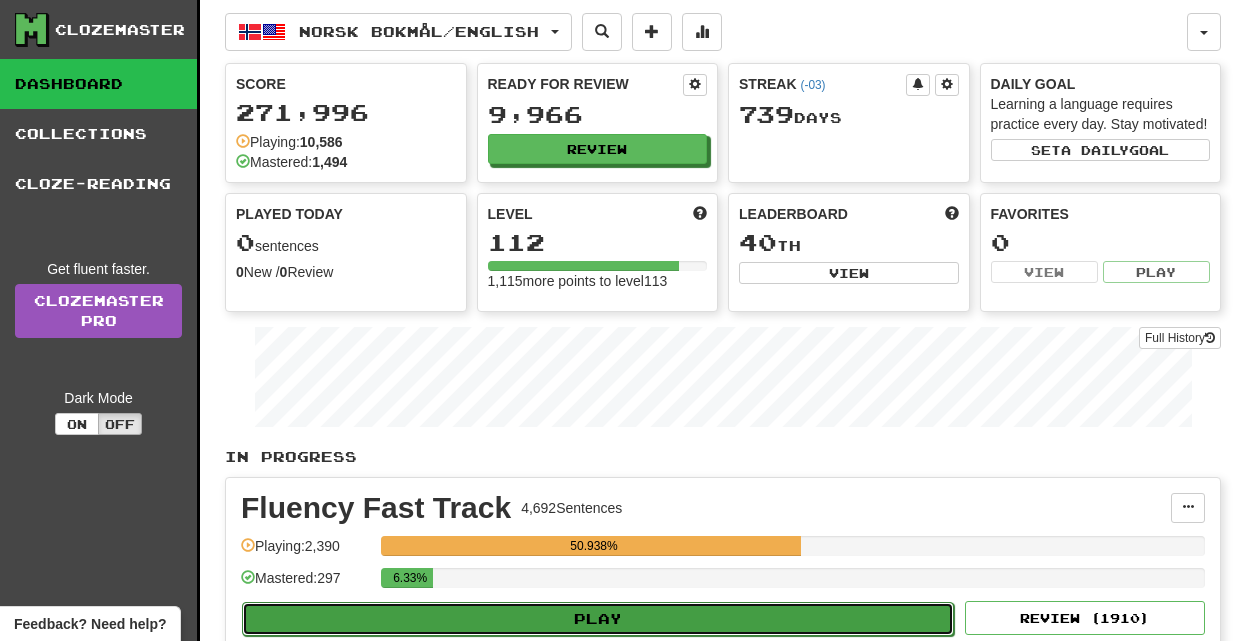 select on "**" 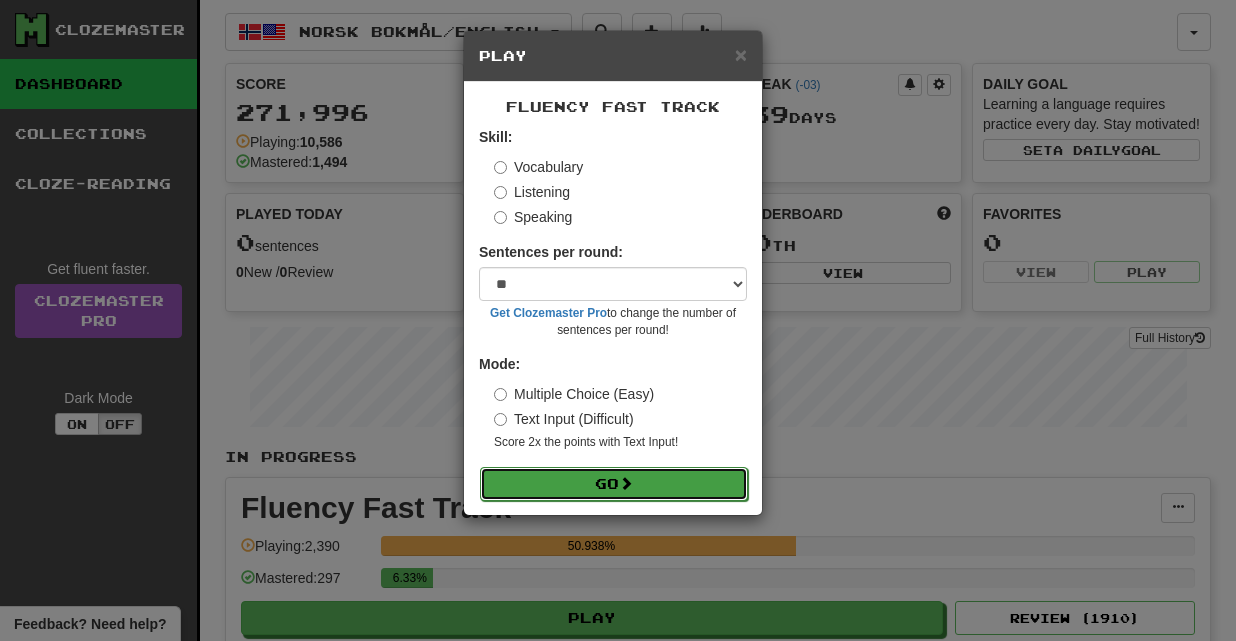 click on "Go" at bounding box center (614, 484) 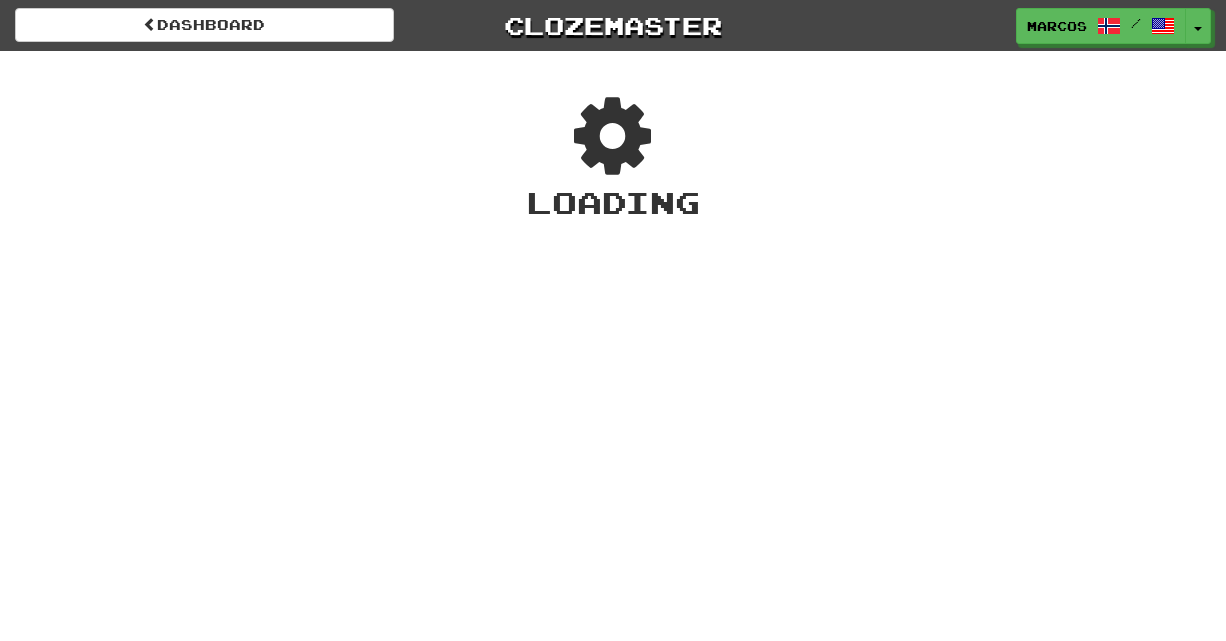 scroll, scrollTop: 0, scrollLeft: 0, axis: both 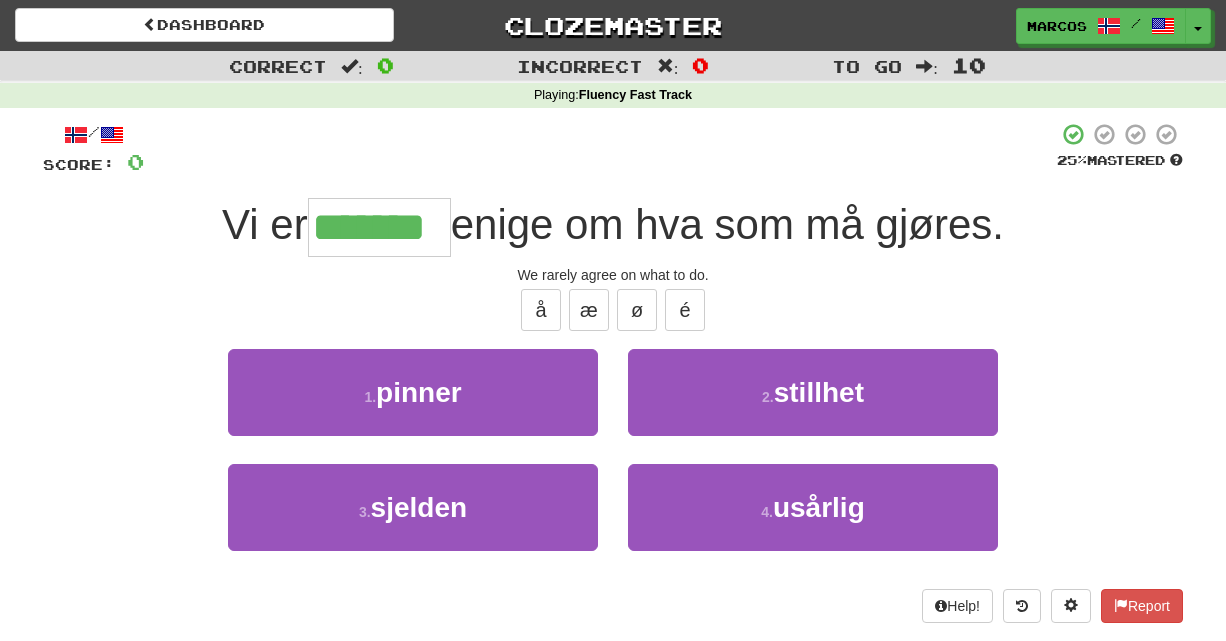 type on "*******" 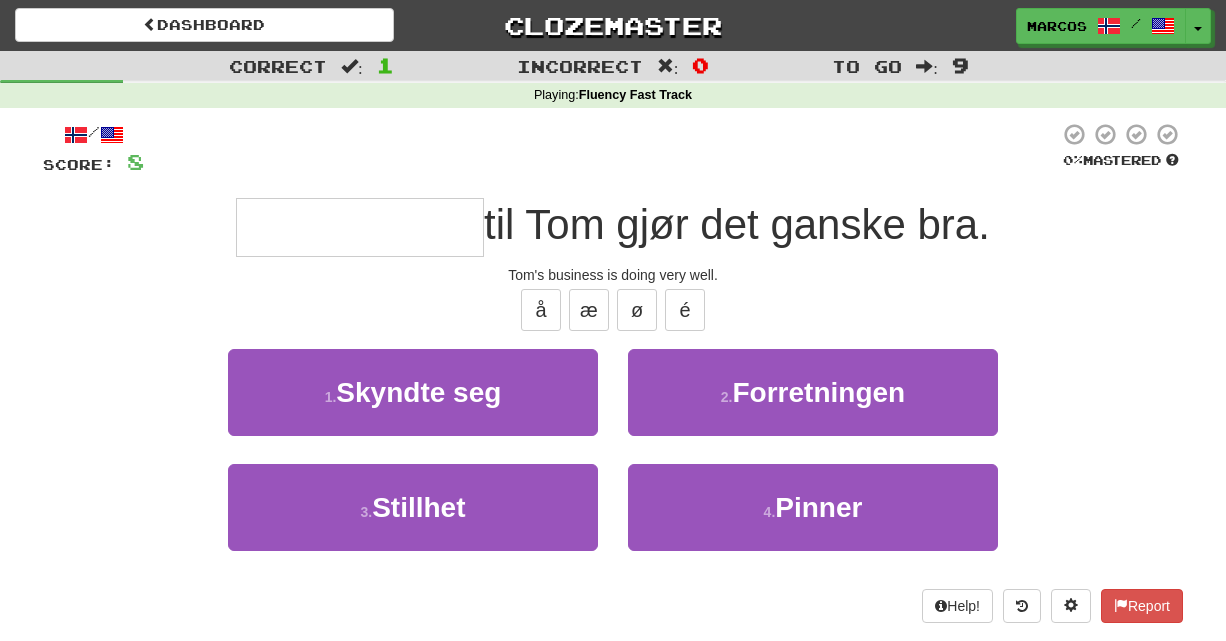 type on "*" 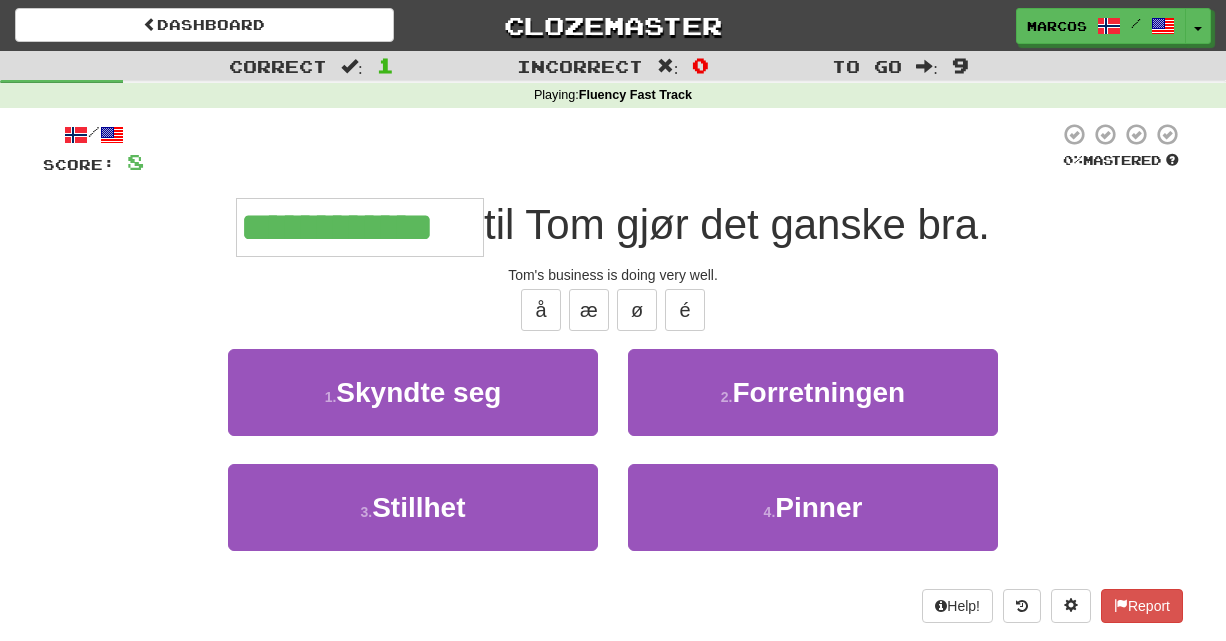 type on "**********" 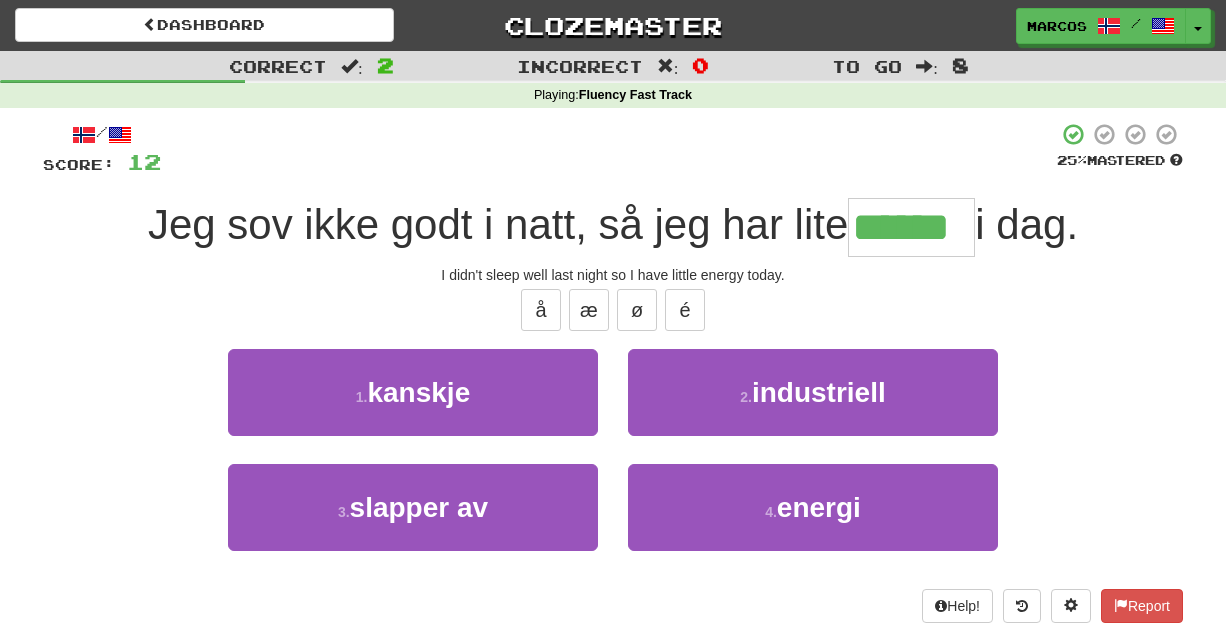 type on "******" 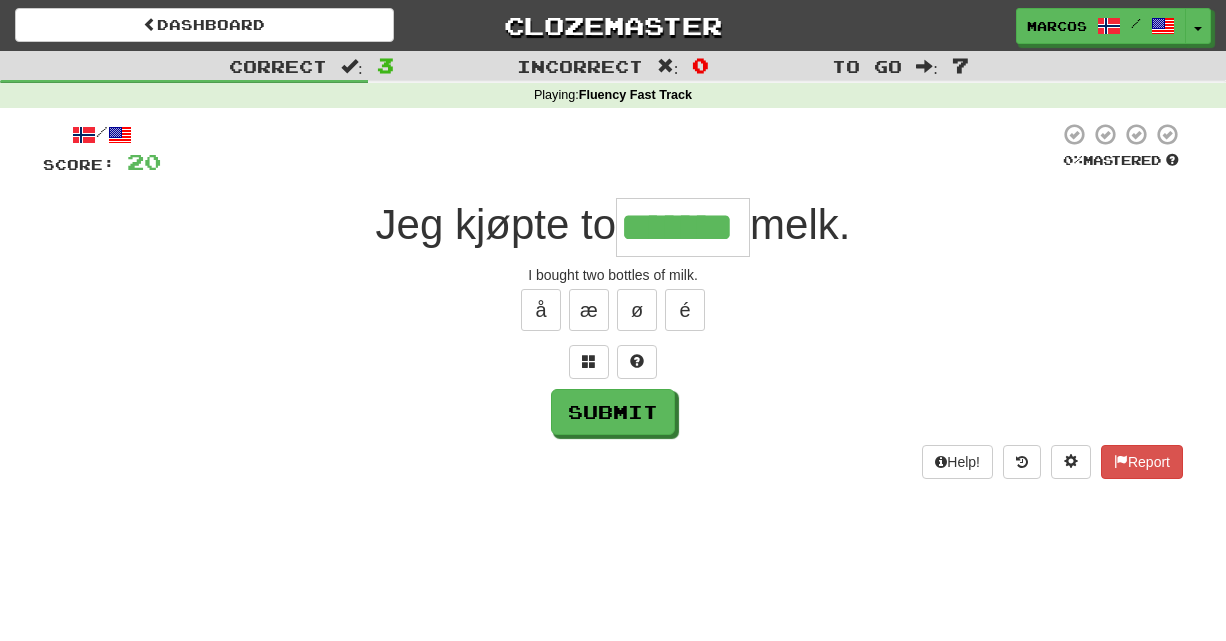 type on "*******" 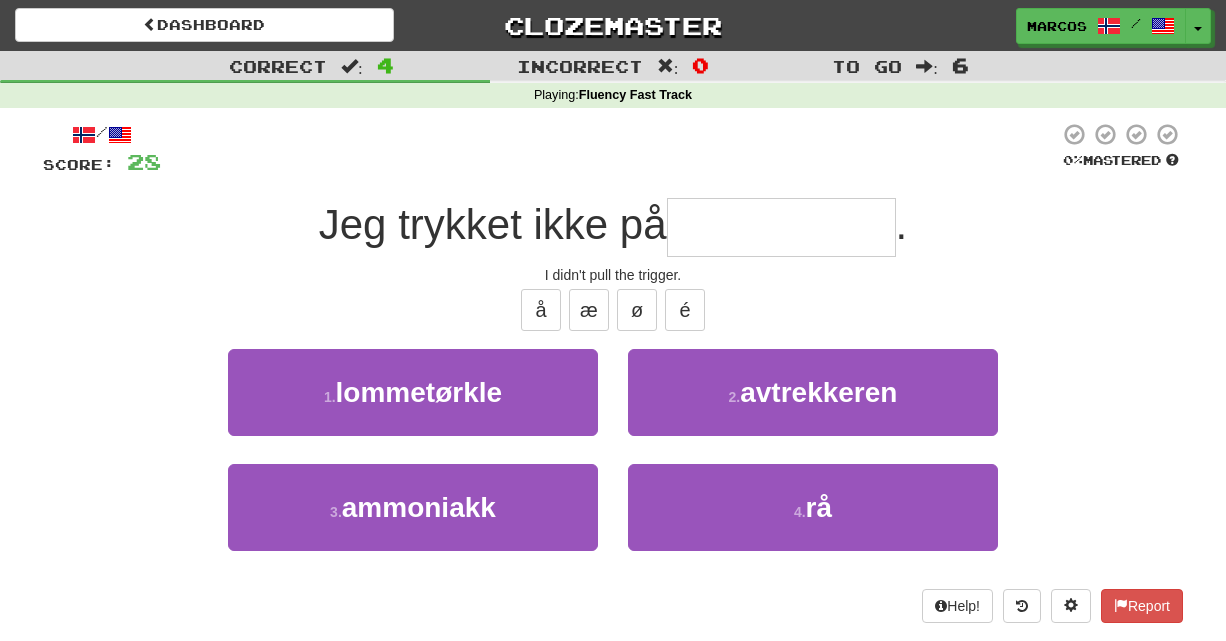 type on "*" 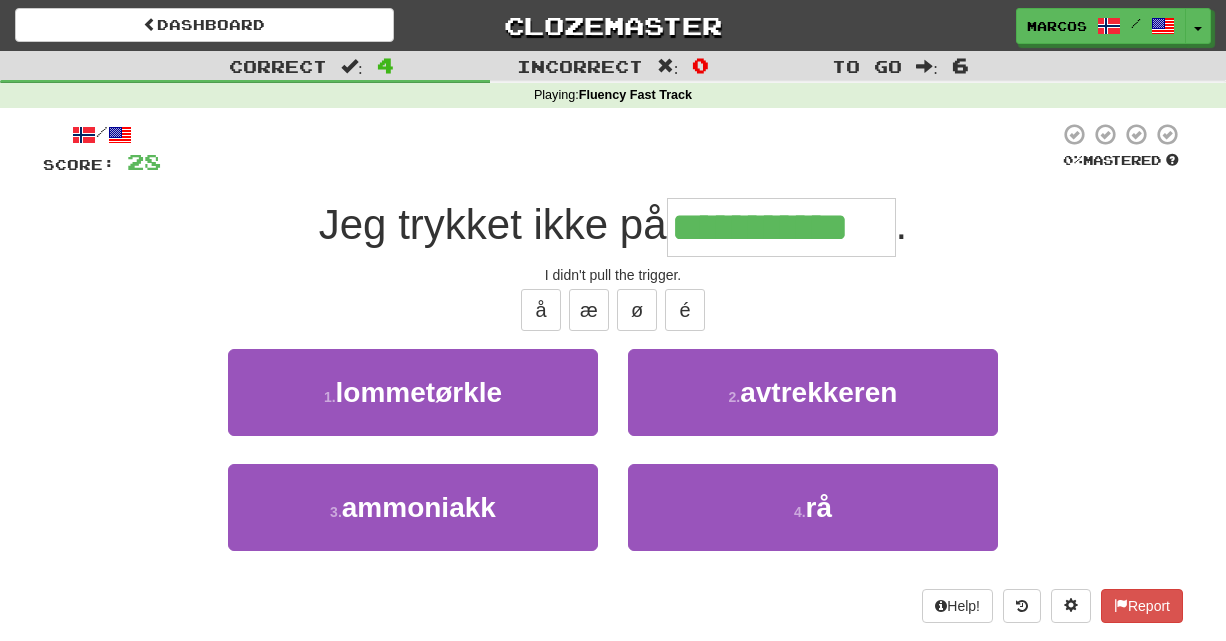 type on "**********" 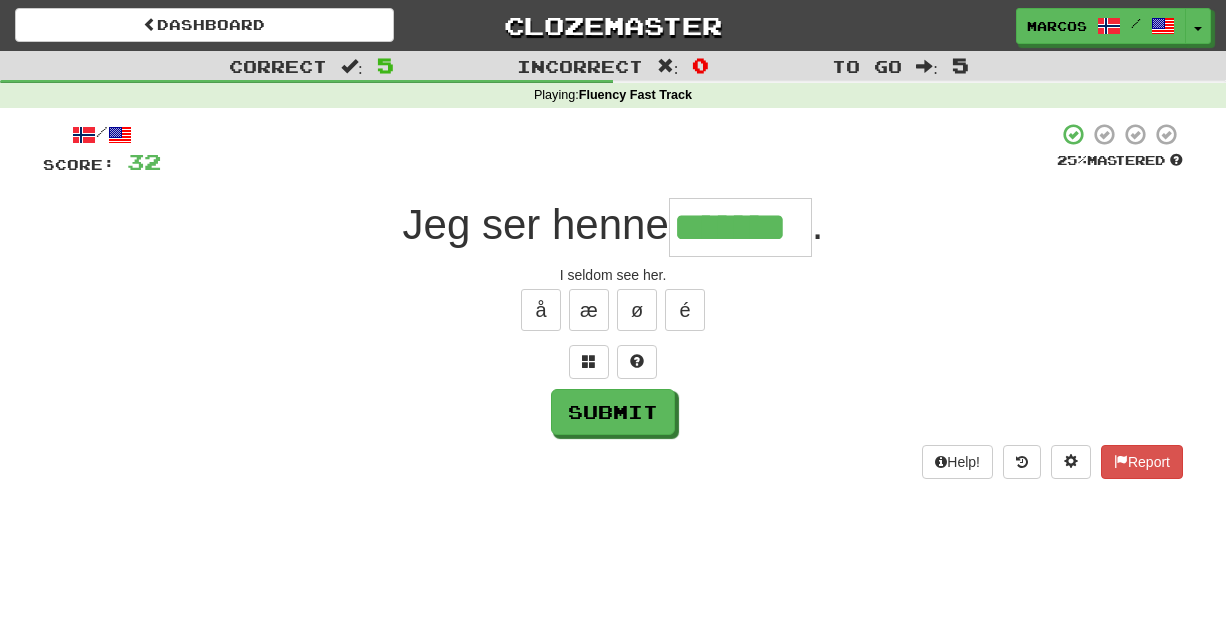 type on "*******" 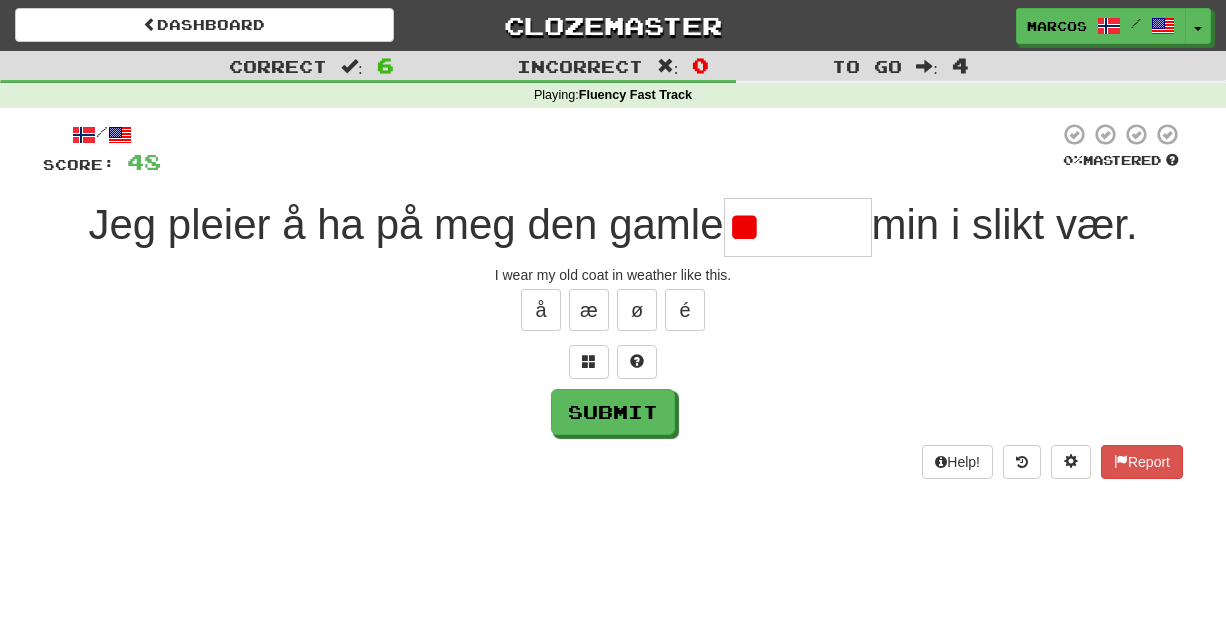 type on "*" 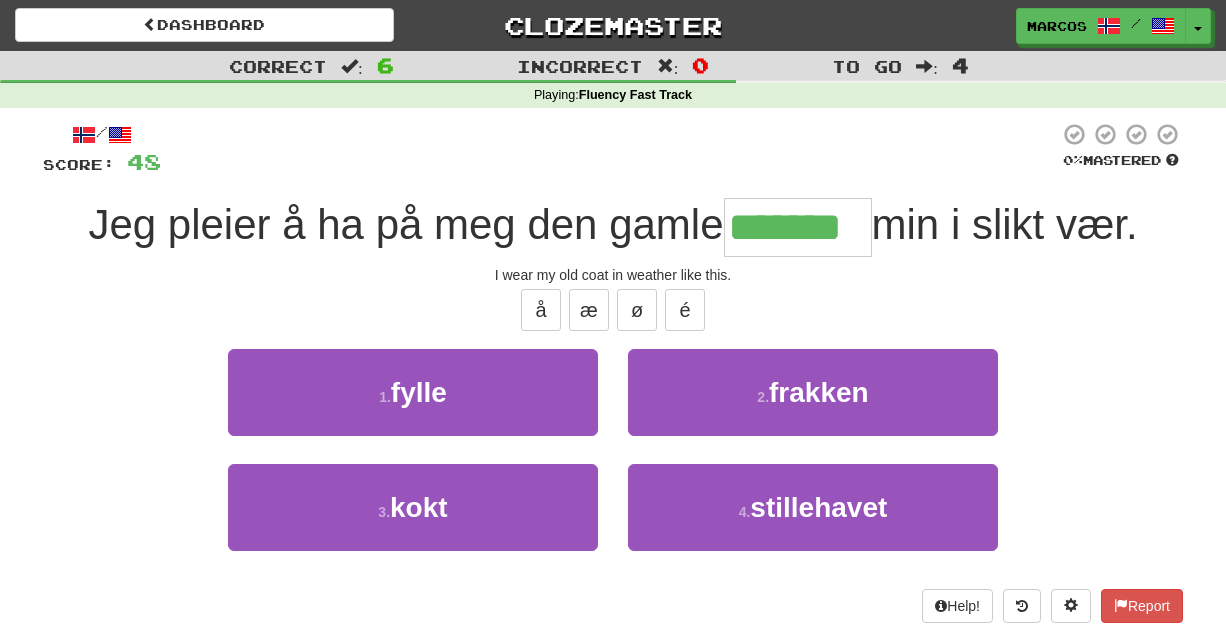 type on "*******" 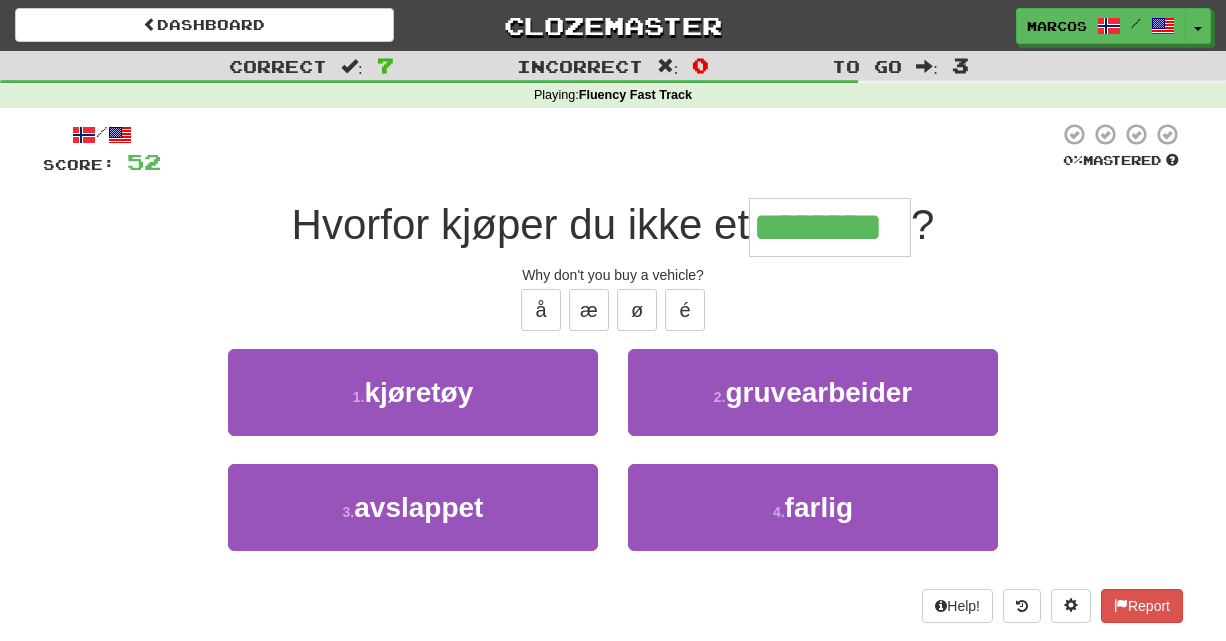 type on "********" 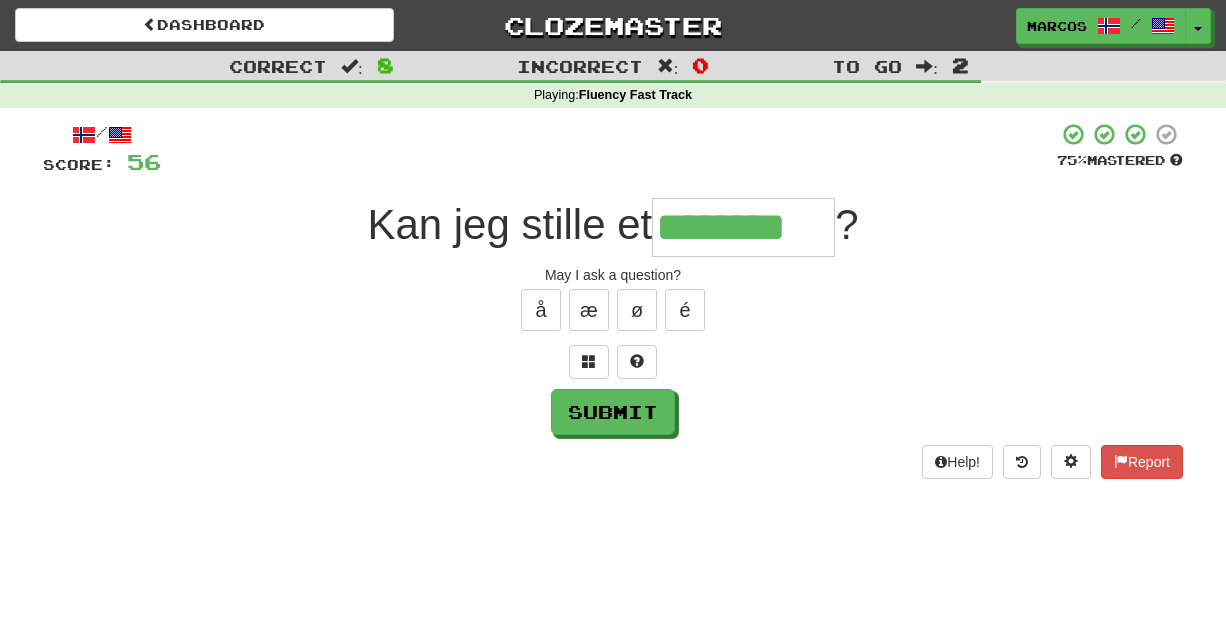 type on "********" 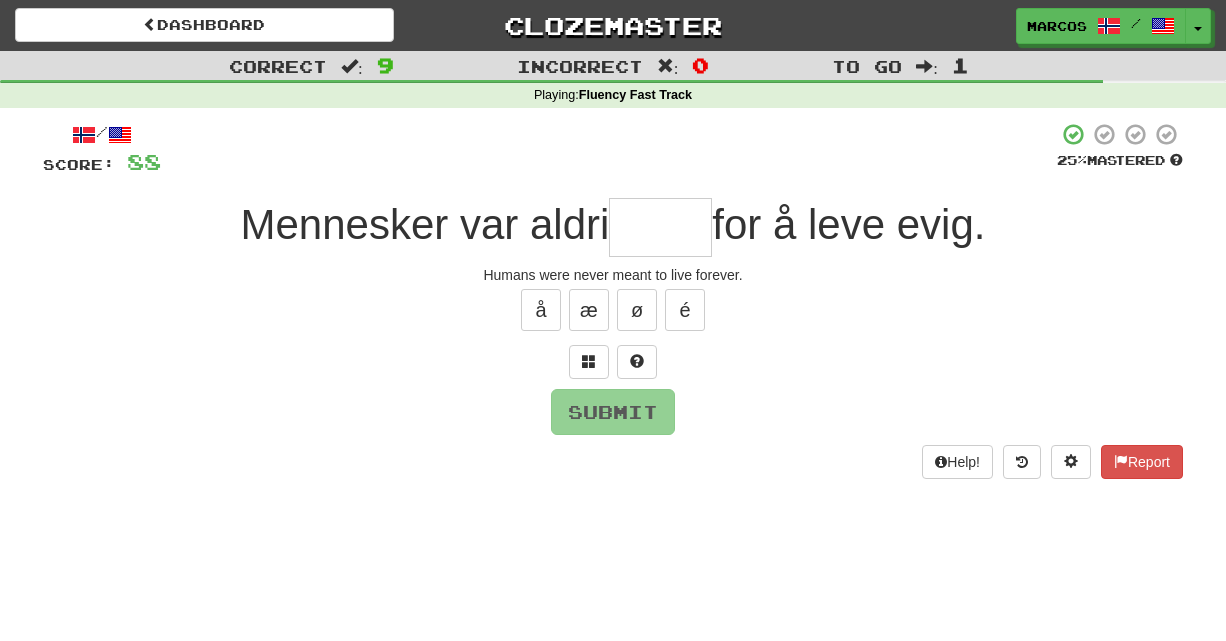 type on "*" 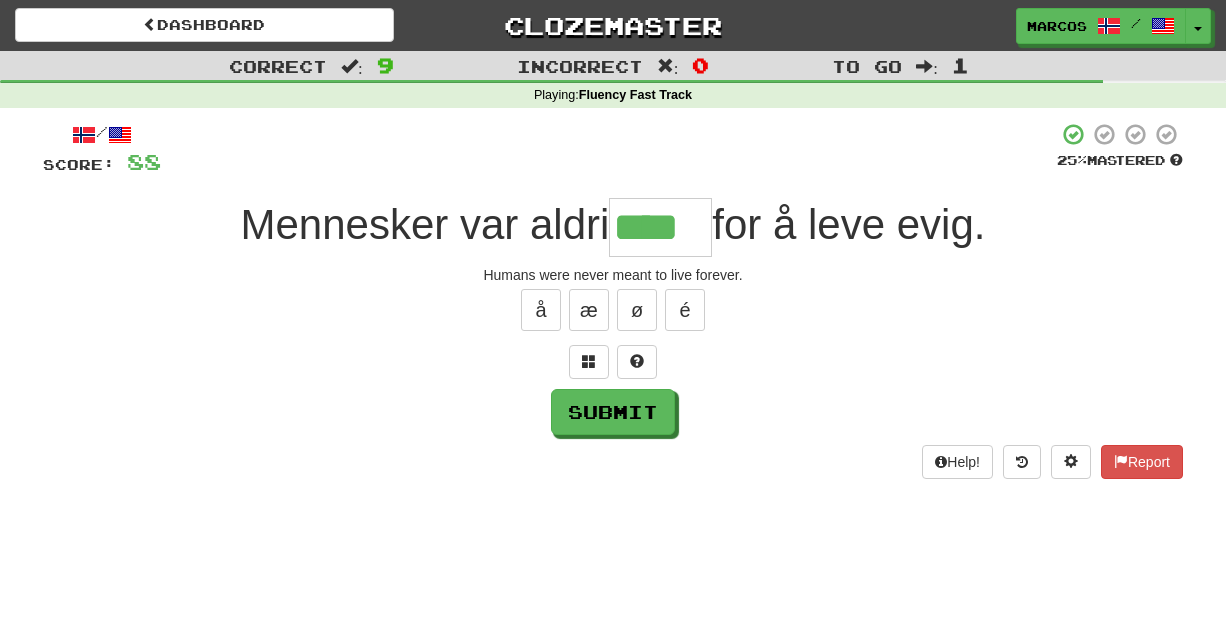 type on "****" 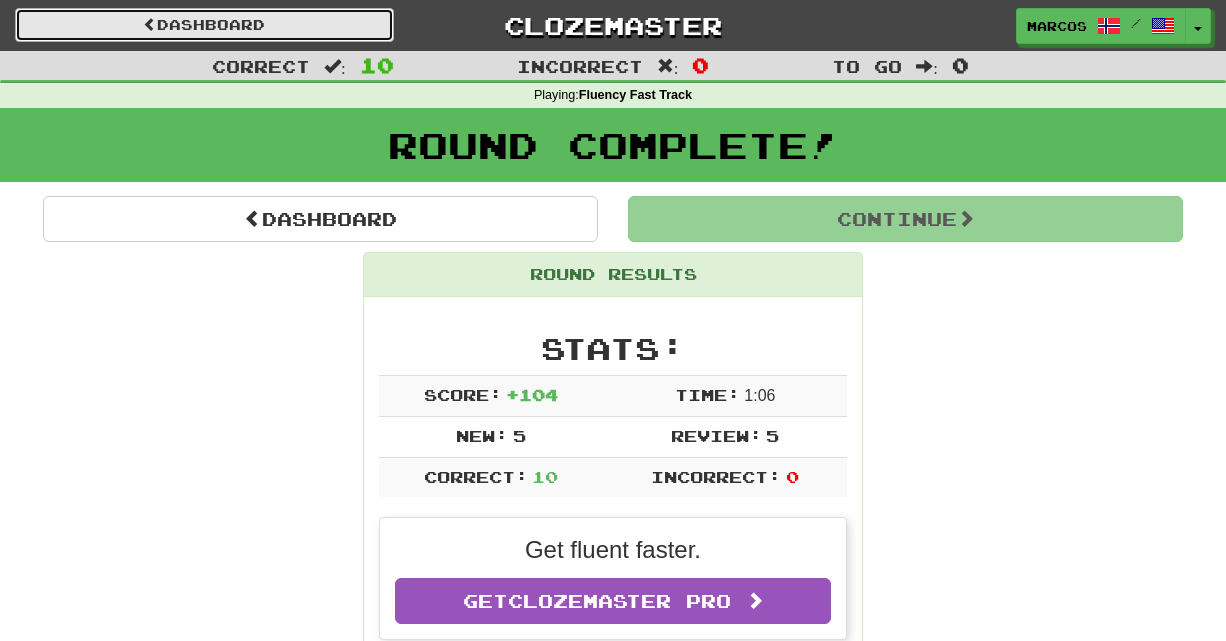 click on "Dashboard" at bounding box center [204, 25] 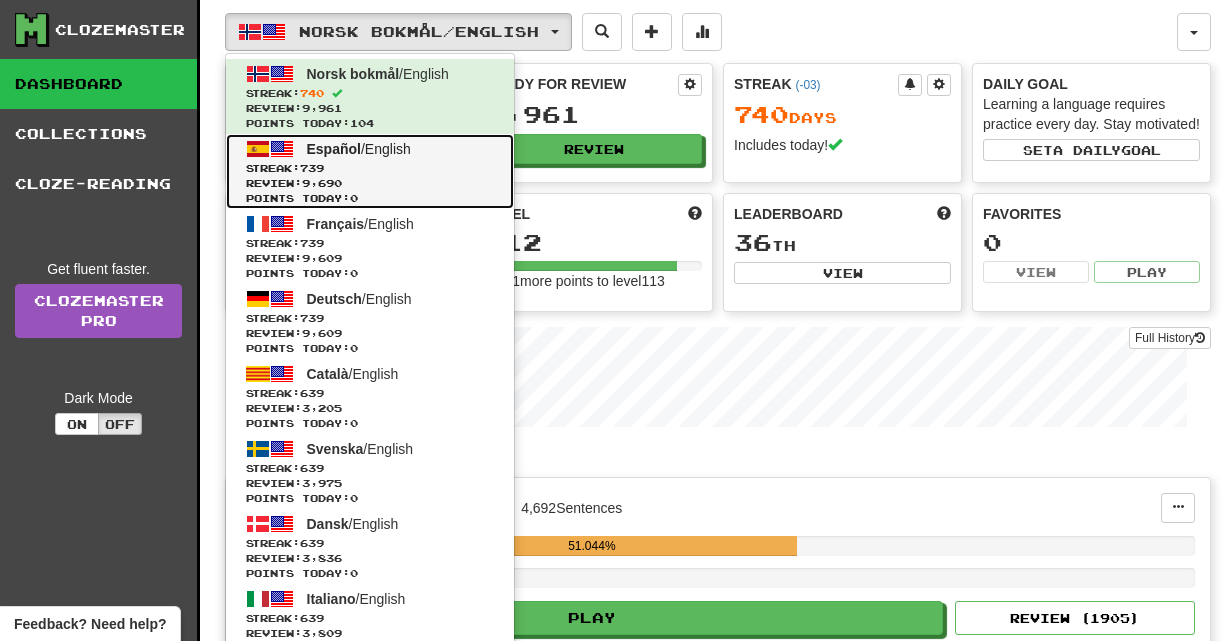 scroll, scrollTop: 0, scrollLeft: 0, axis: both 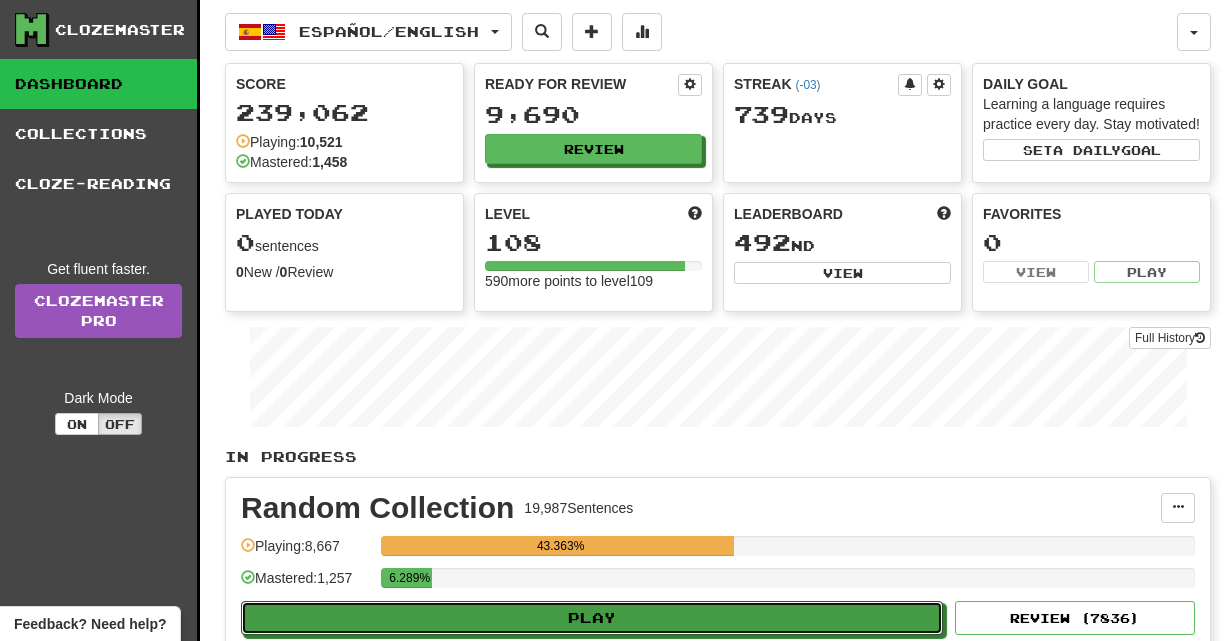 click on "Play" 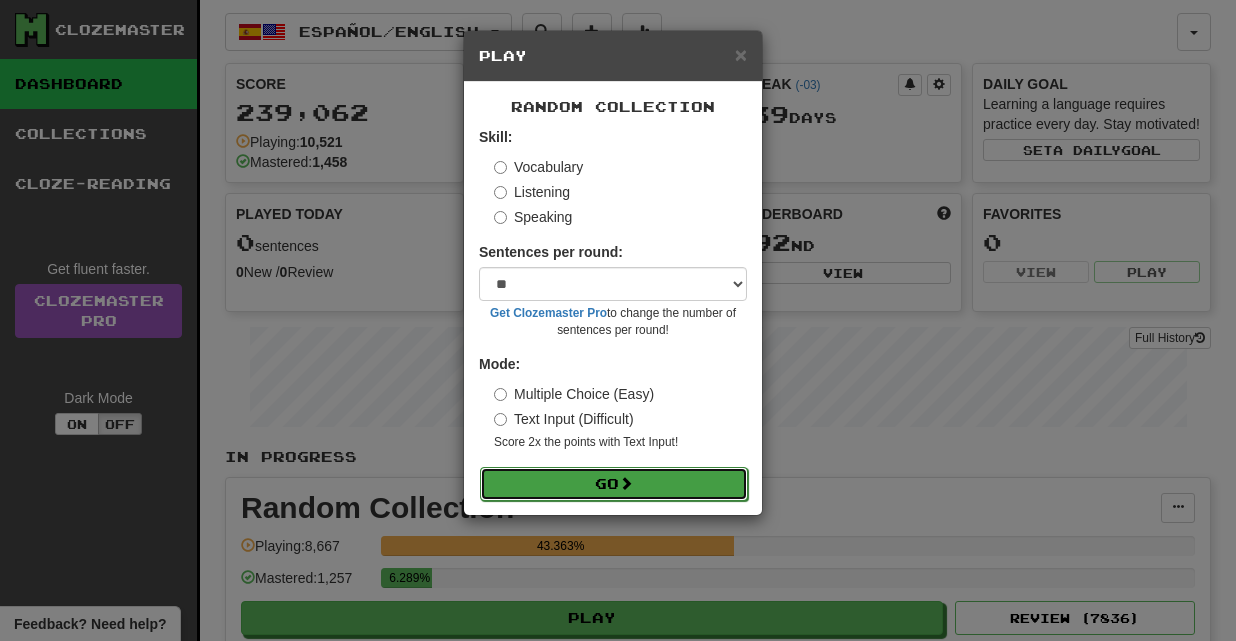 click on "Go" at bounding box center [614, 484] 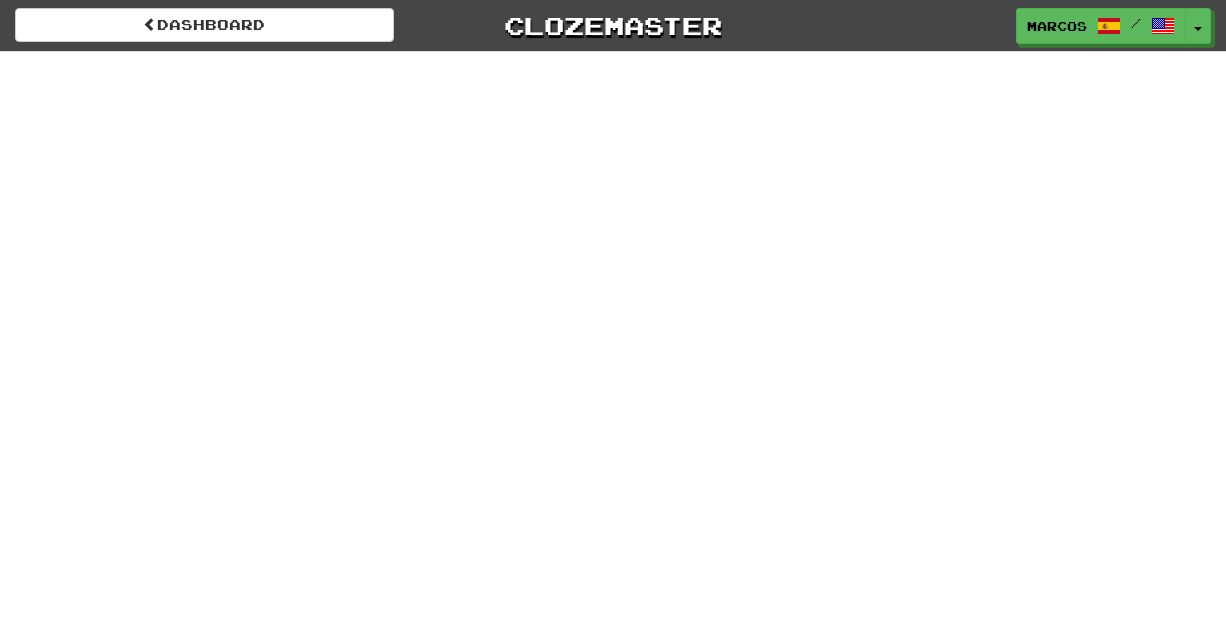 scroll, scrollTop: 0, scrollLeft: 0, axis: both 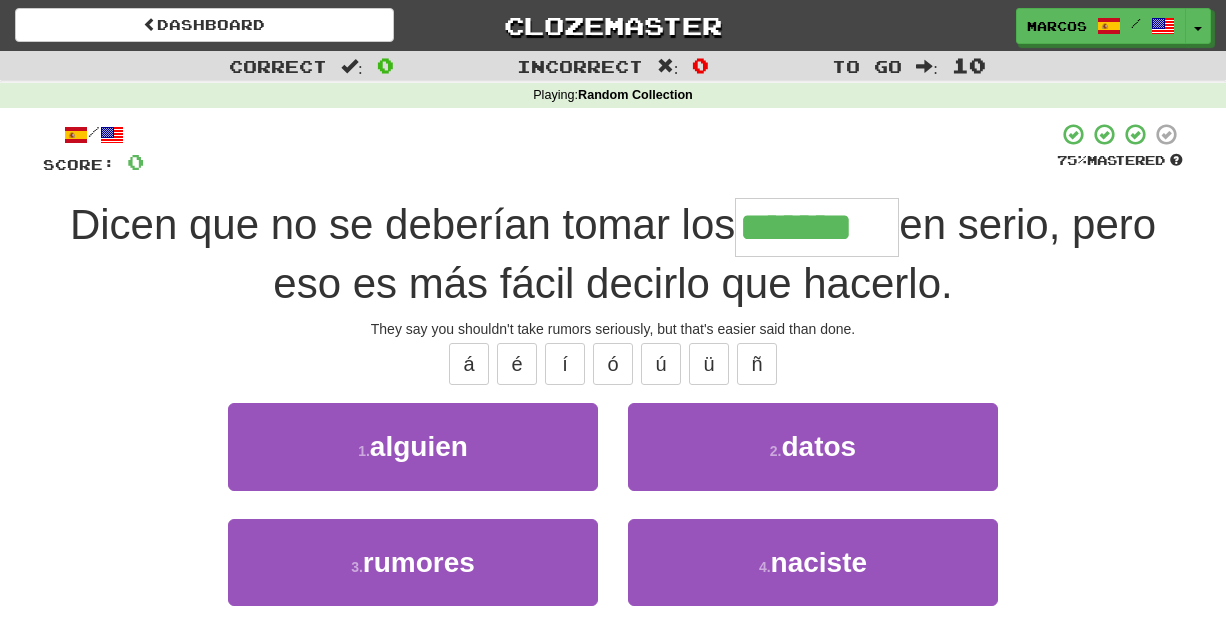 type on "*******" 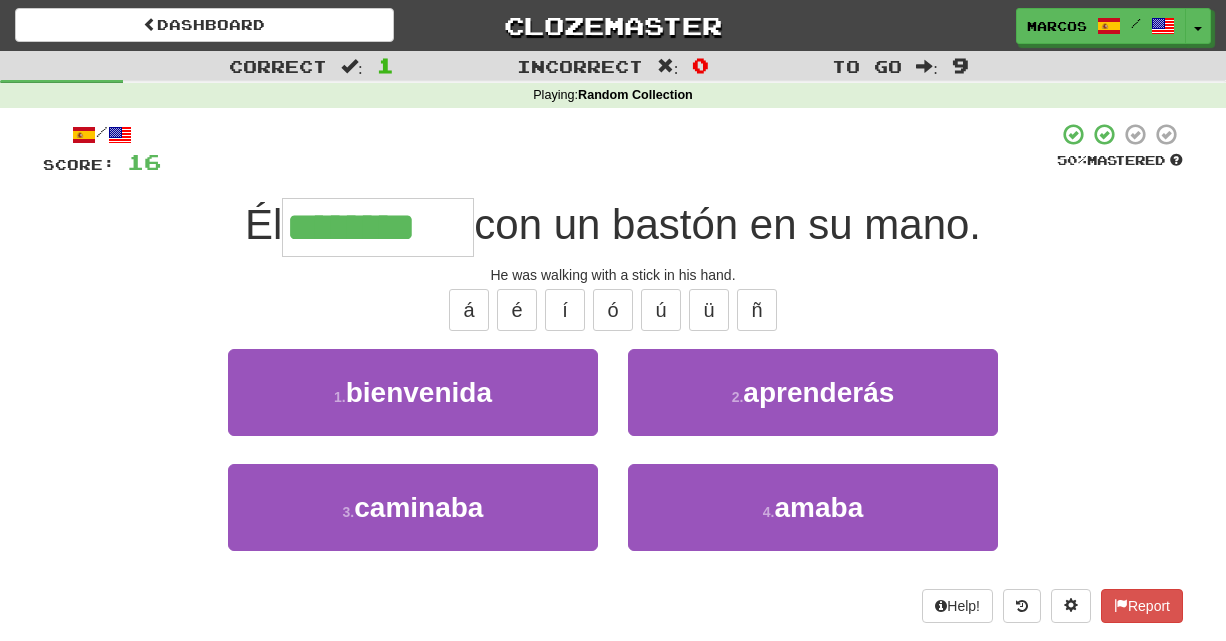 type on "********" 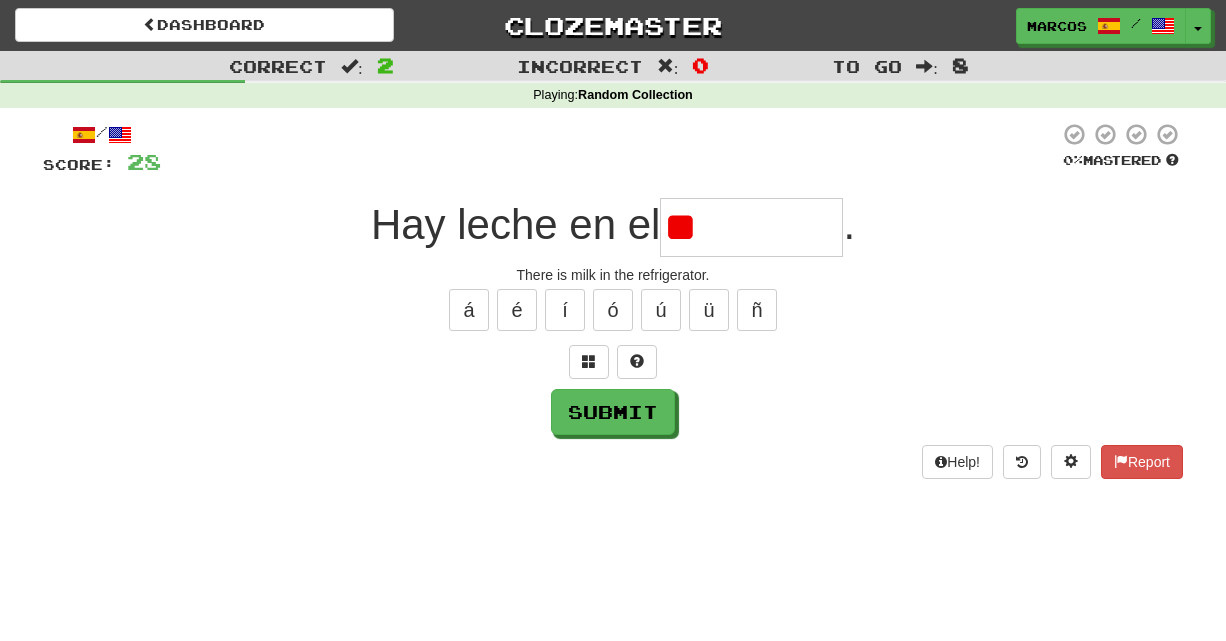 type on "*" 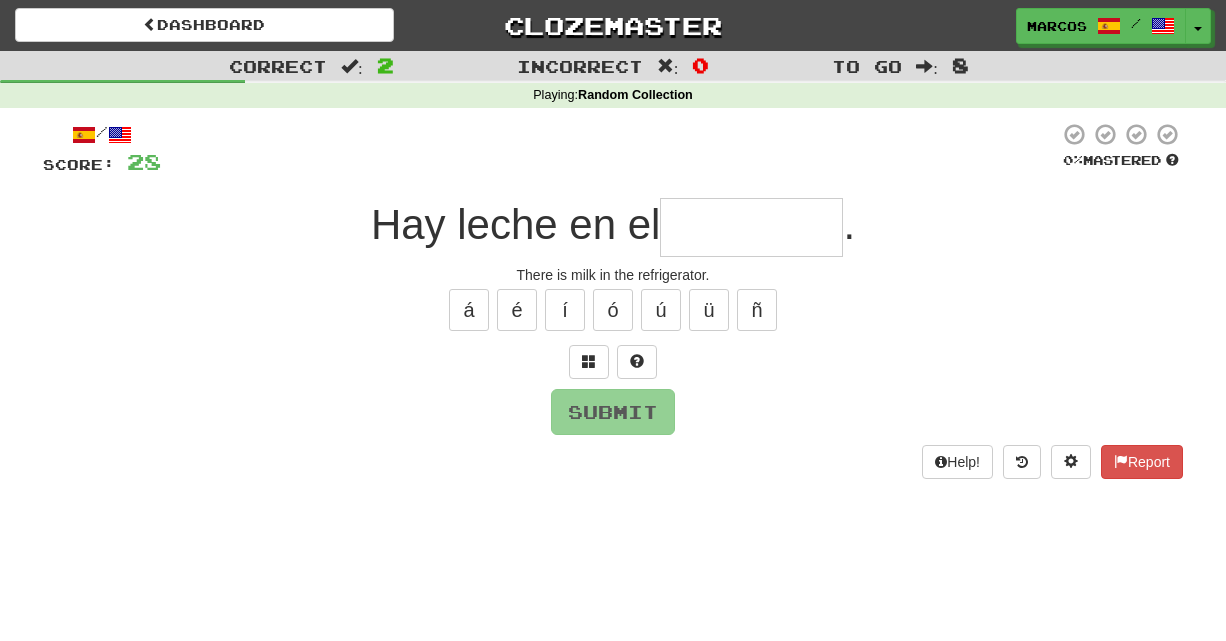 type on "*" 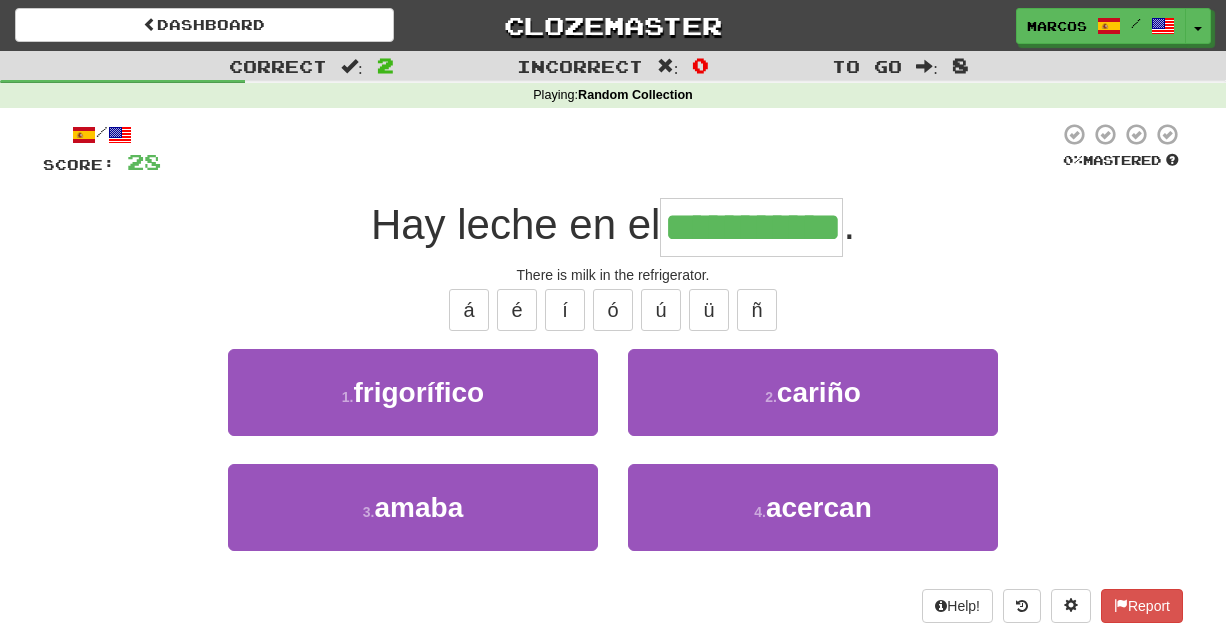 type on "**********" 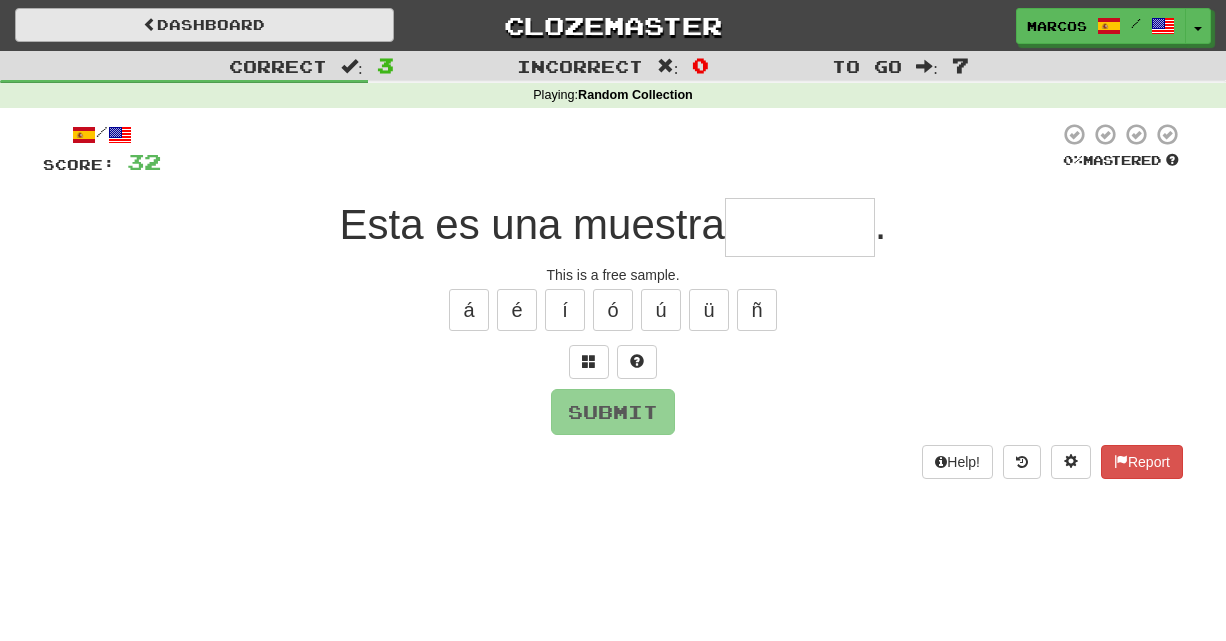 type on "*" 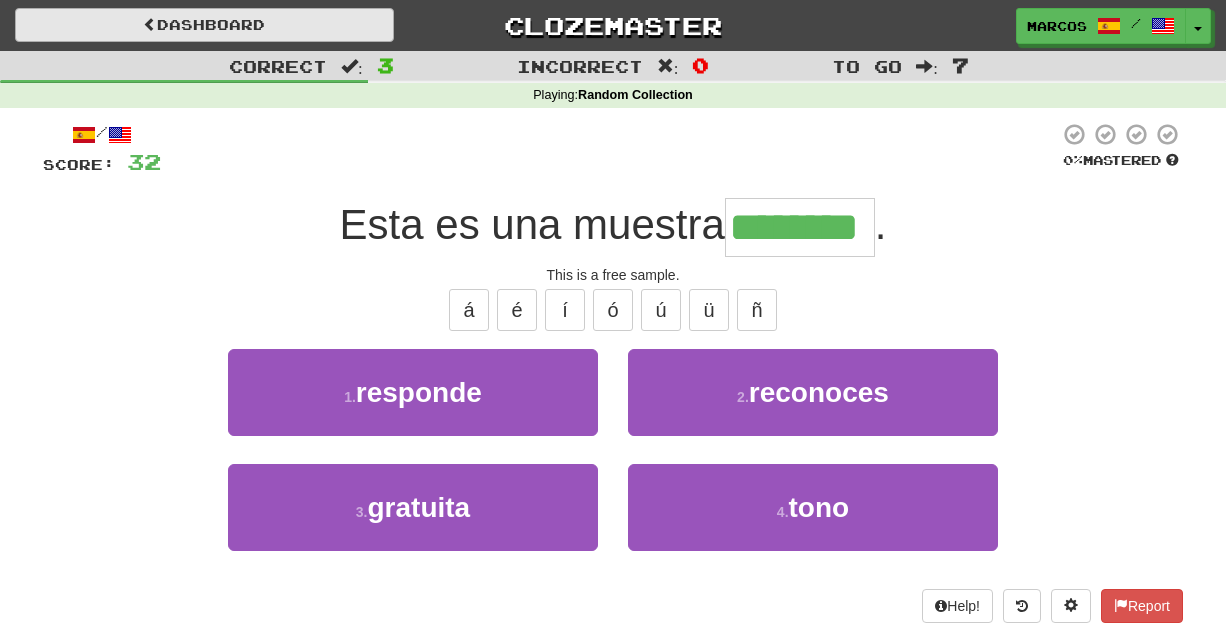 type on "********" 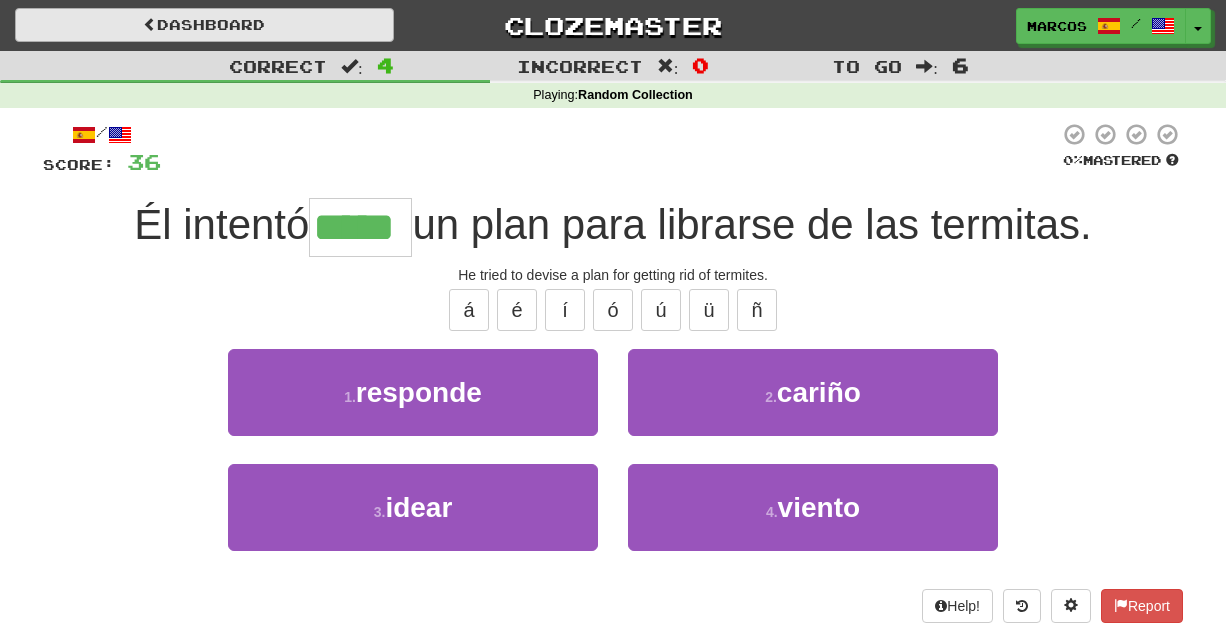 type on "*****" 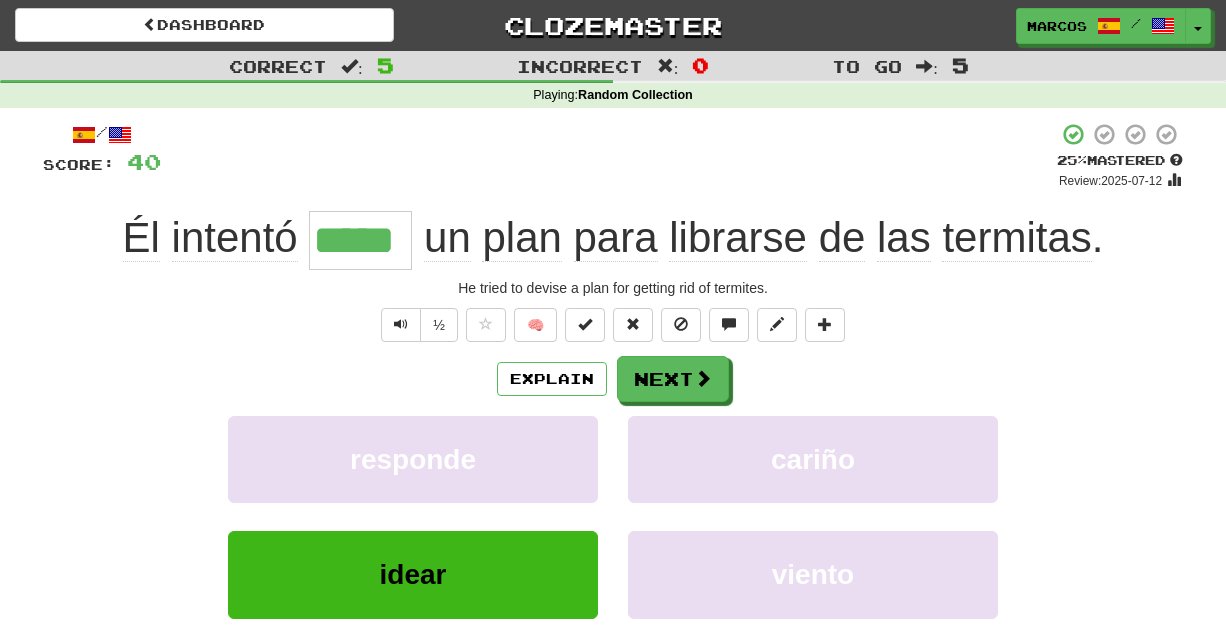 click on "/  Score:   40 + 4 25 %  Mastered Review:  2025-07-12 Él   intentó   *****   un   plan   para   librarse   de   las   termitas . He tried to devise a plan for getting rid of termites. ½ 🧠 Explain Next responde cariño idear viento Learn more: responde cariño idear viento  Help!  Report Sentence Source" at bounding box center [613, 444] 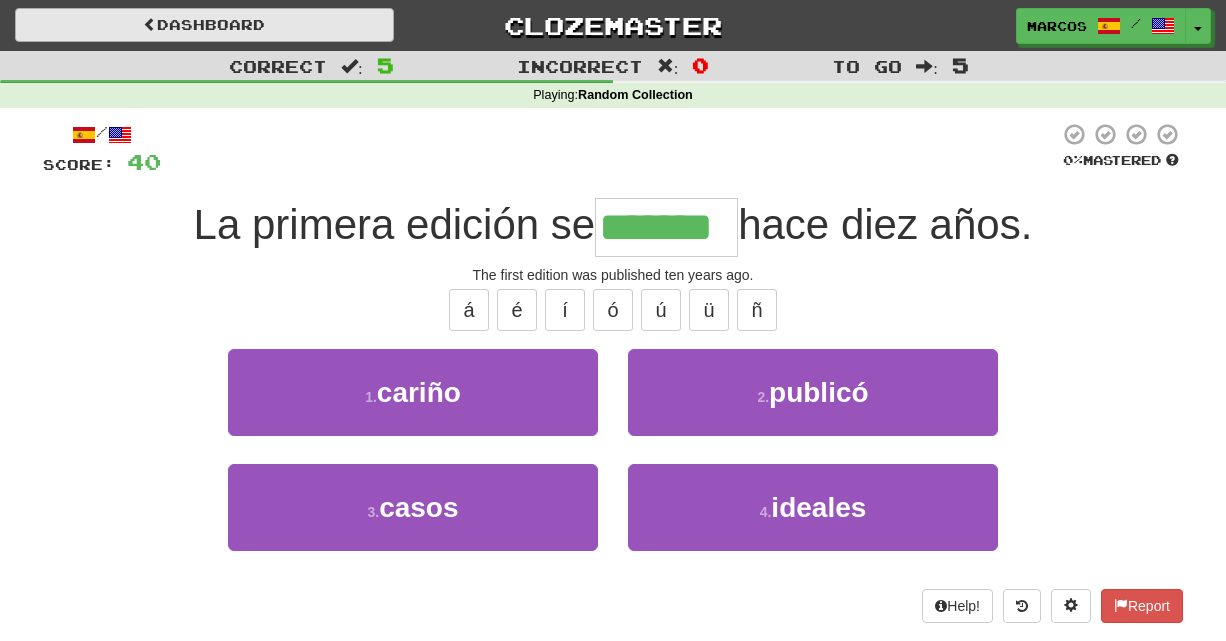 type on "*******" 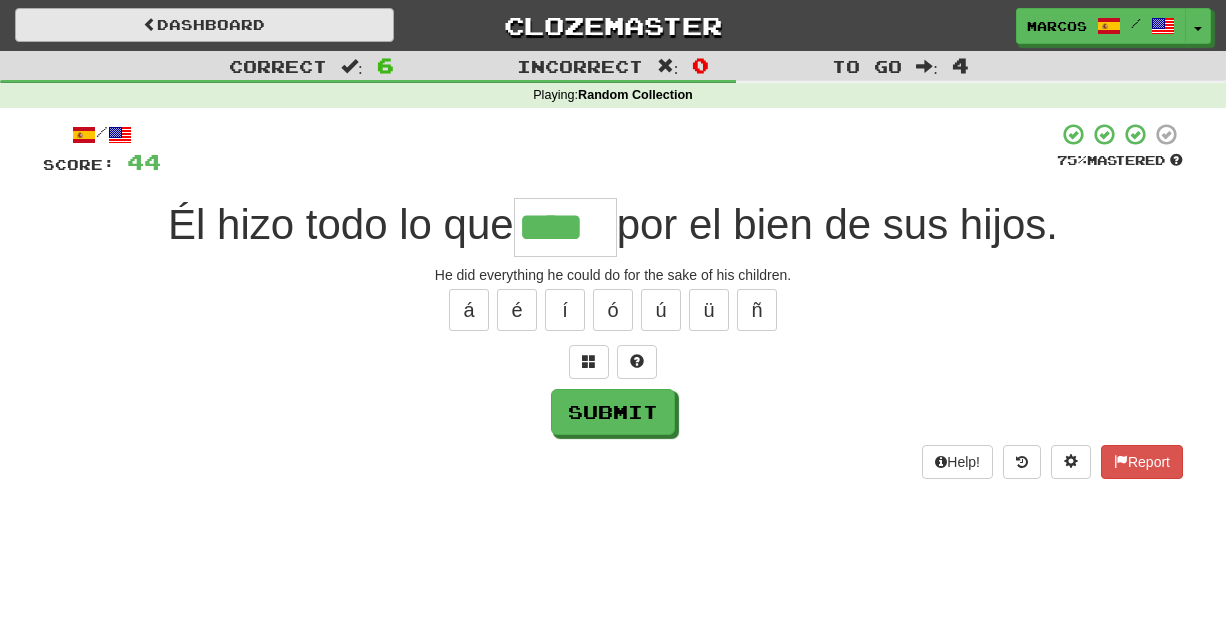 type on "****" 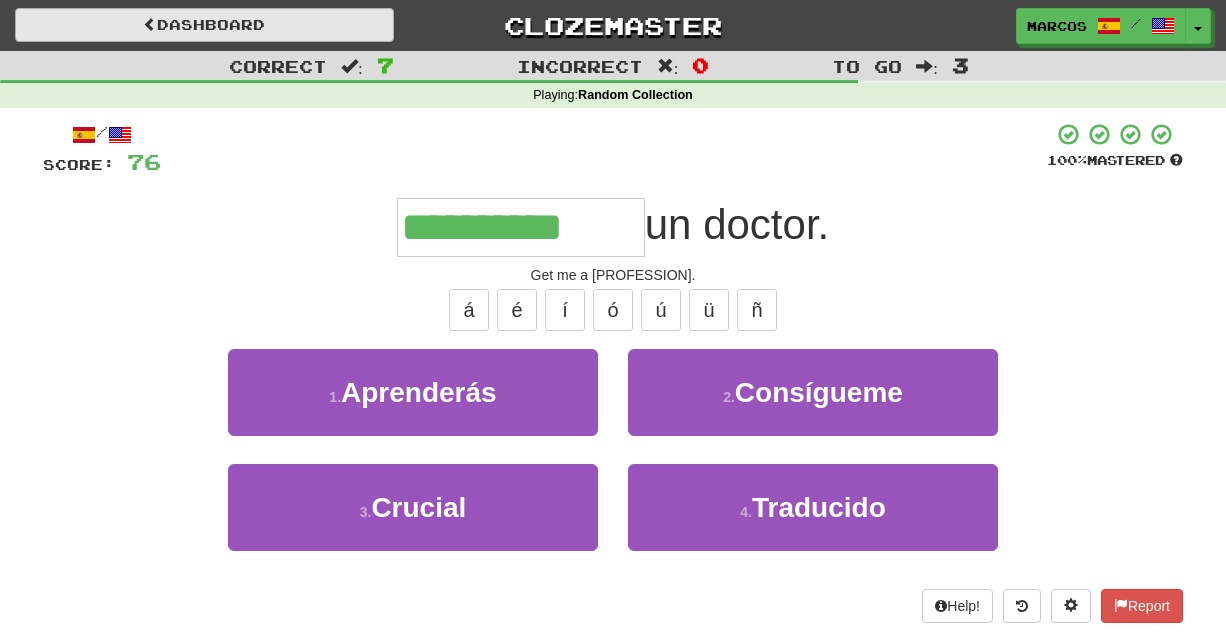 type on "**********" 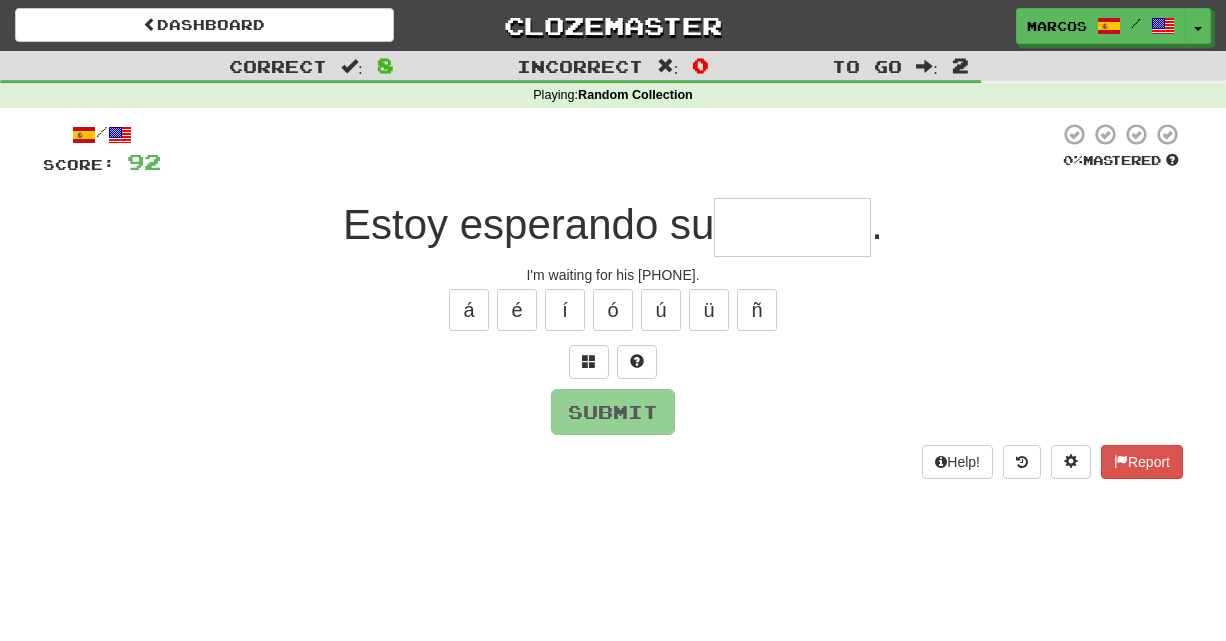 type on "*" 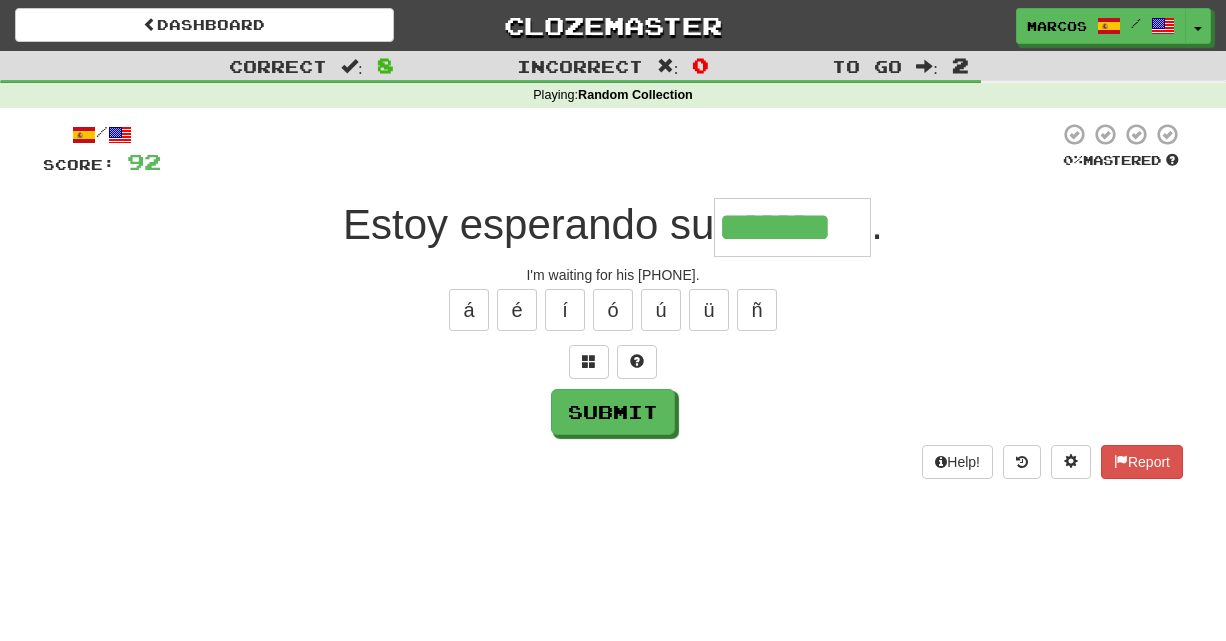 type on "*******" 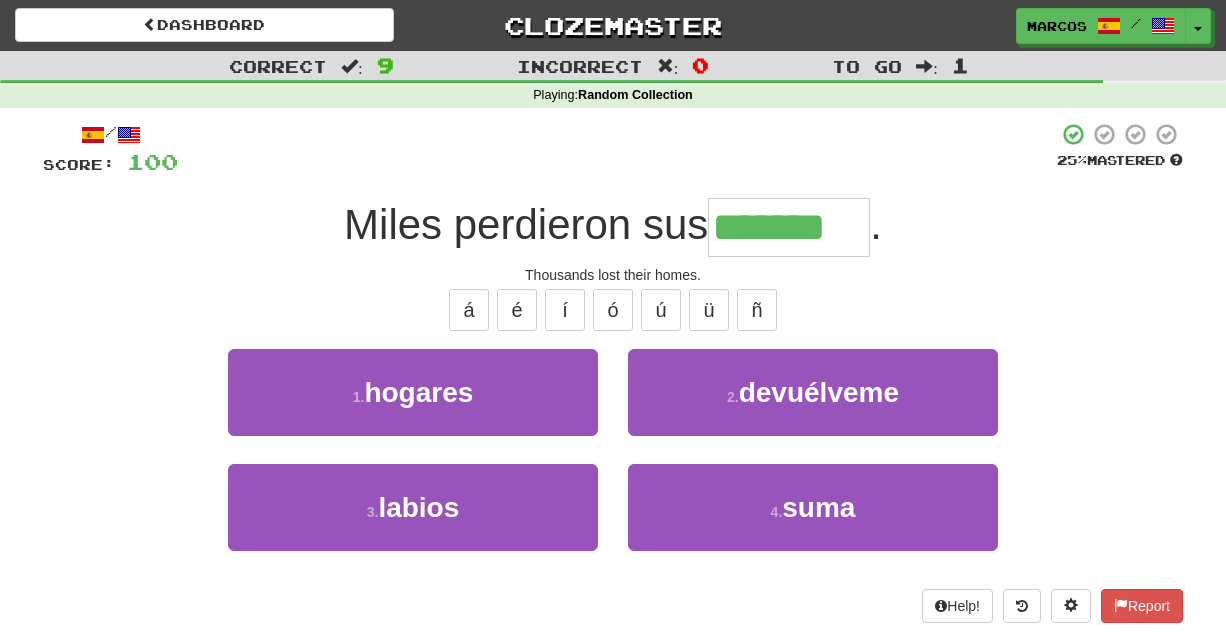 type on "*******" 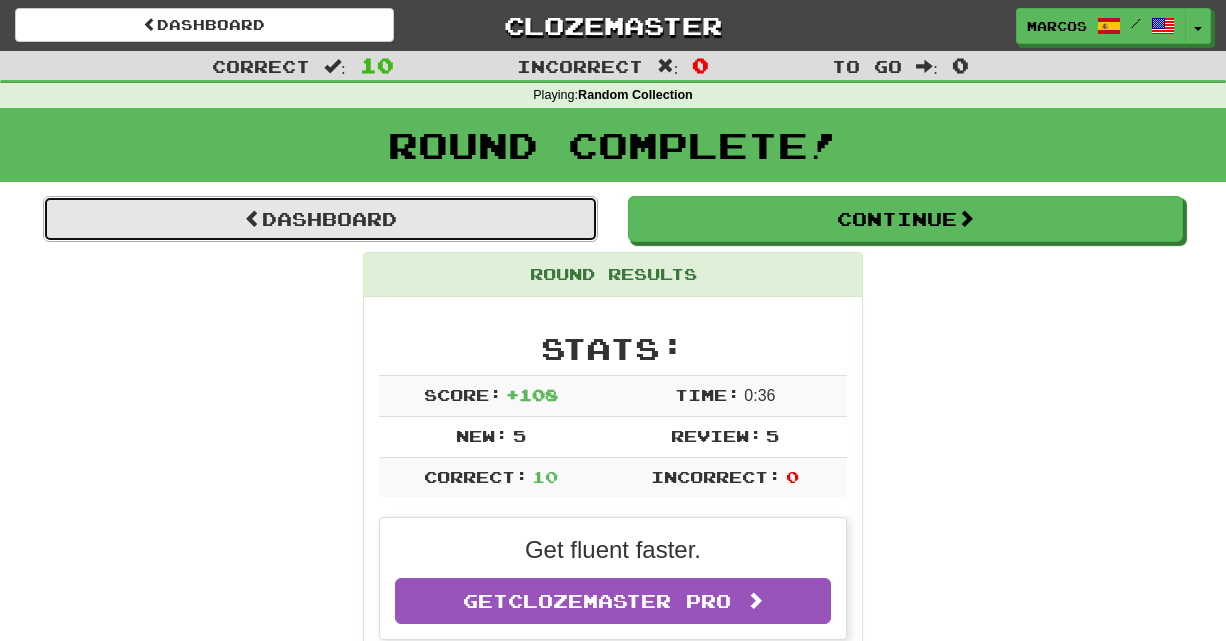 click on "Dashboard" at bounding box center [320, 219] 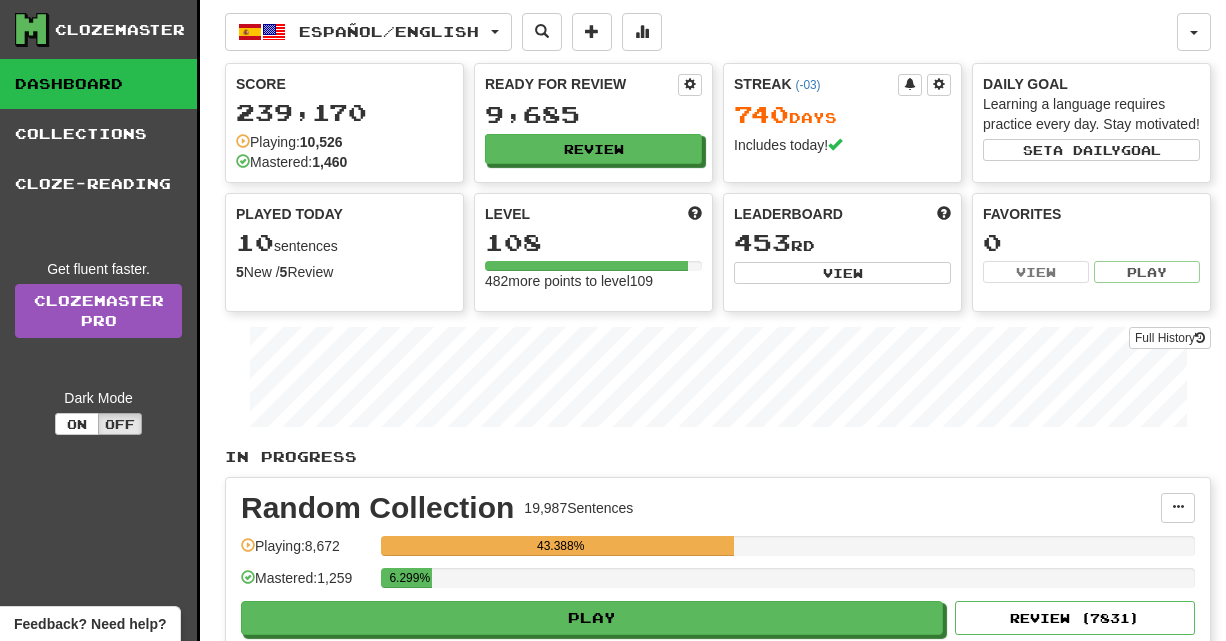 scroll, scrollTop: 0, scrollLeft: 0, axis: both 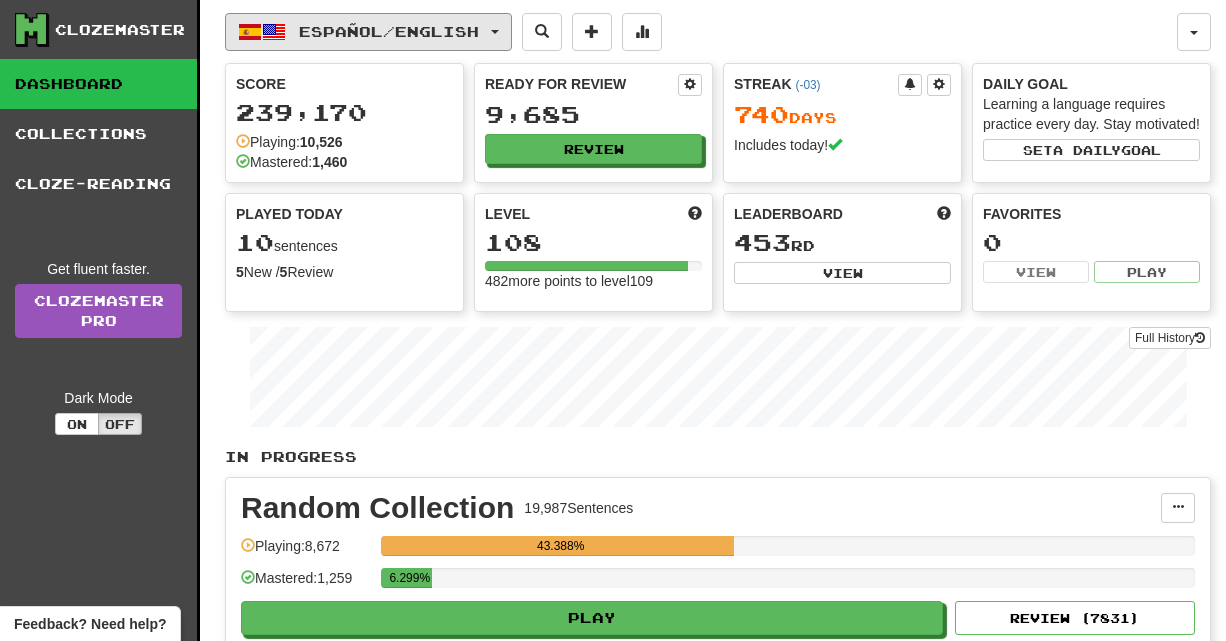 click on "Español  /  English" at bounding box center [368, 32] 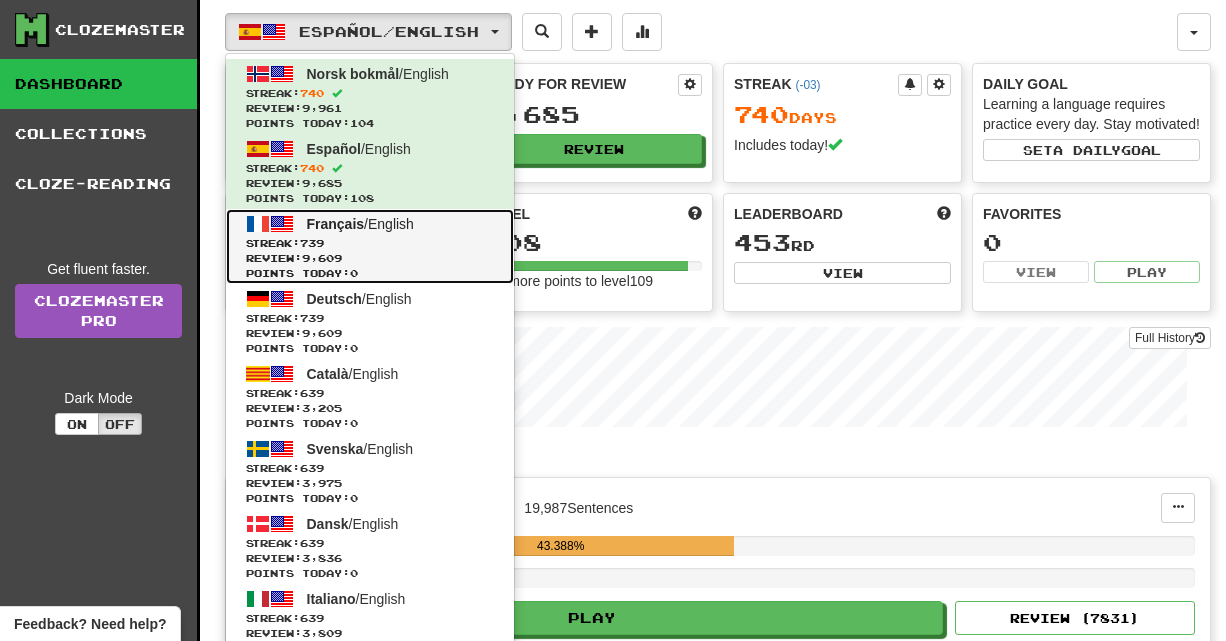 click on "Review:  9,609" at bounding box center [370, 258] 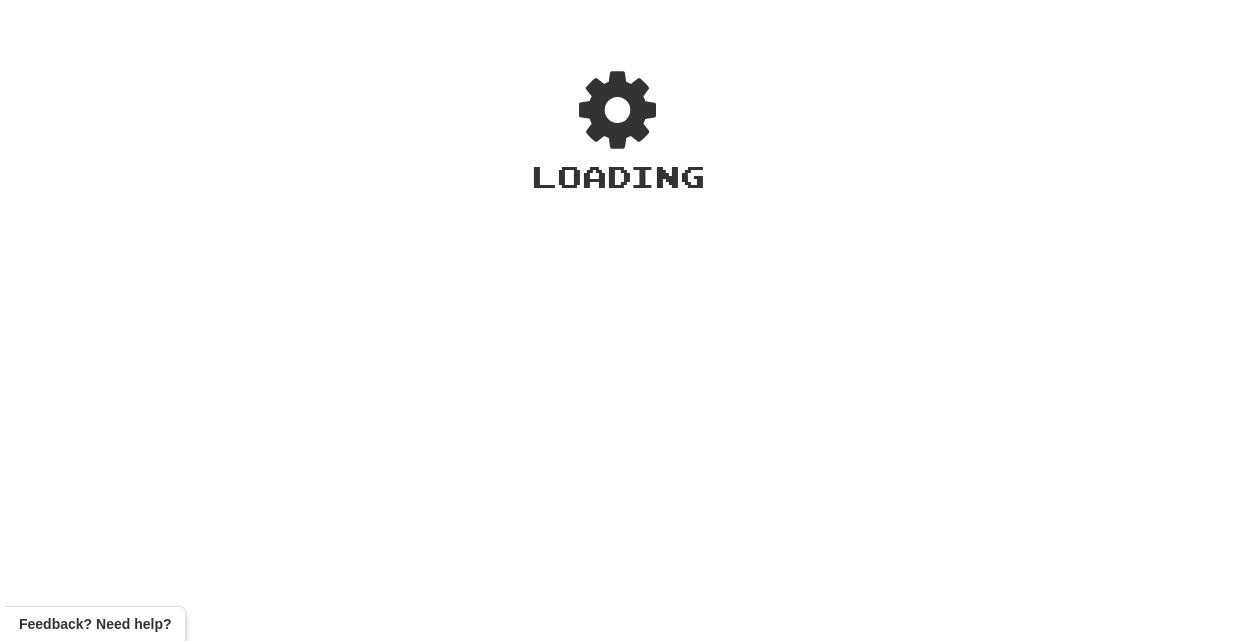 scroll, scrollTop: 0, scrollLeft: 0, axis: both 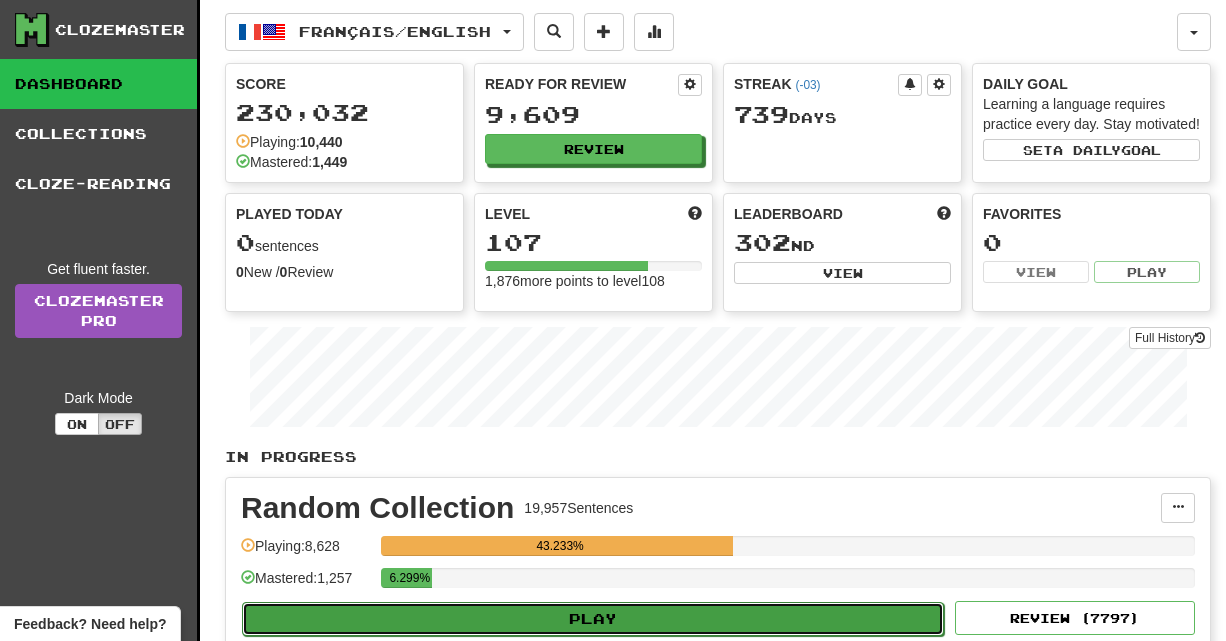 click on "Play" at bounding box center [593, 619] 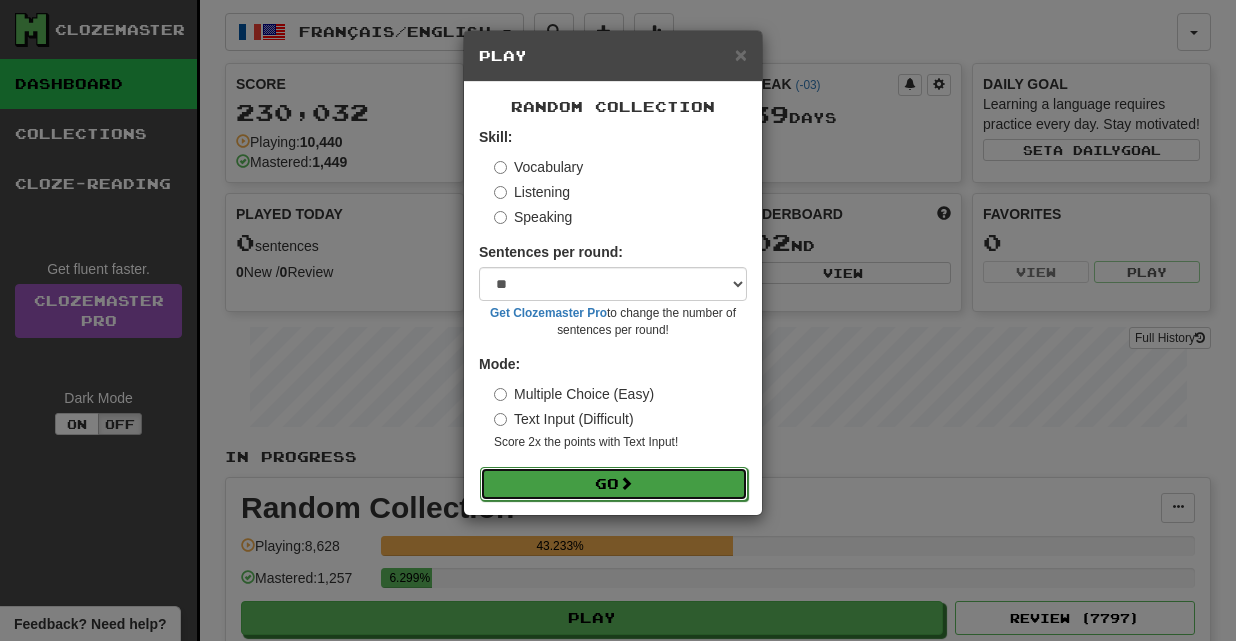 click on "Go" at bounding box center [614, 484] 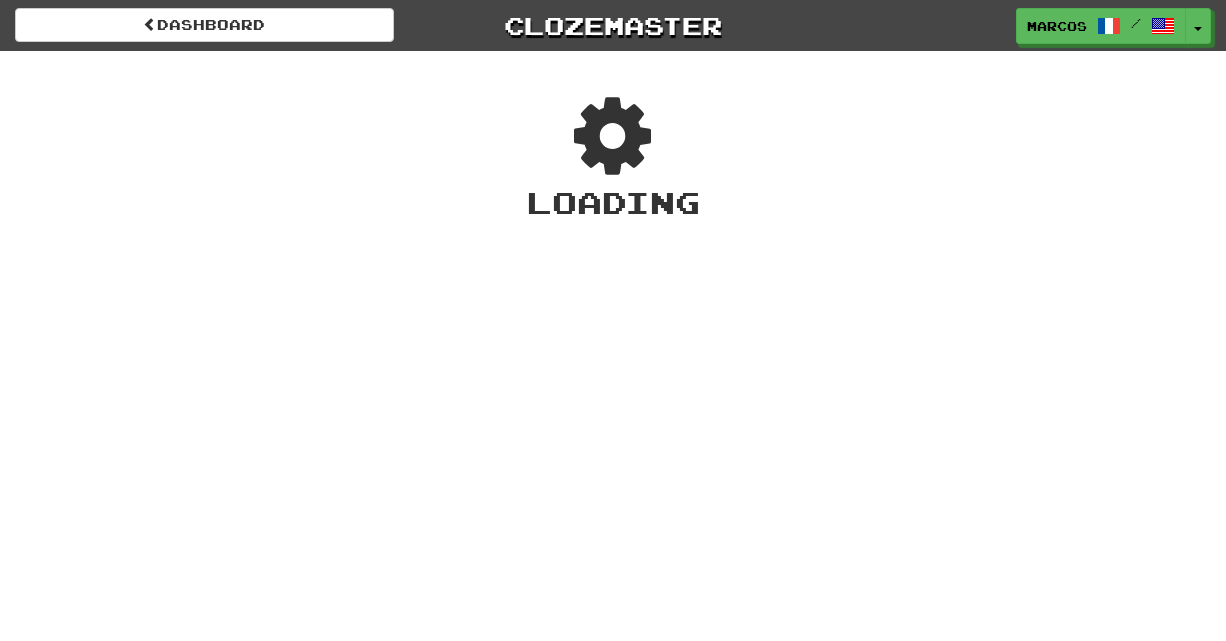 scroll, scrollTop: 0, scrollLeft: 0, axis: both 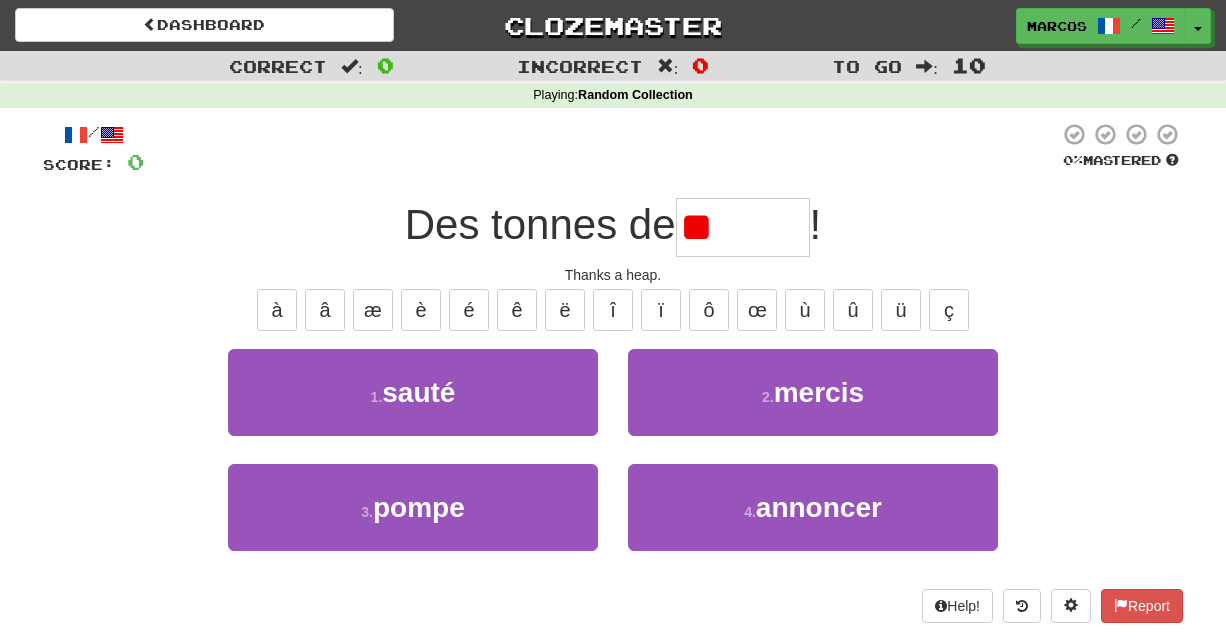 type on "*" 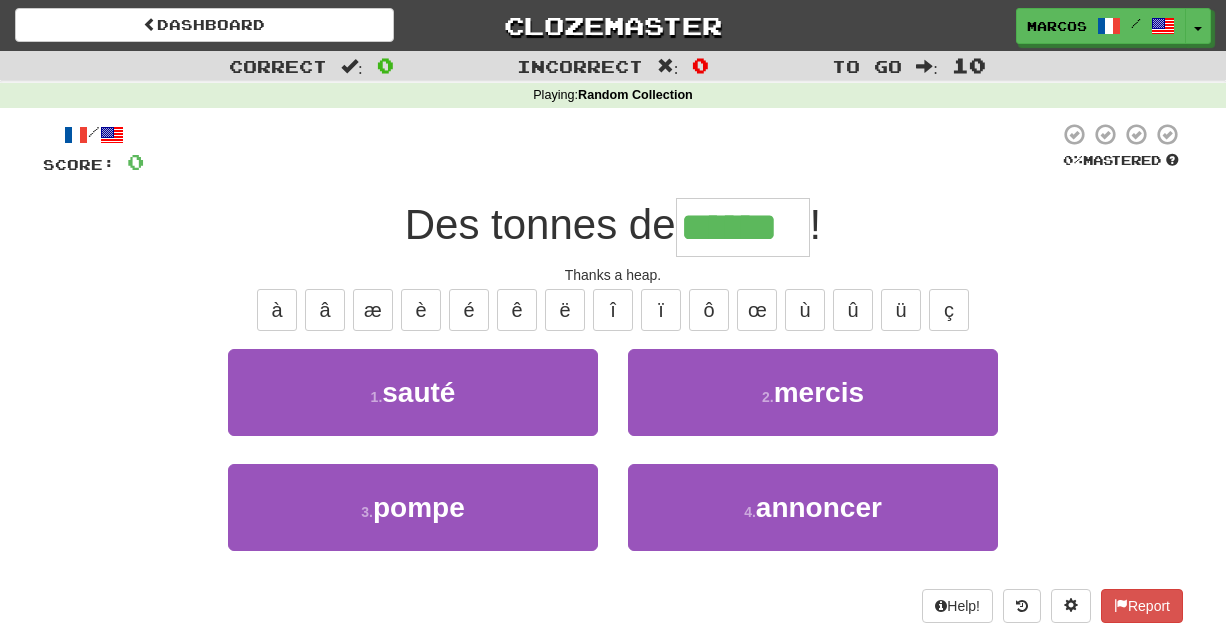 type on "******" 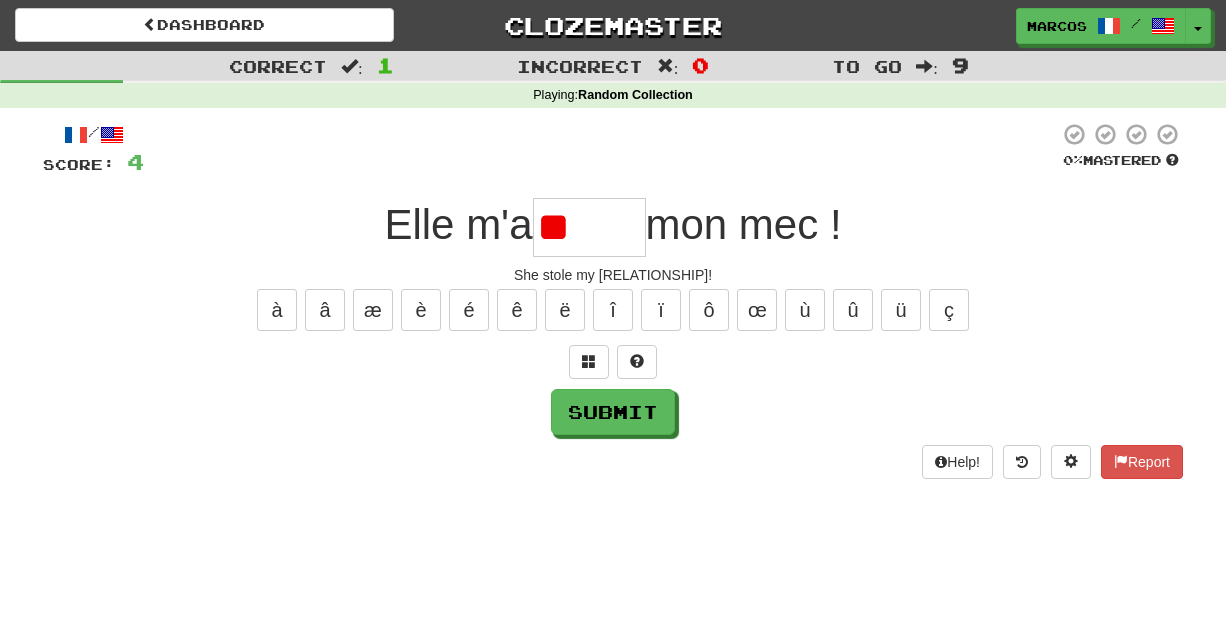 type on "*" 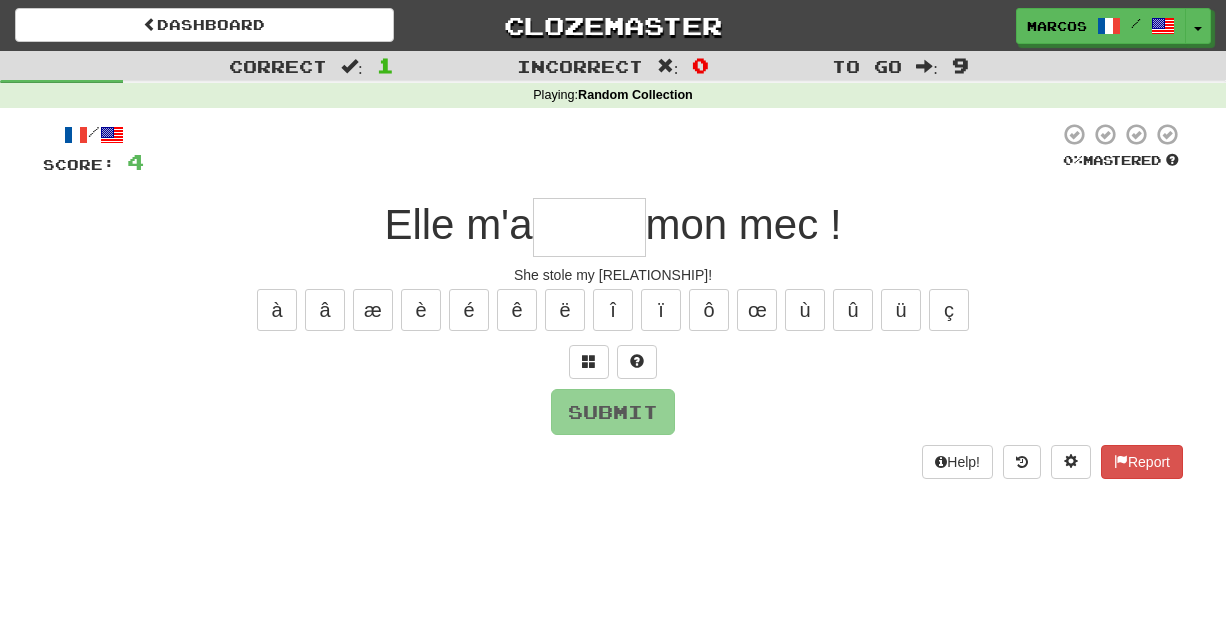 type on "*" 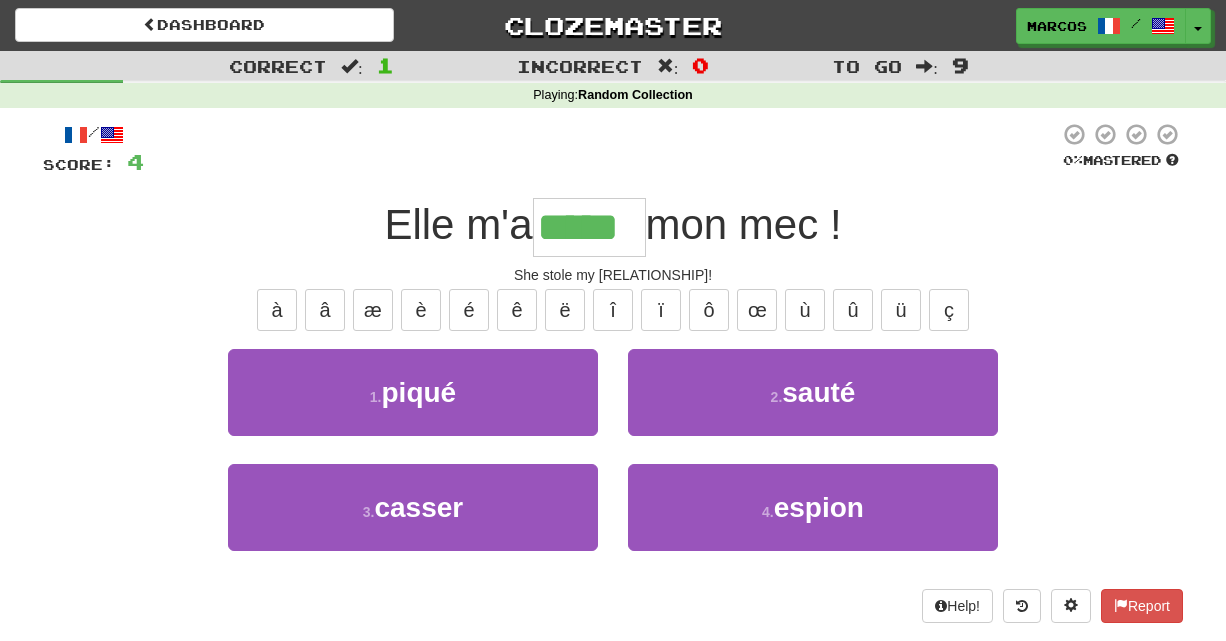 type on "*****" 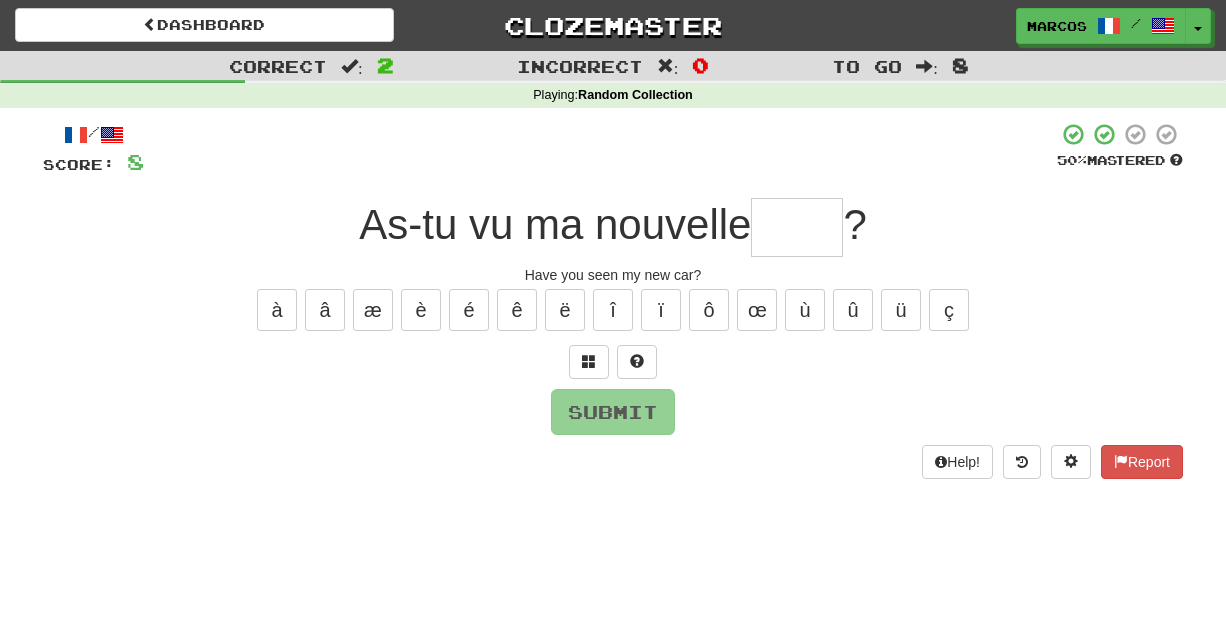 type on "*" 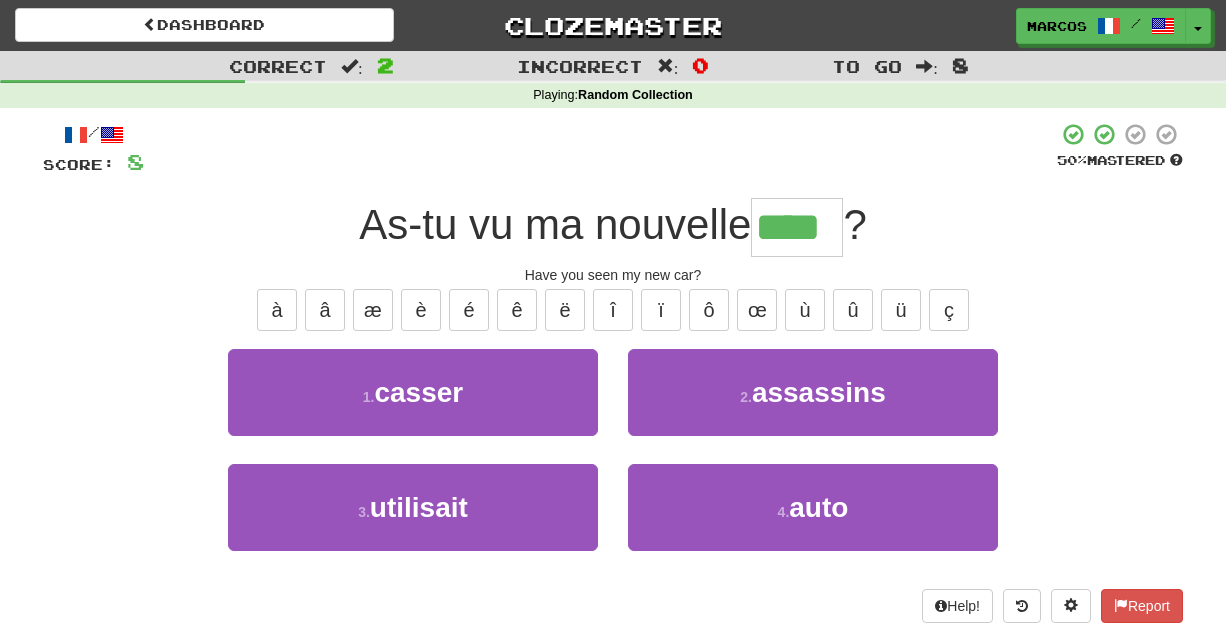 type on "****" 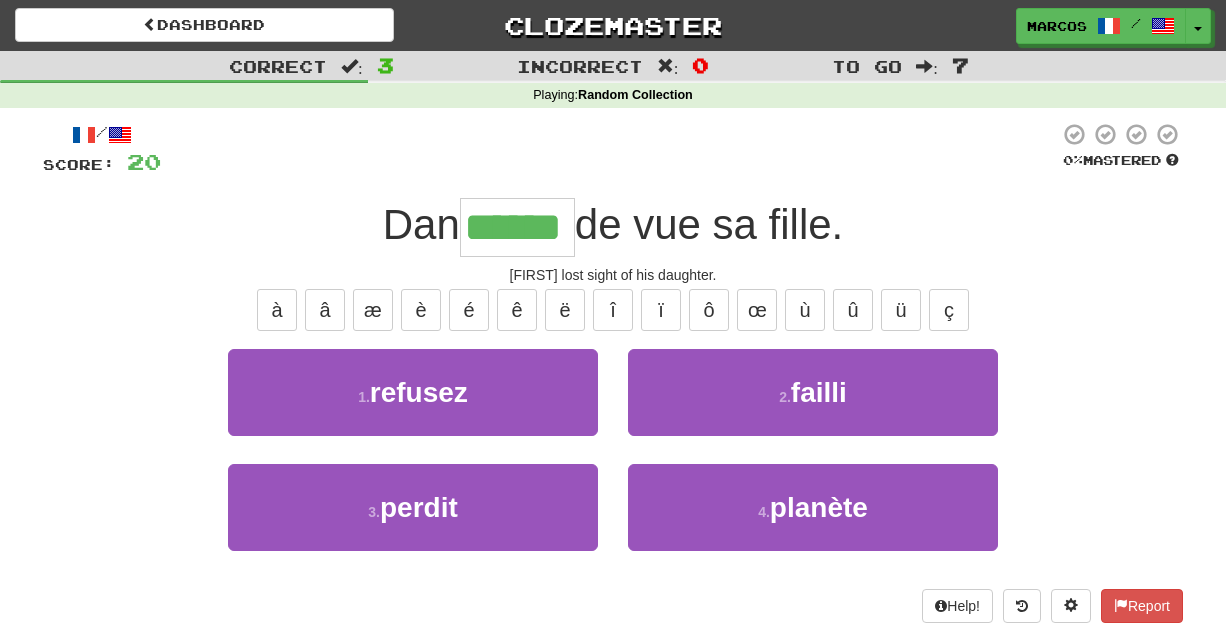 type on "******" 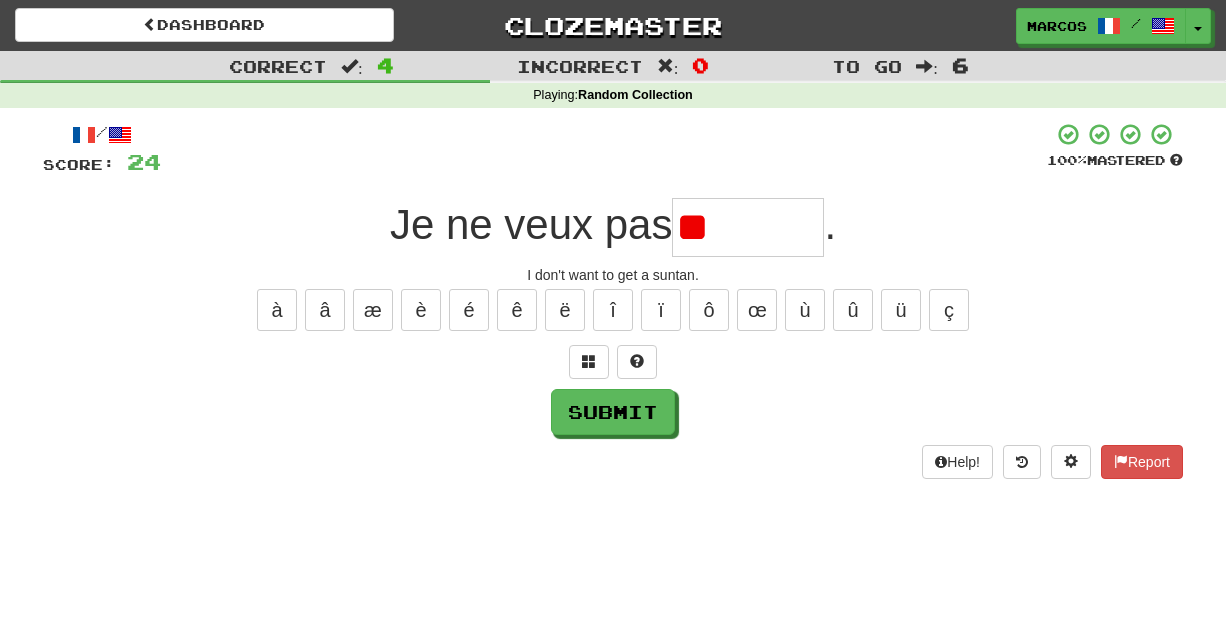 type on "*" 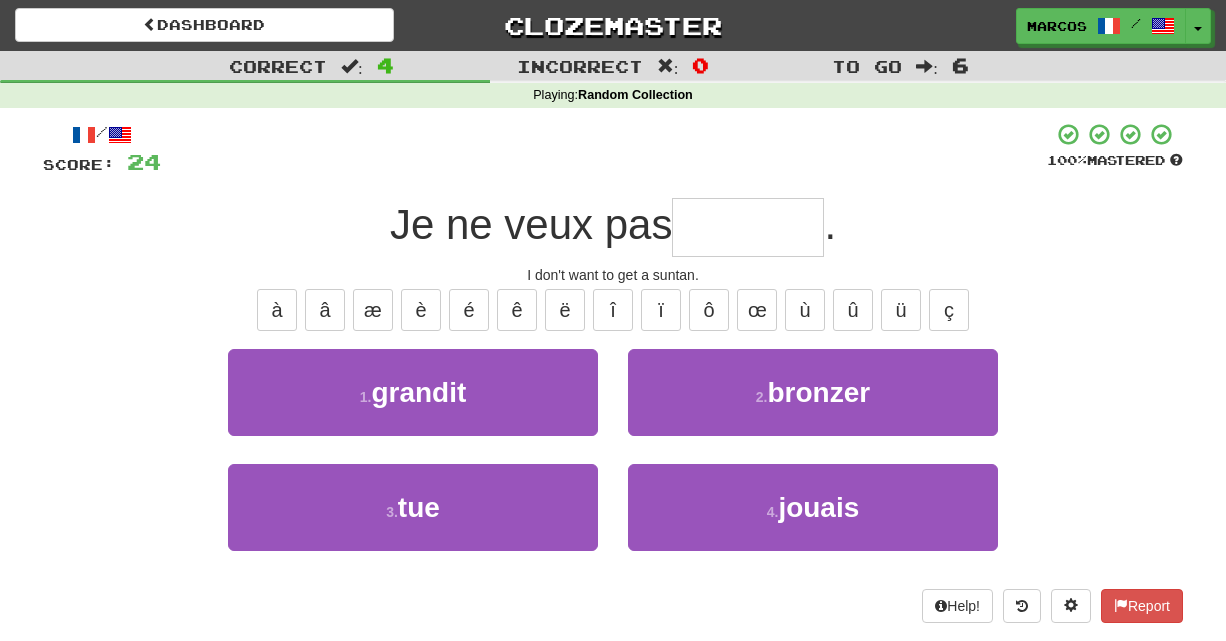type on "*" 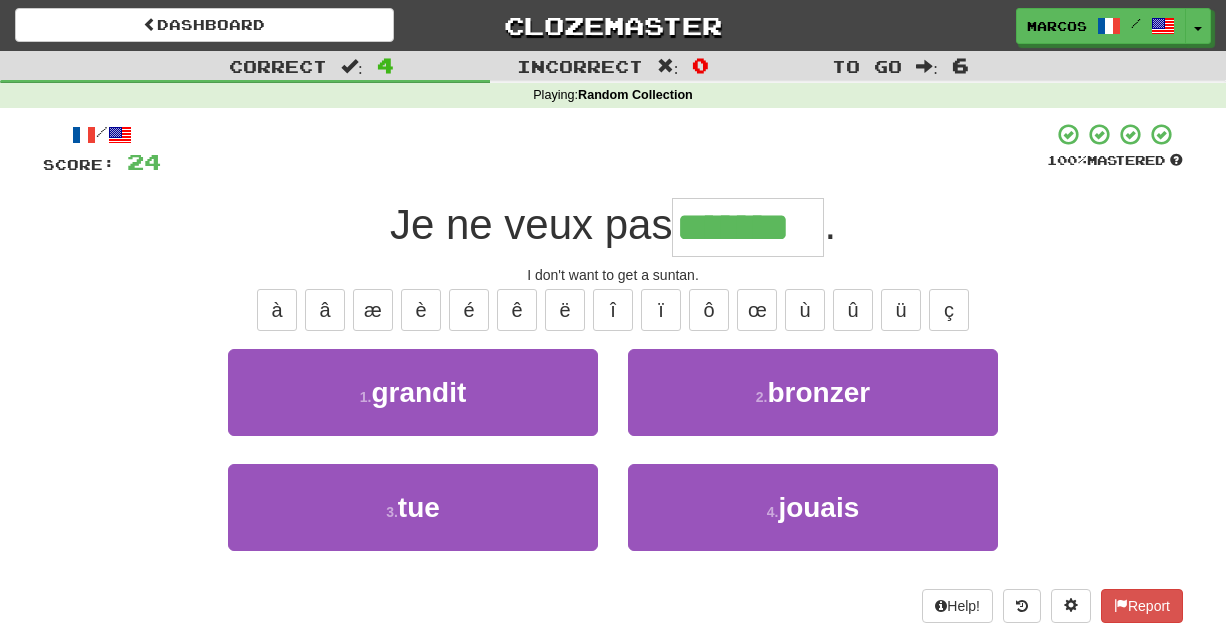 type on "*******" 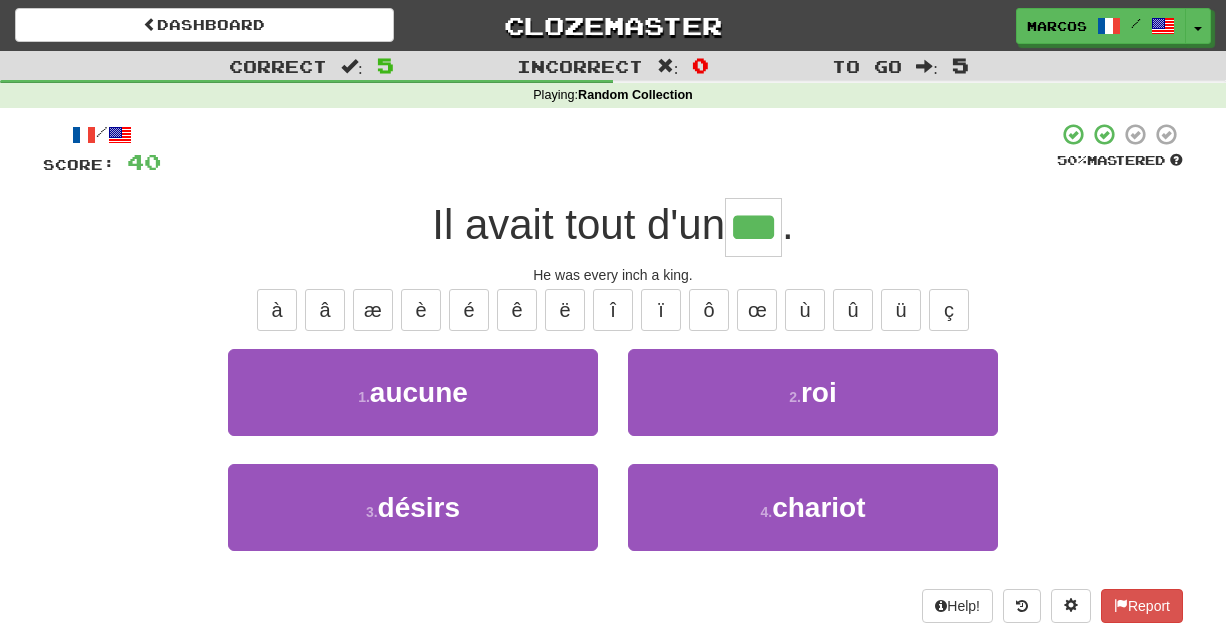 type on "***" 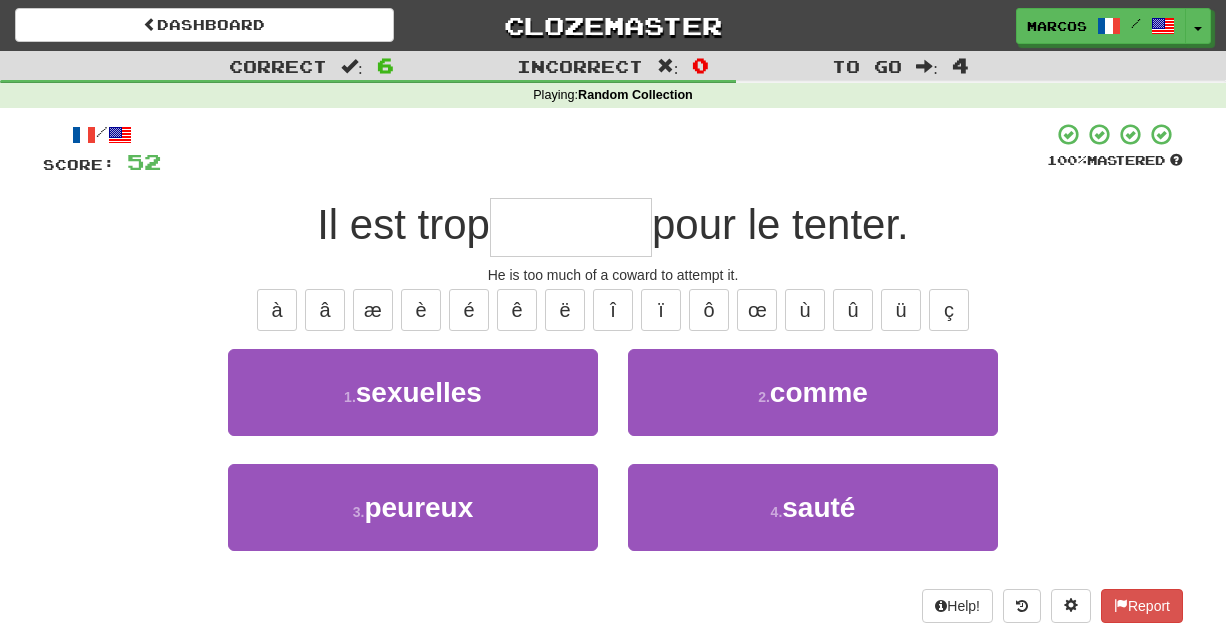 type on "*" 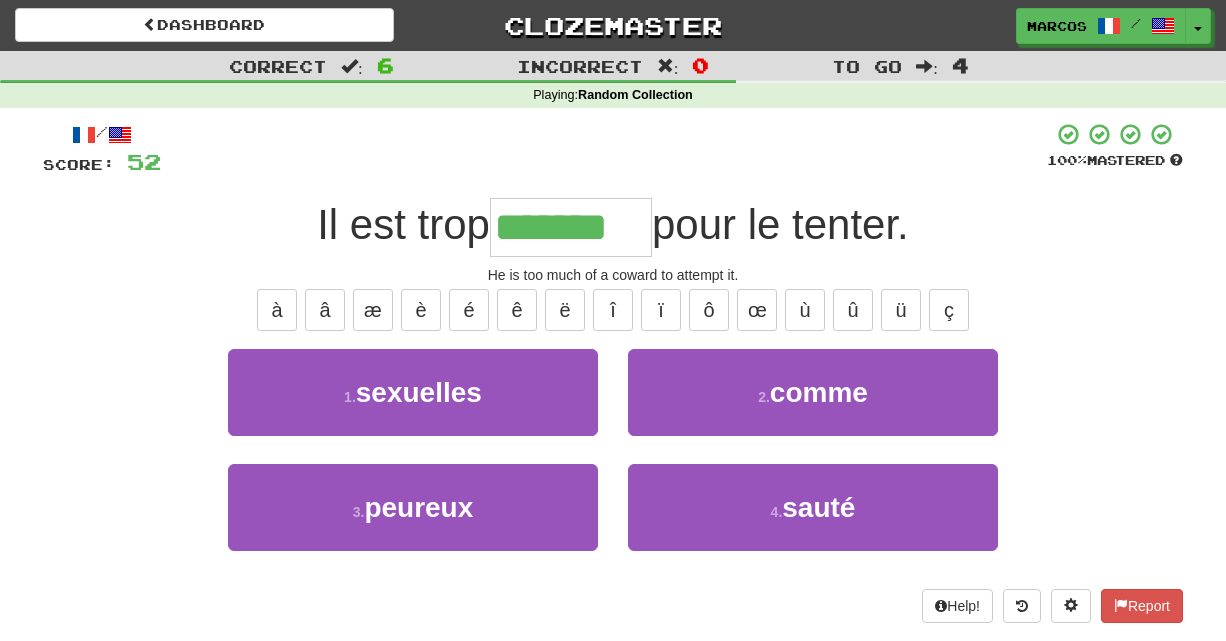 type on "*******" 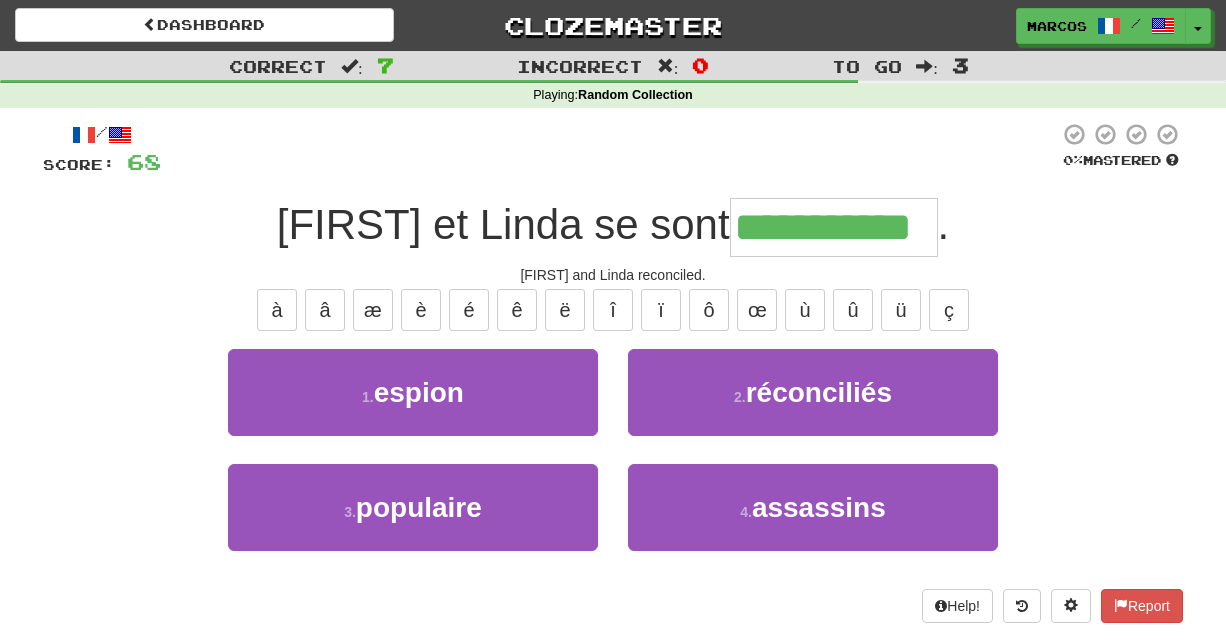 type on "**********" 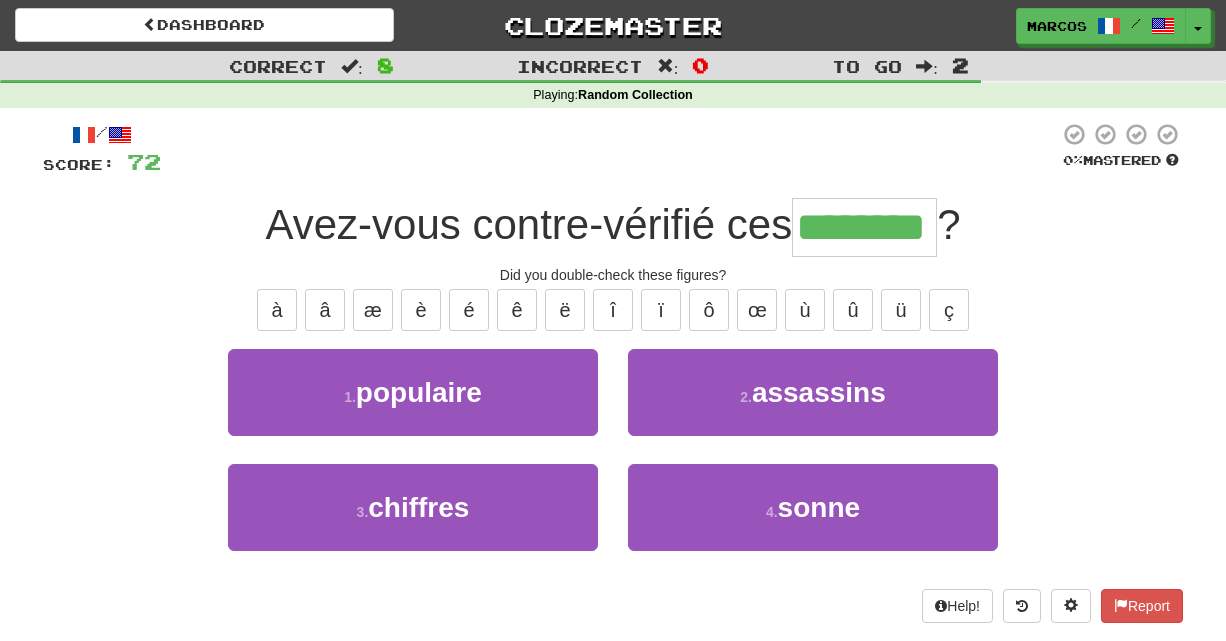 type on "********" 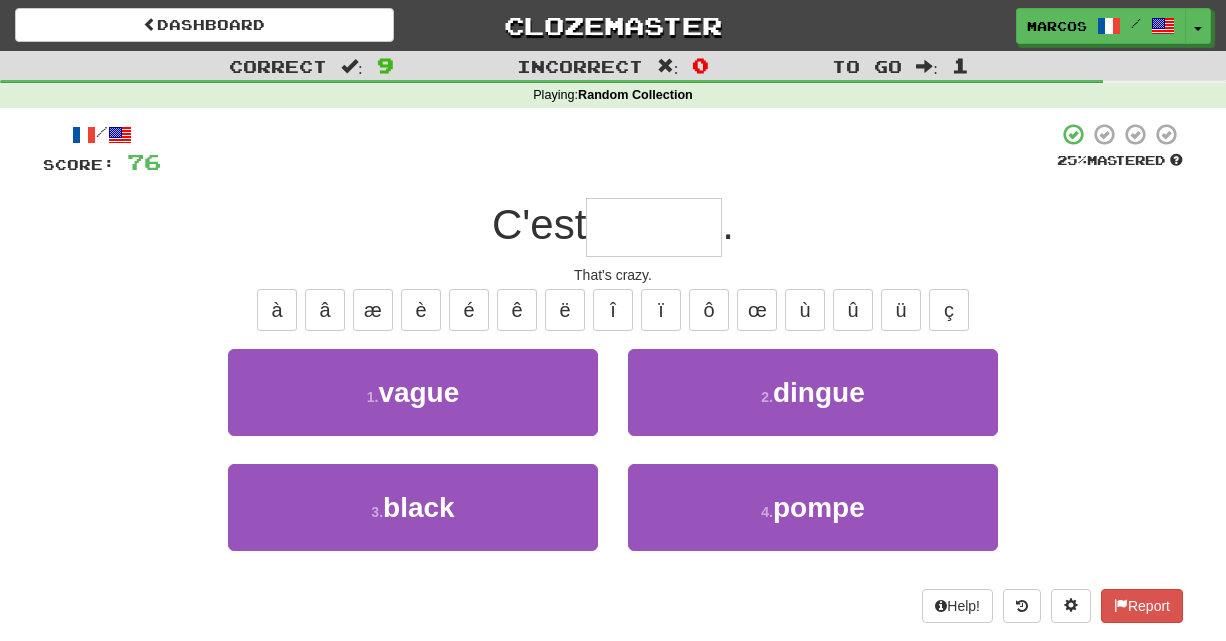 type on "*" 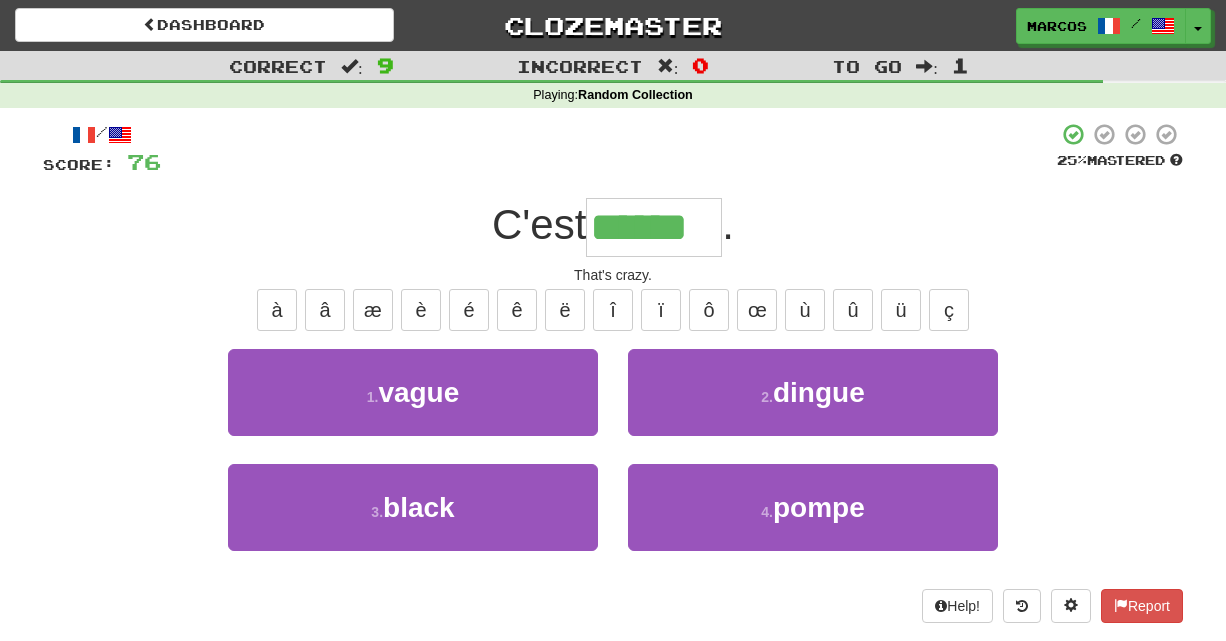 type on "******" 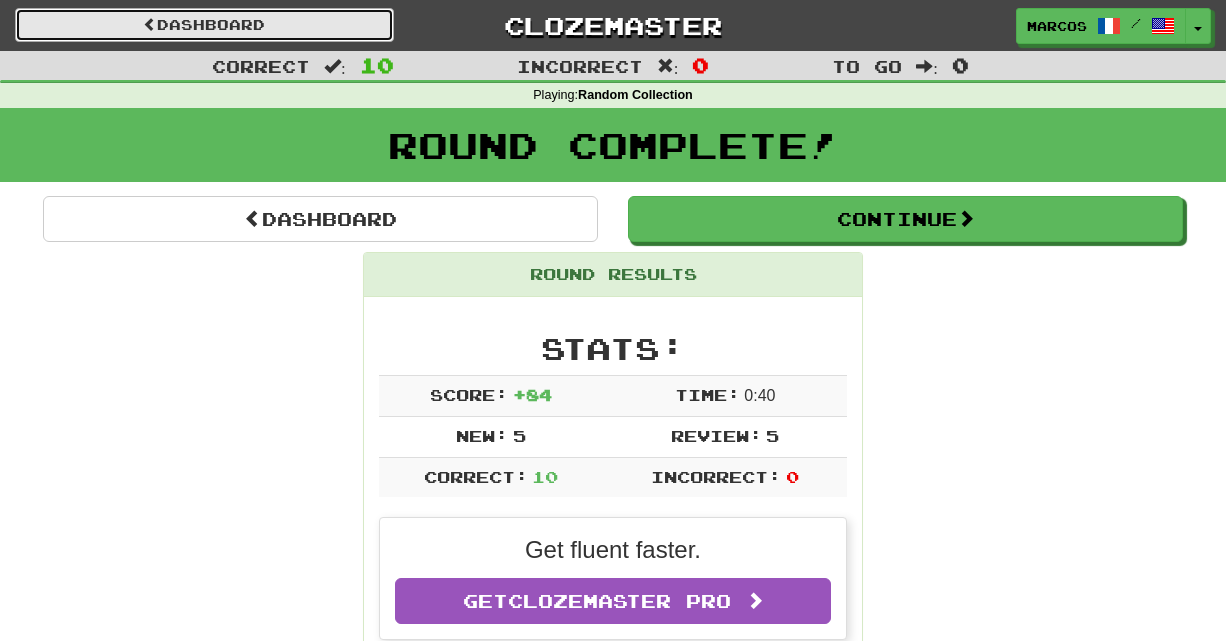 click on "Dashboard" at bounding box center (204, 25) 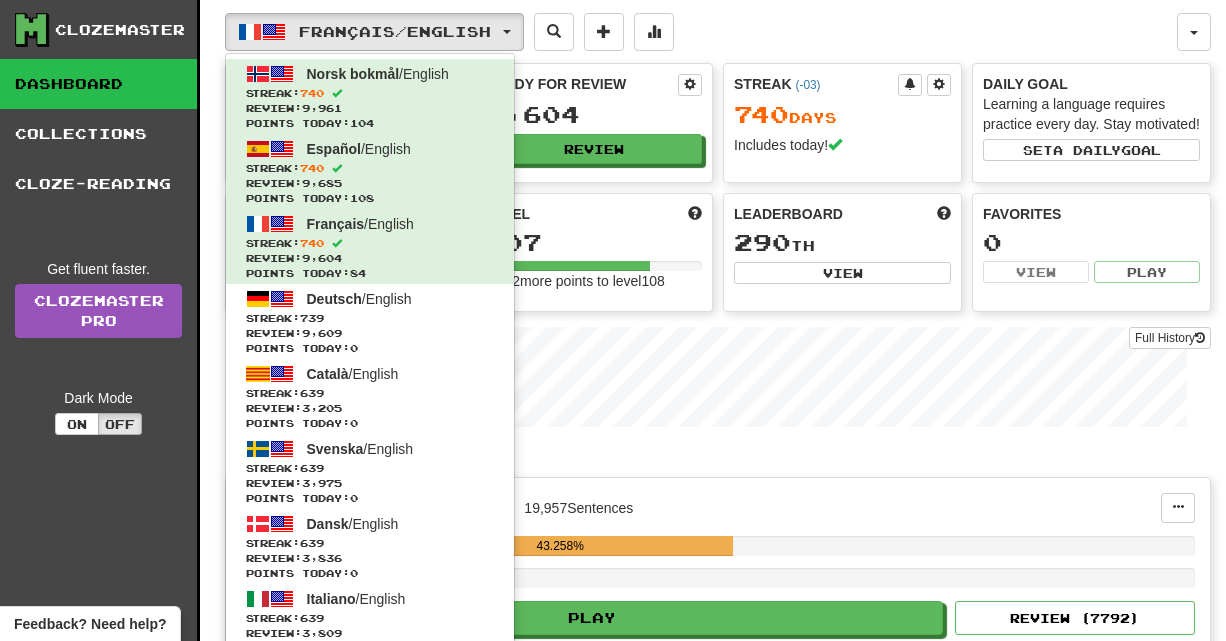 scroll, scrollTop: 0, scrollLeft: 0, axis: both 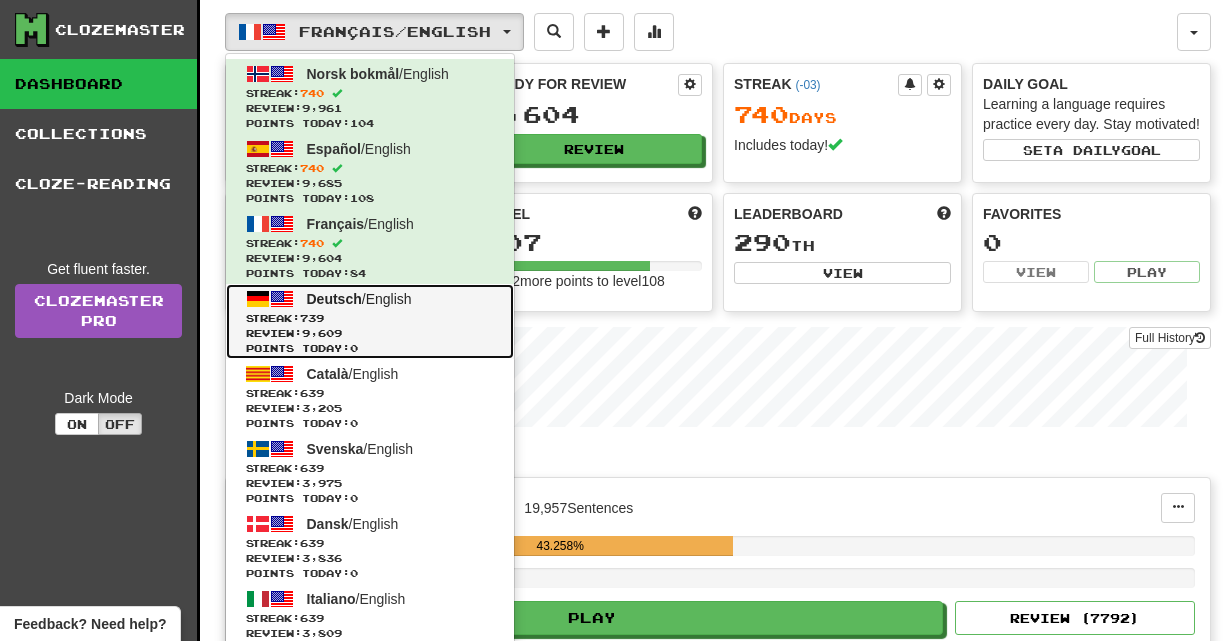 click on "Streak:  739" at bounding box center [370, 318] 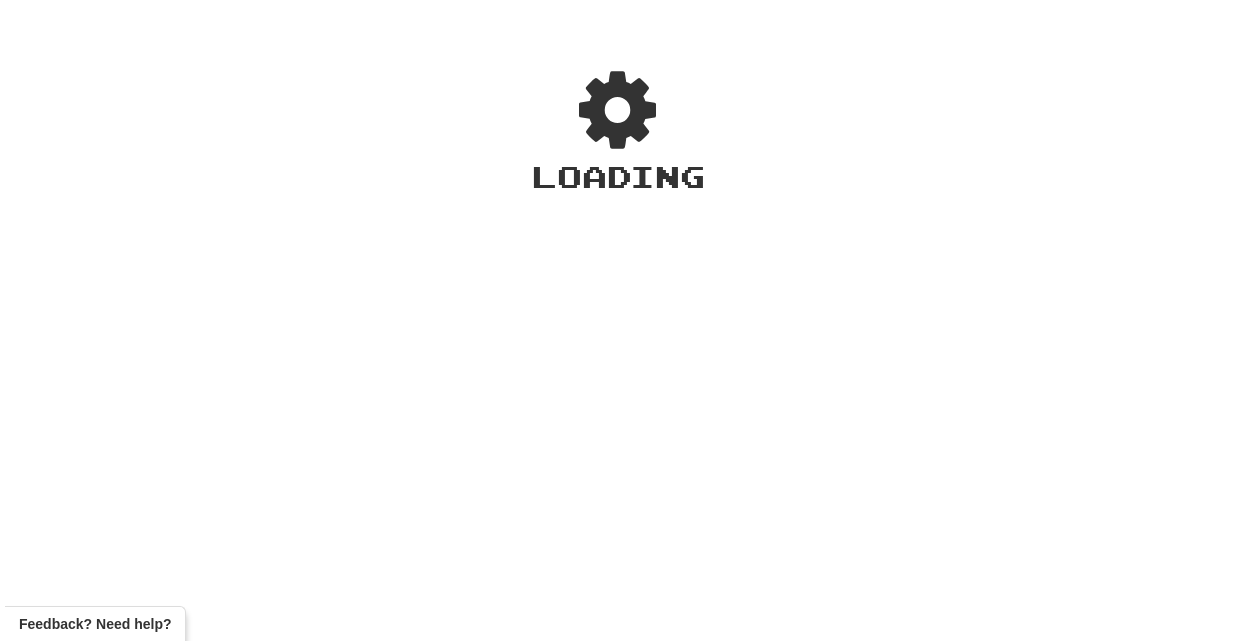 scroll, scrollTop: 0, scrollLeft: 0, axis: both 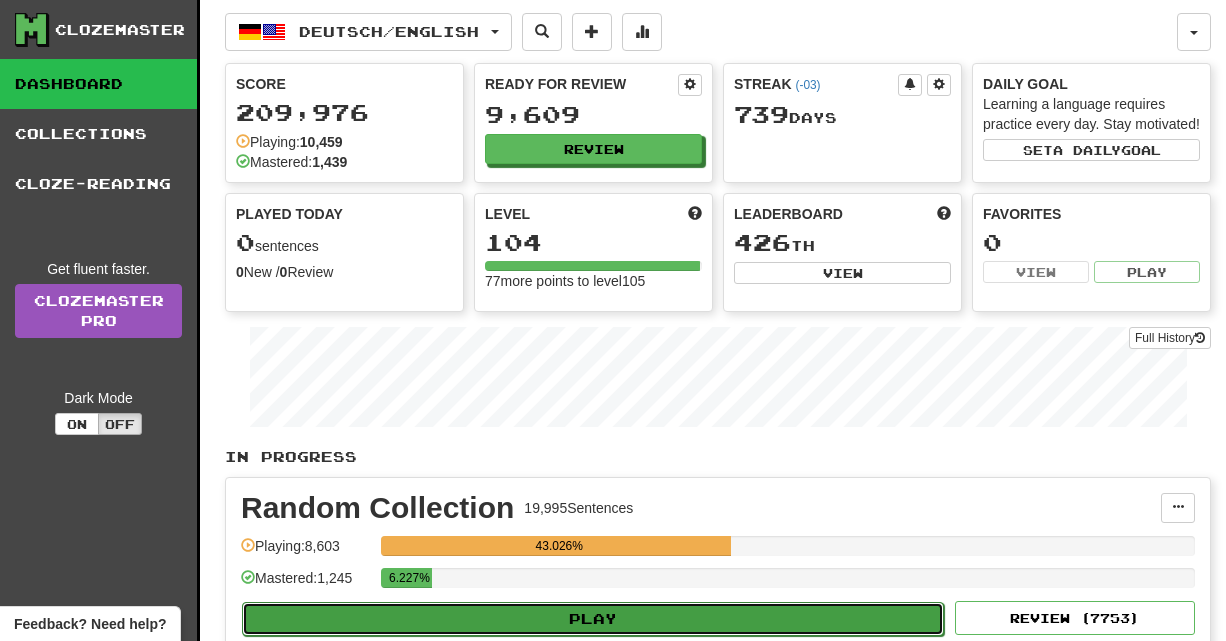 click on "Play" at bounding box center (593, 619) 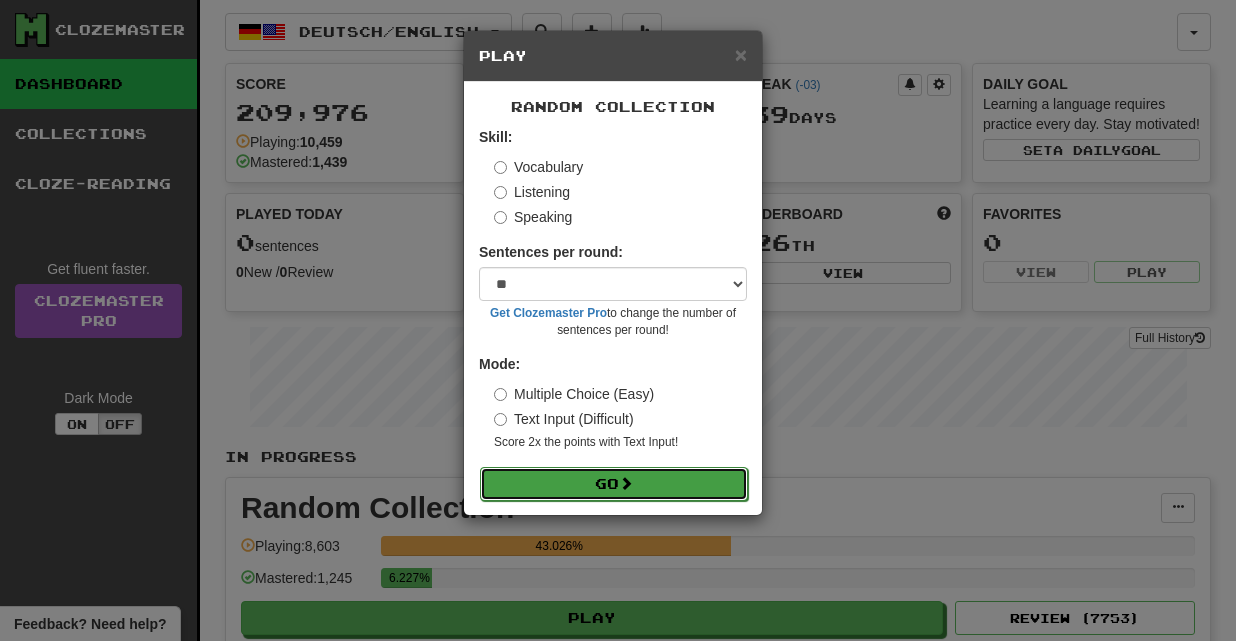 click on "Go" at bounding box center [614, 484] 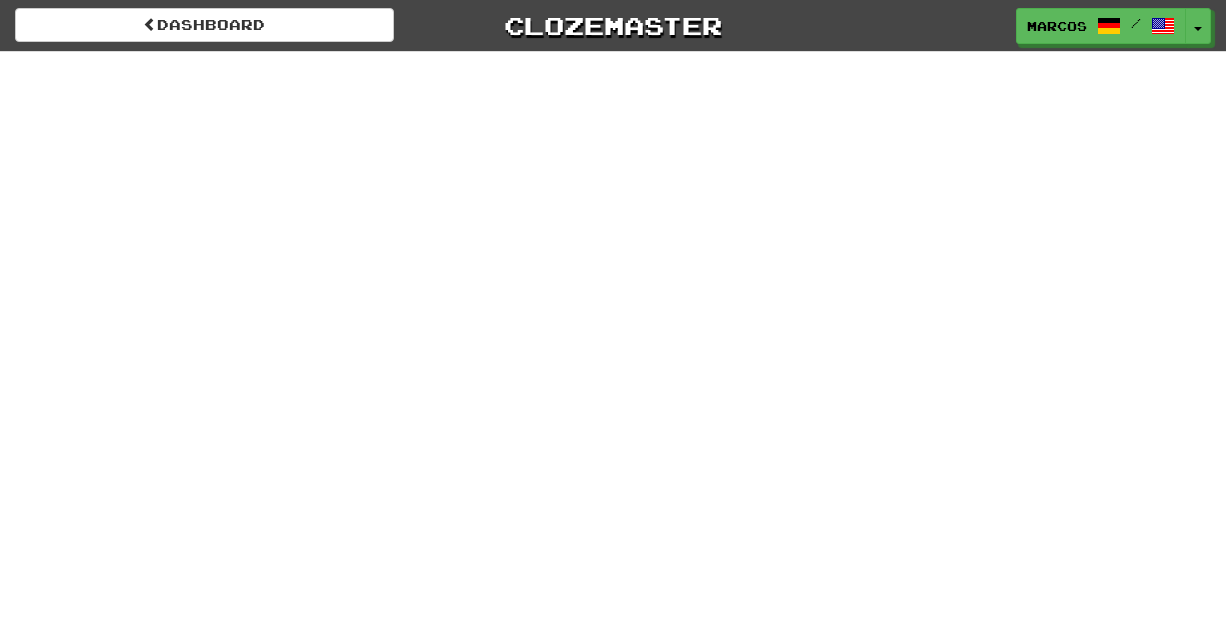 scroll, scrollTop: 0, scrollLeft: 0, axis: both 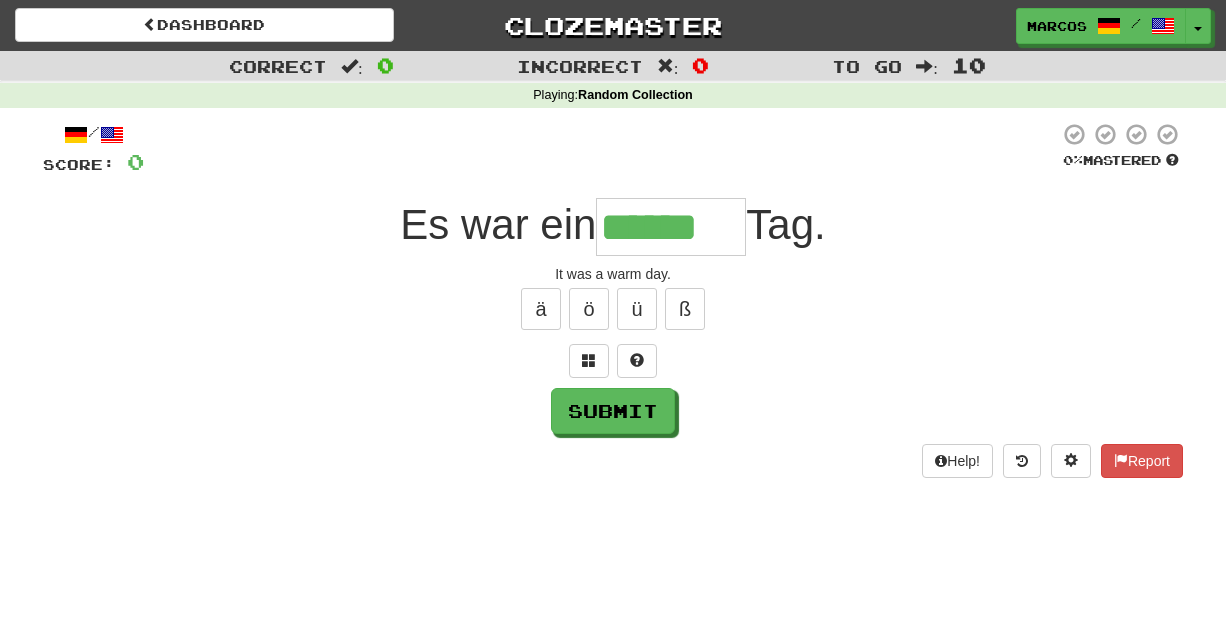 type on "******" 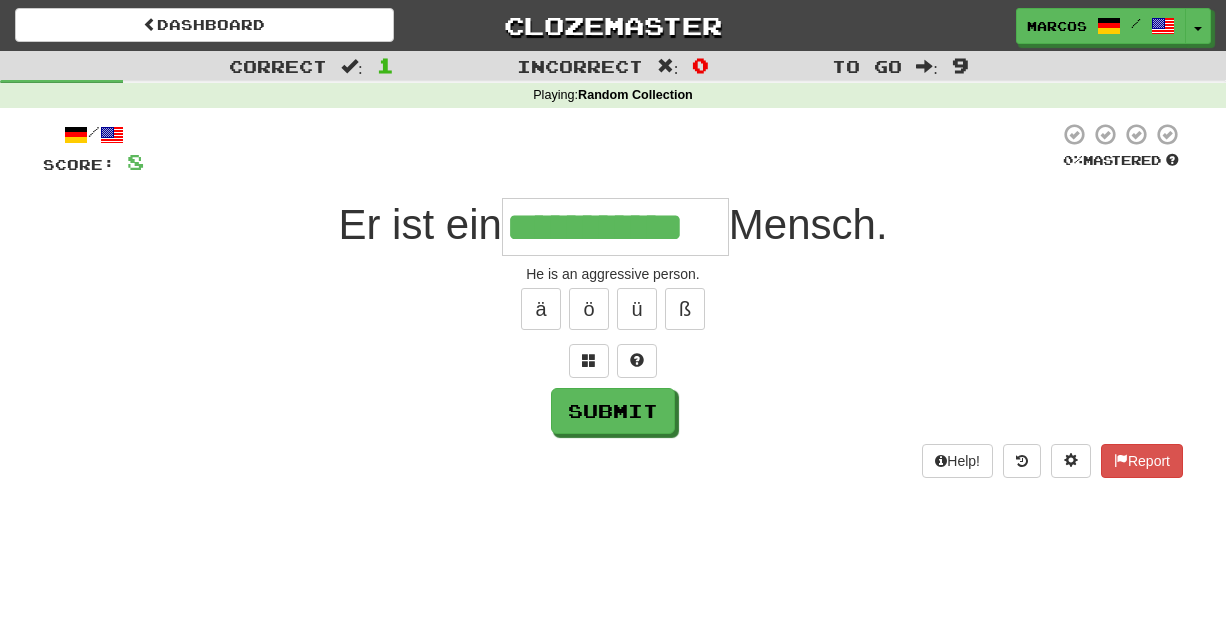 type on "**********" 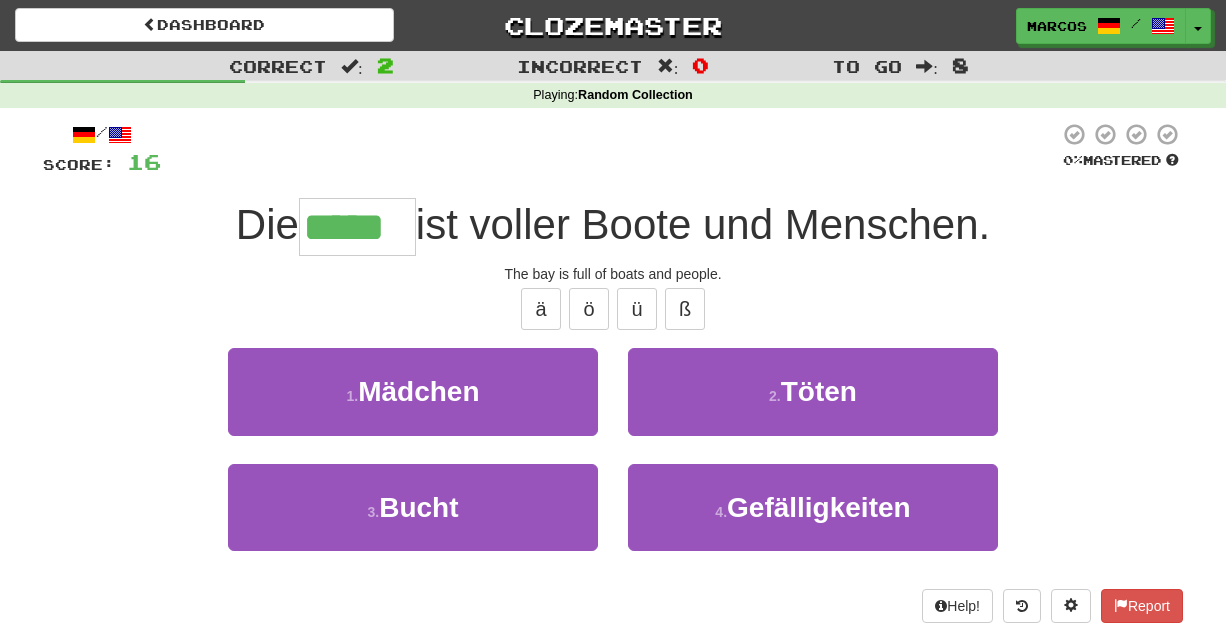 type on "*****" 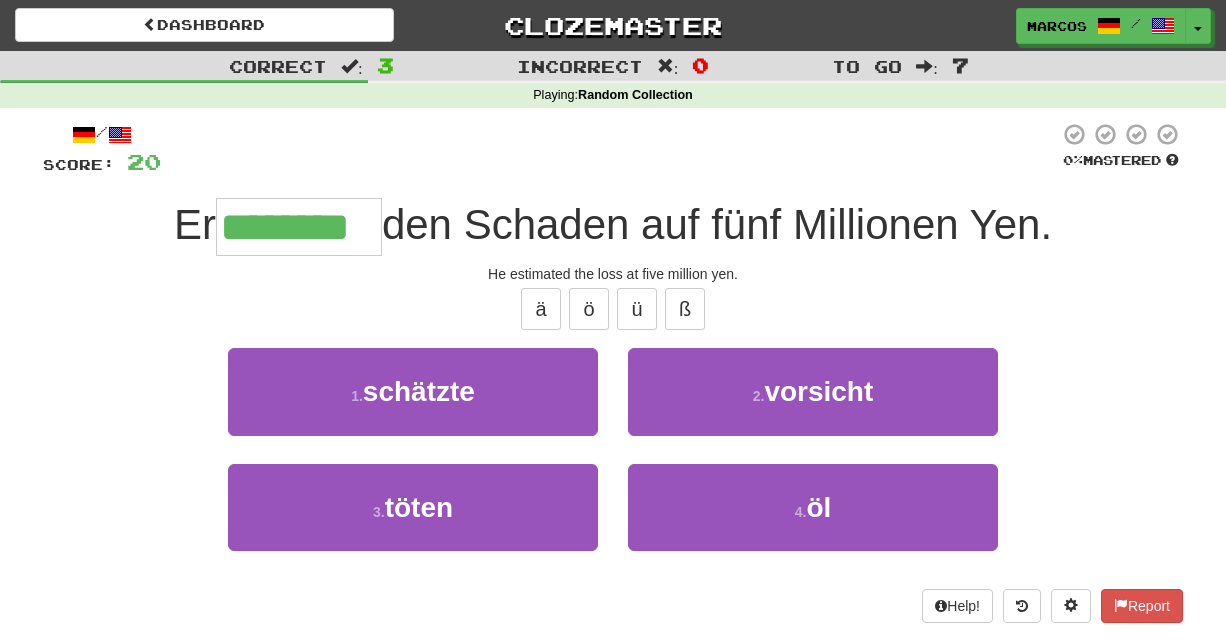 type on "********" 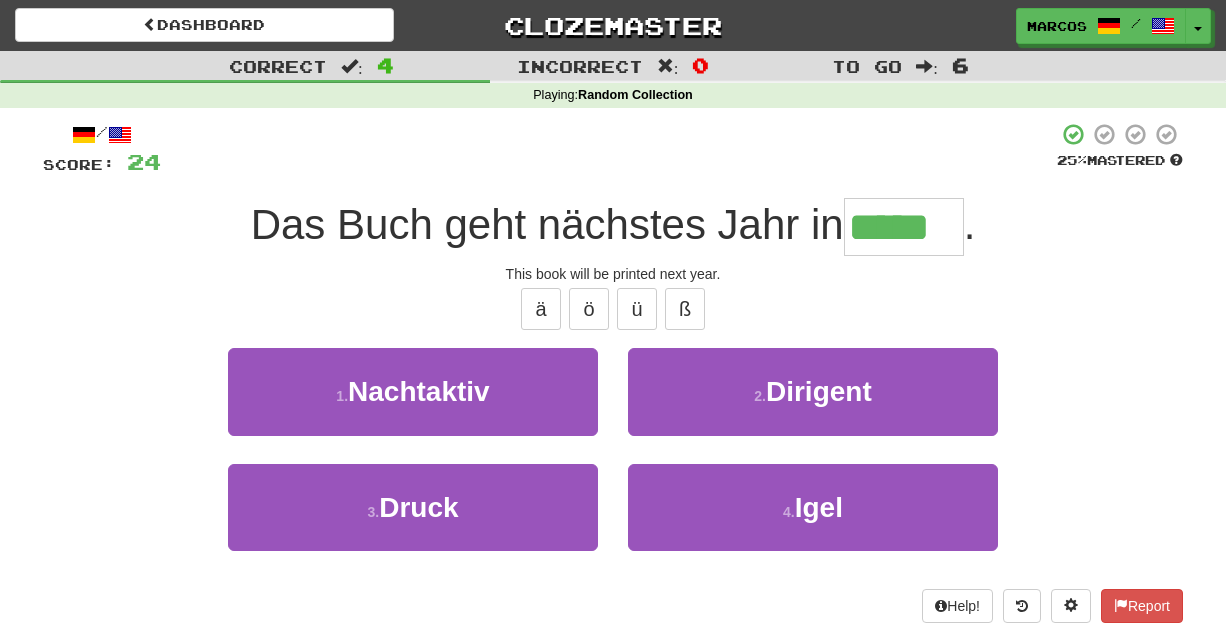 type on "*****" 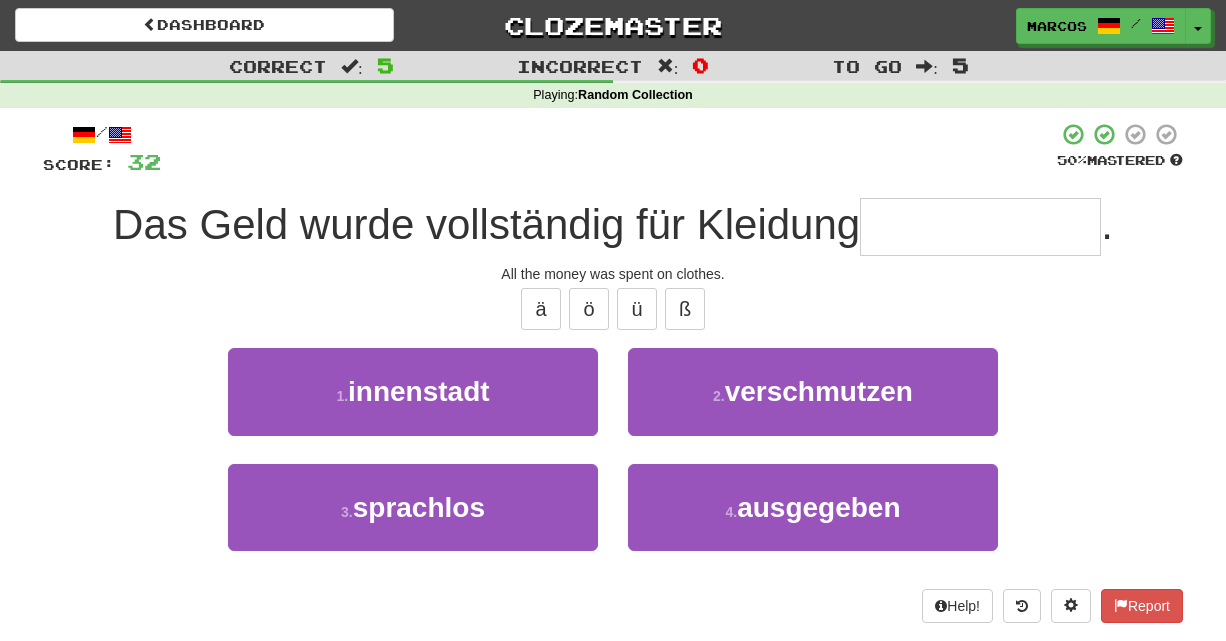 type on "*" 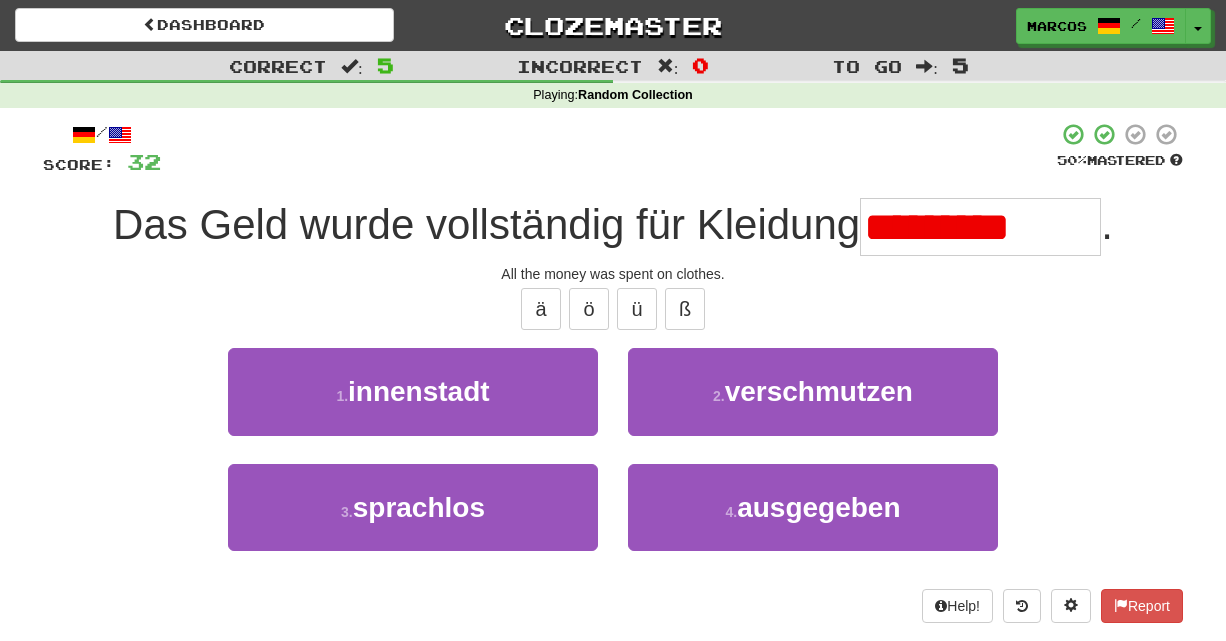 type on "**********" 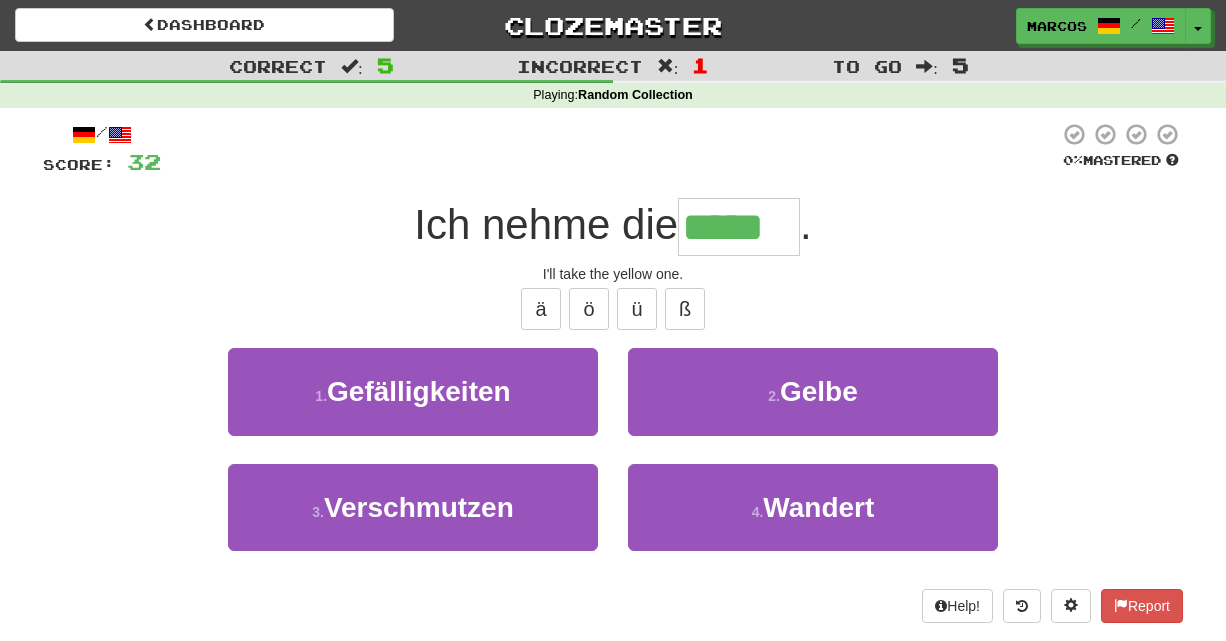 type on "*****" 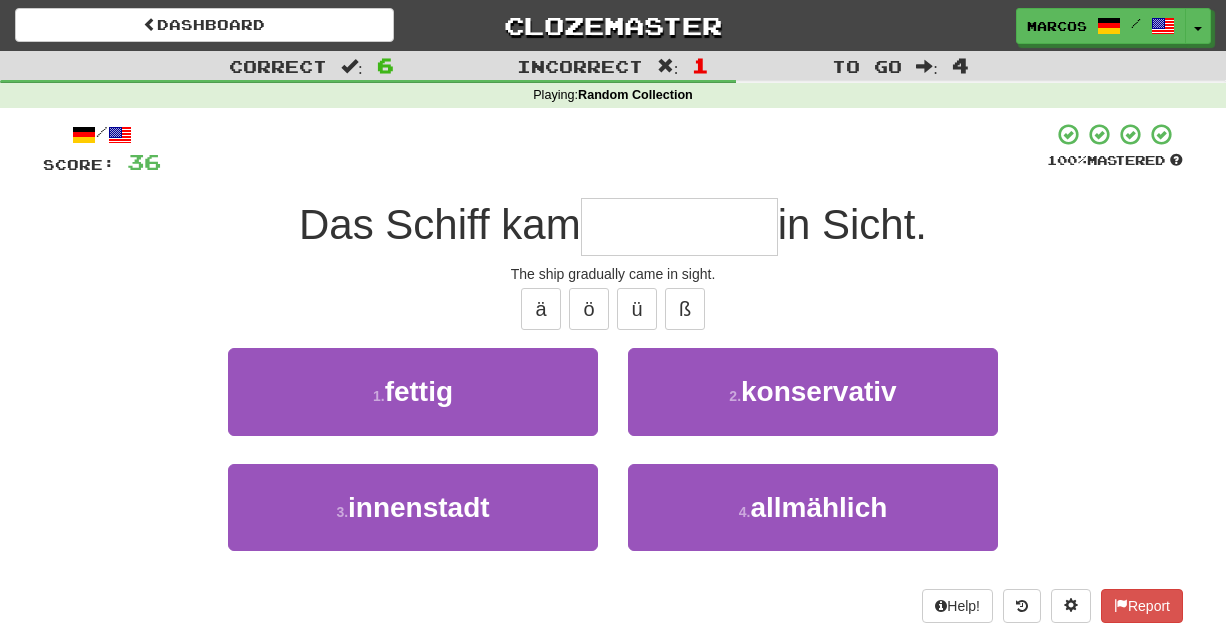 type on "*" 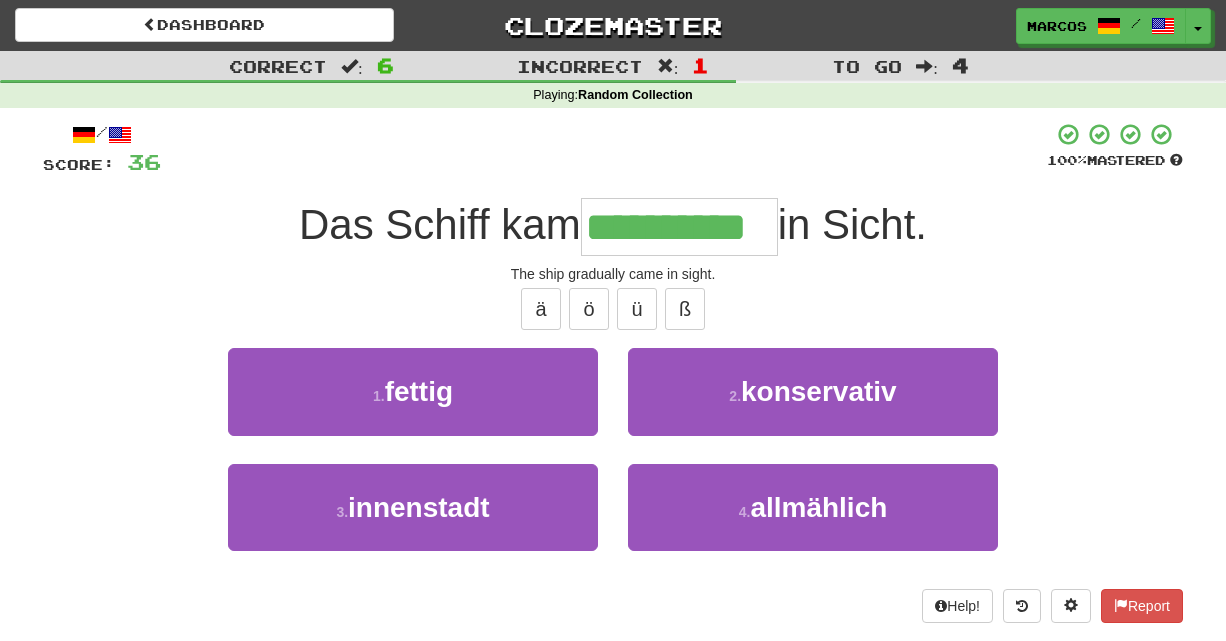 type on "**********" 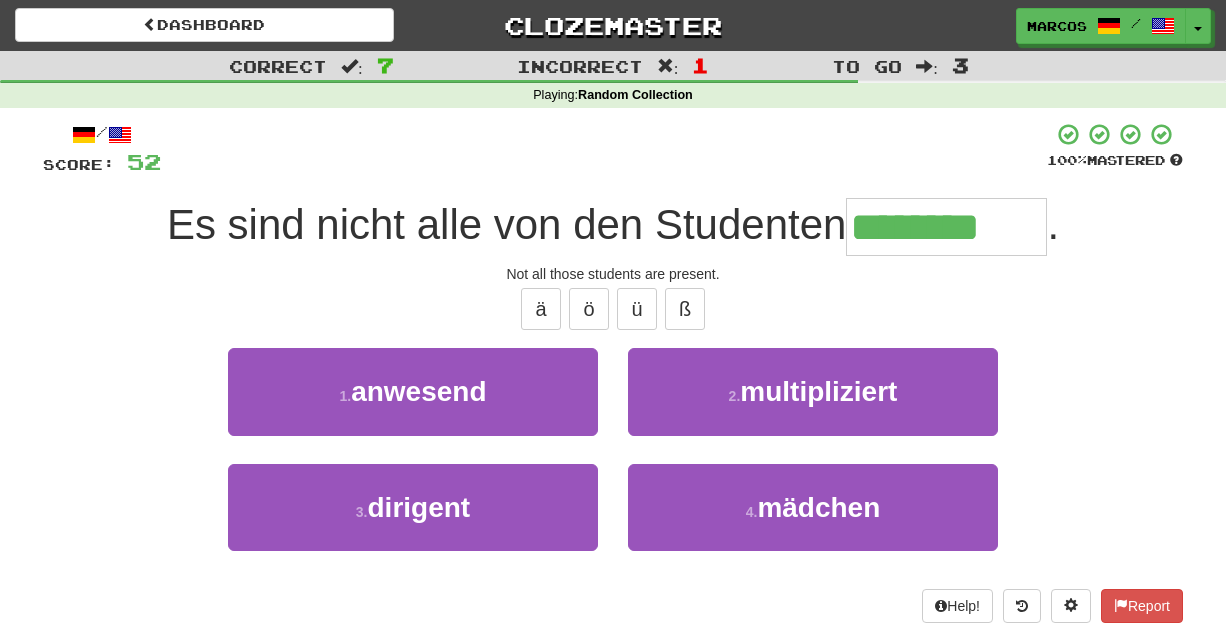 type on "********" 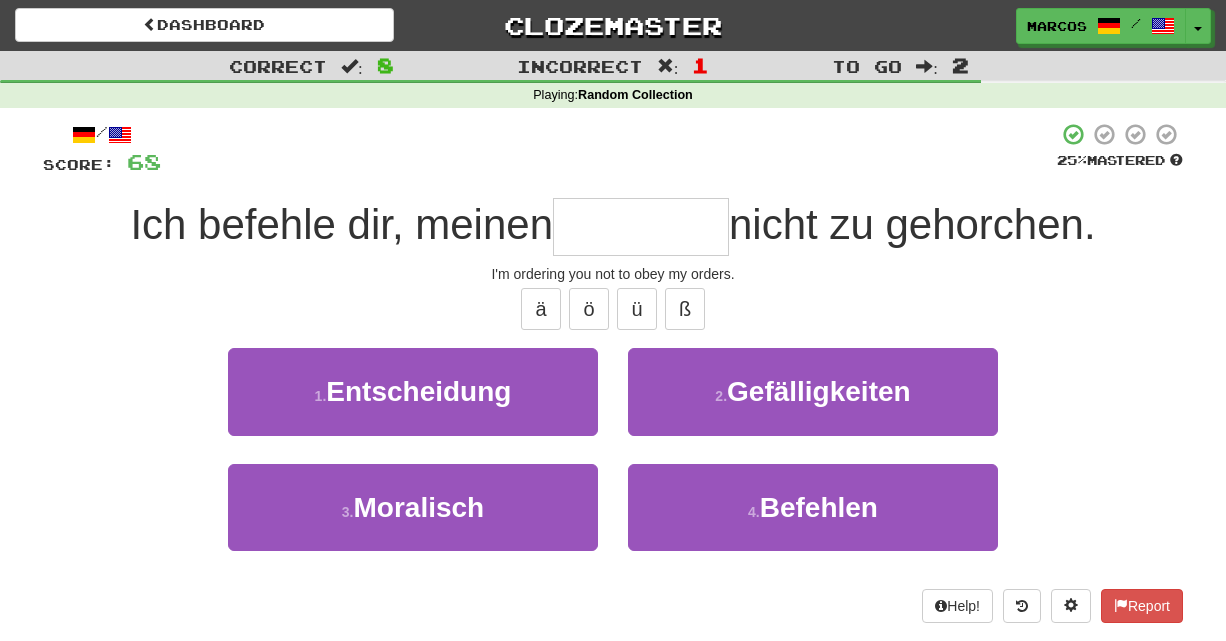 type on "*" 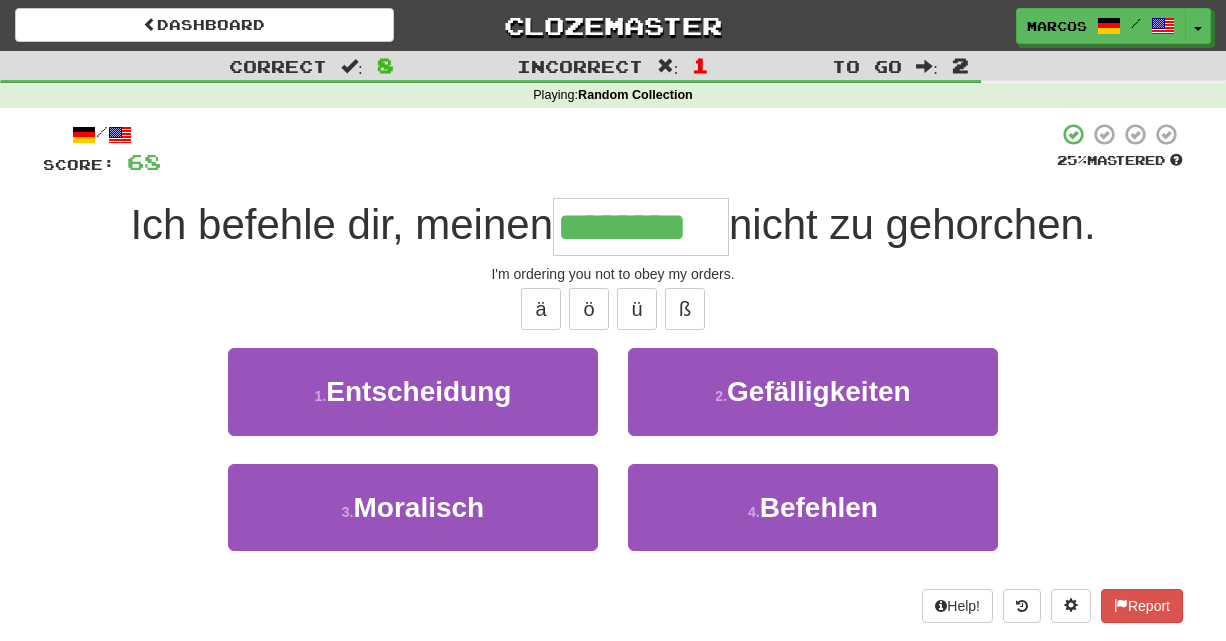 type on "********" 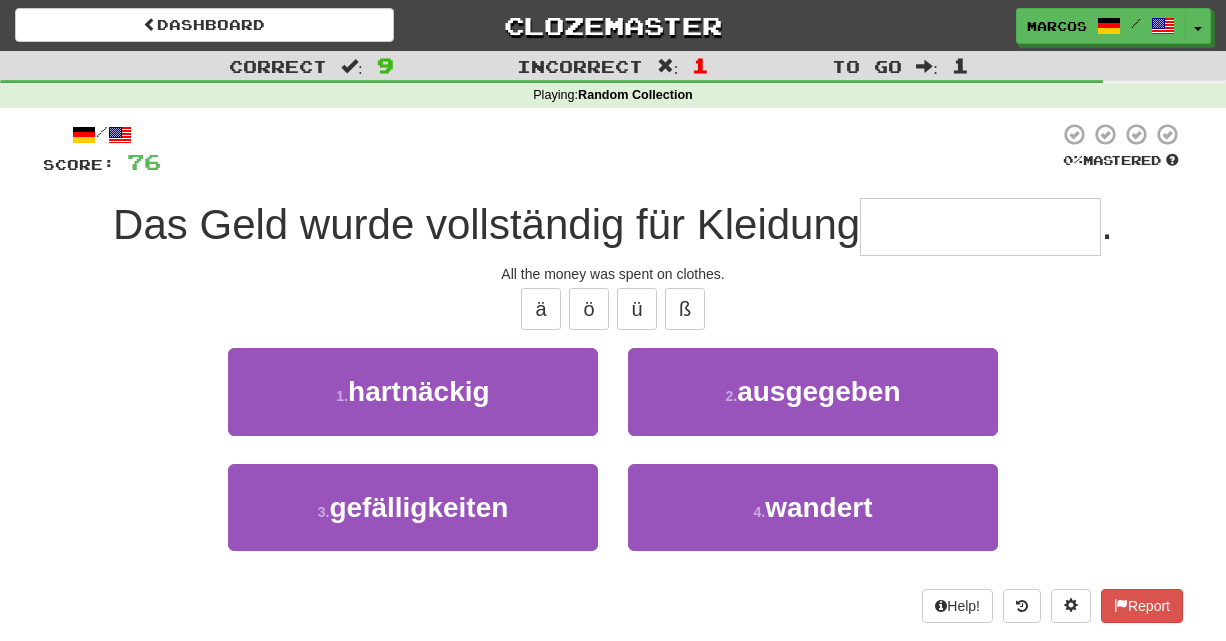 type on "*" 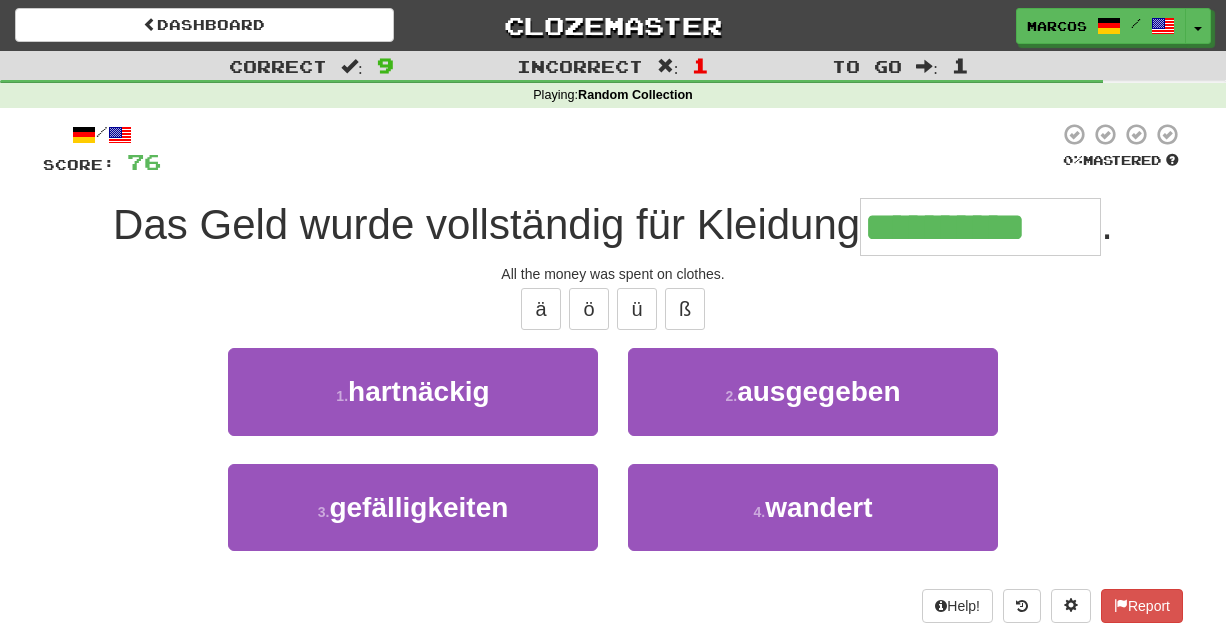 type on "**********" 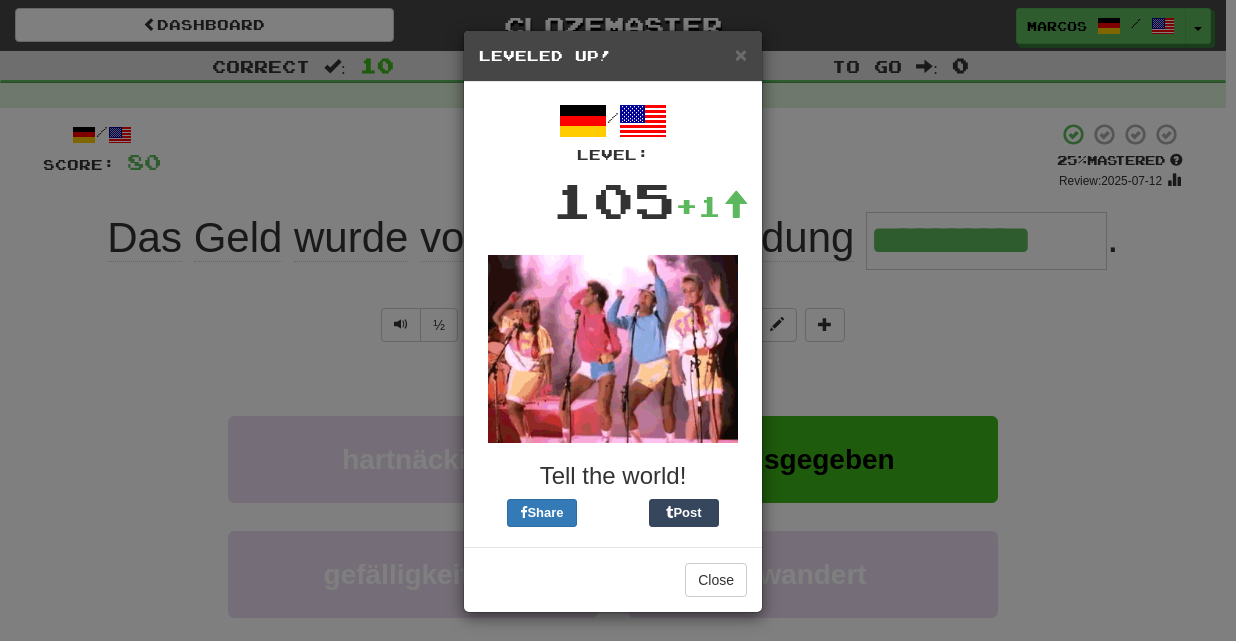 click on "× Leveled Up!  /  Level: 105 +1 Tell the world!  Share  Post Close" at bounding box center [618, 320] 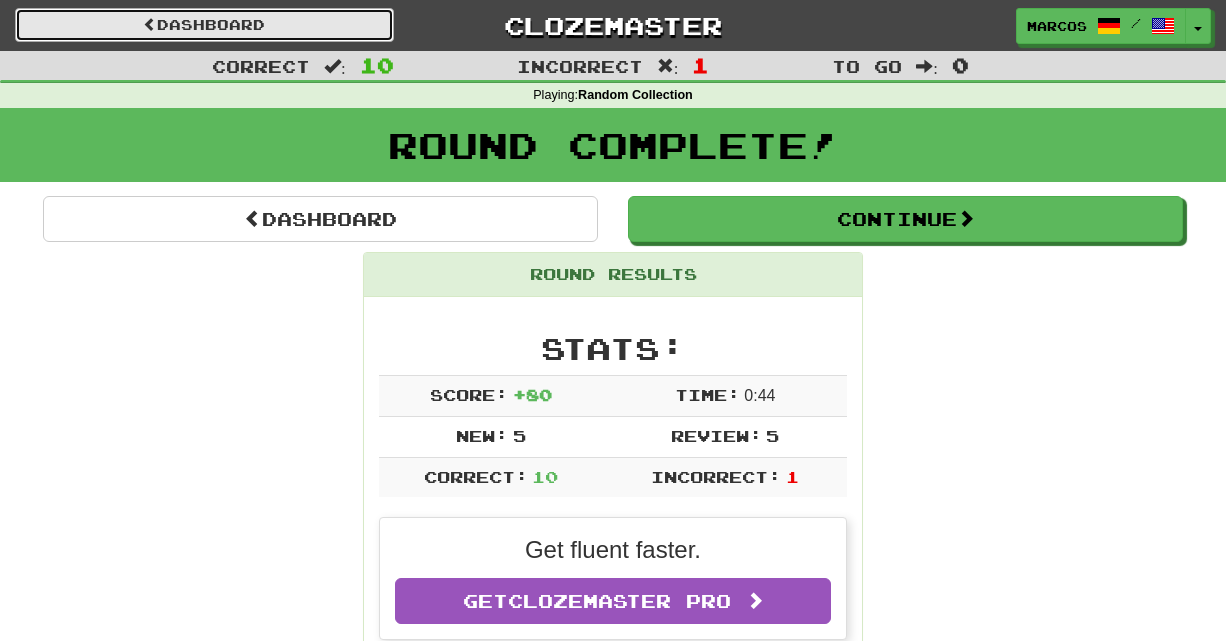 click on "Dashboard" at bounding box center [204, 25] 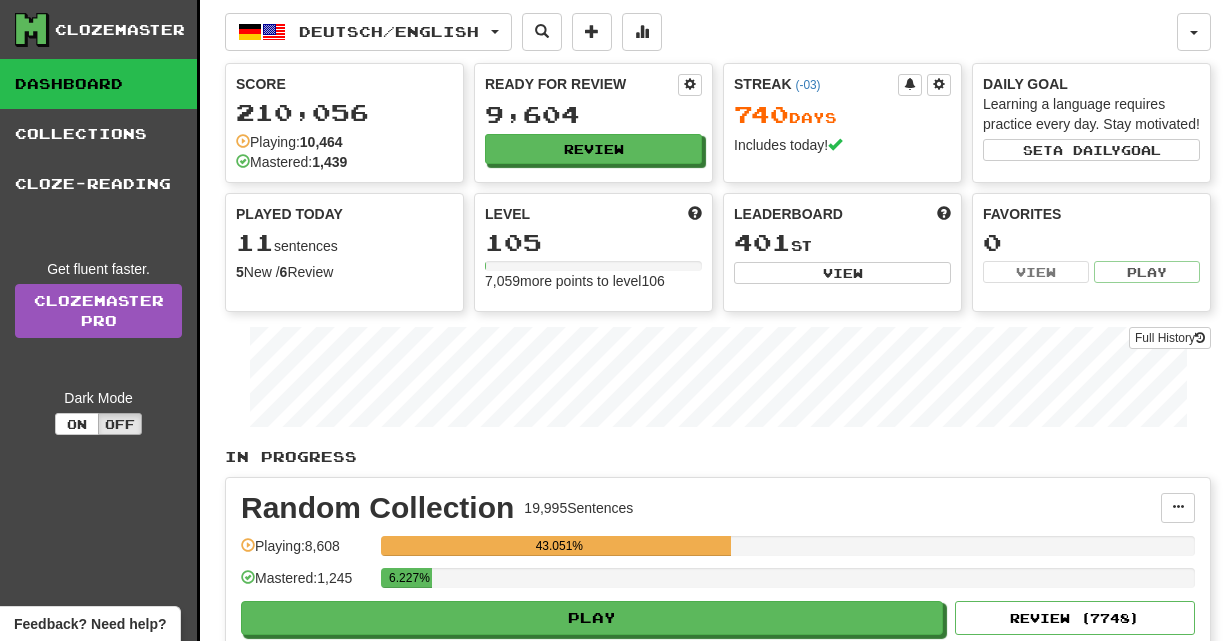 scroll, scrollTop: 0, scrollLeft: 0, axis: both 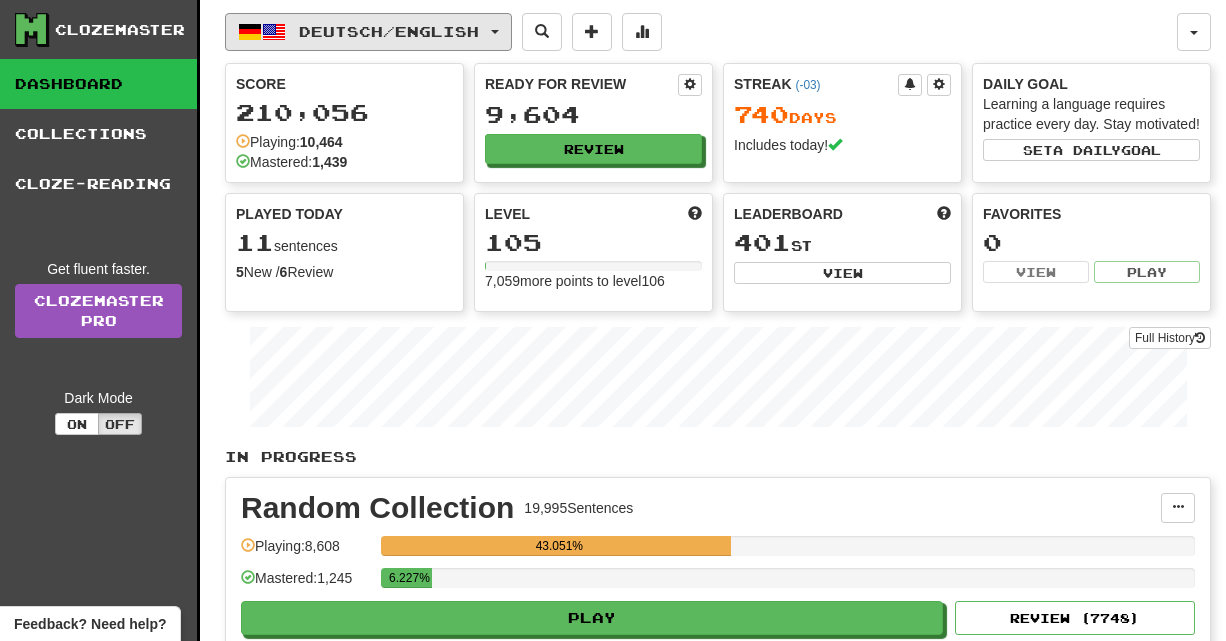 click on "Deutsch  /  English" at bounding box center (389, 31) 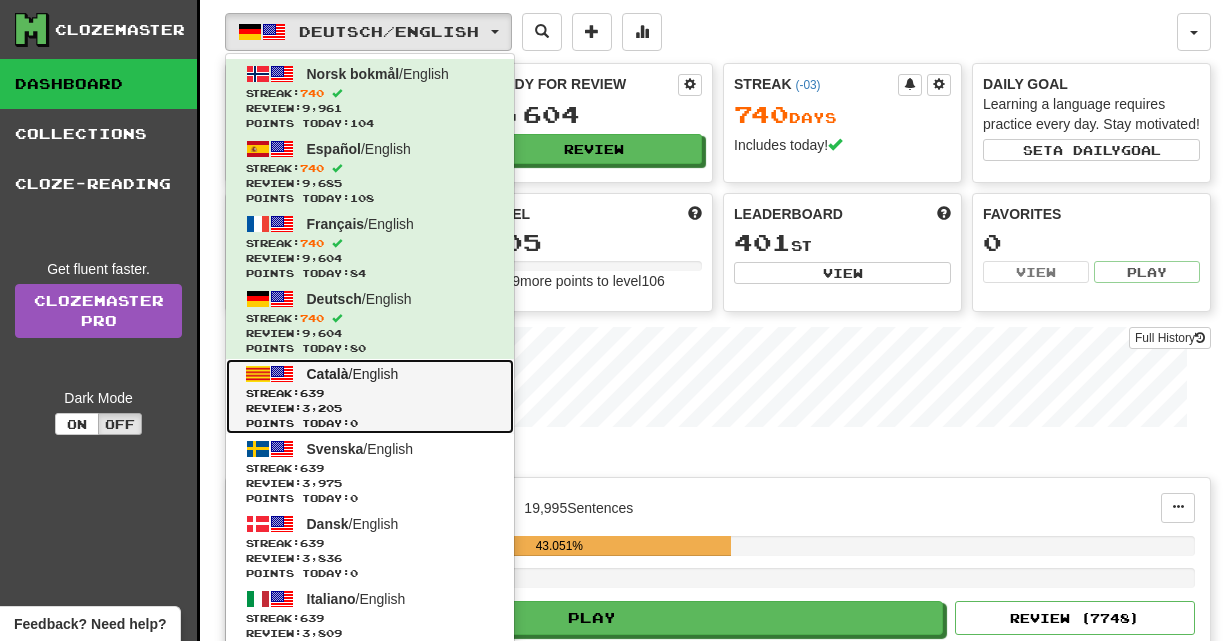 click on "Review:  3,205" at bounding box center (370, 408) 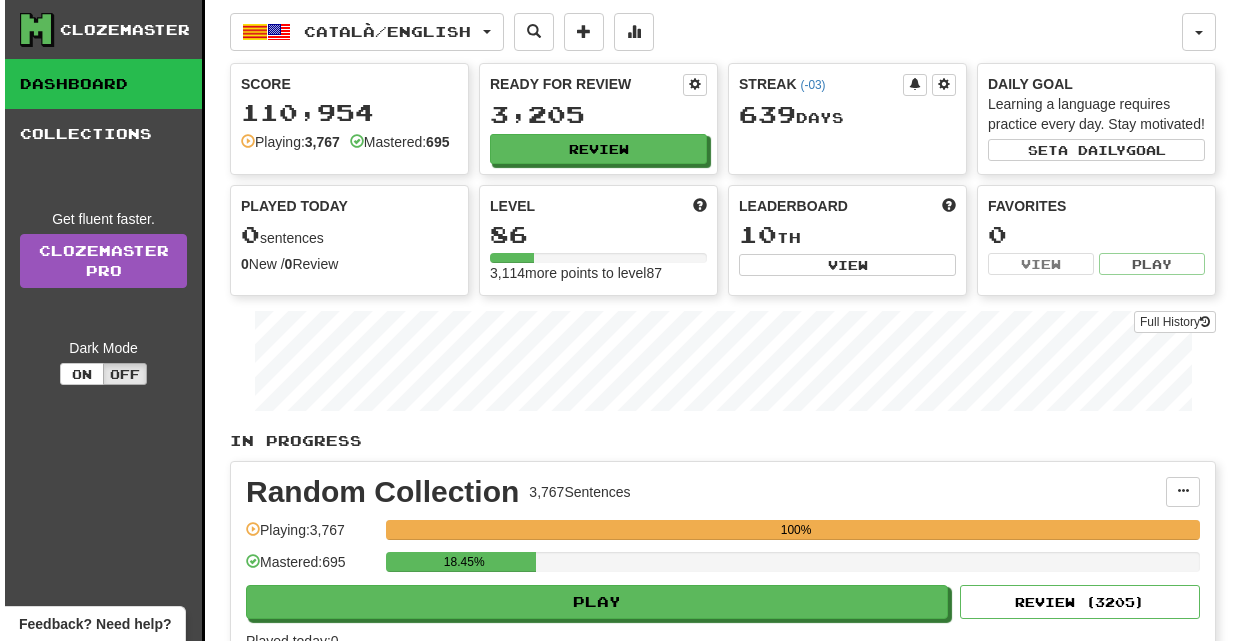 scroll, scrollTop: 0, scrollLeft: 0, axis: both 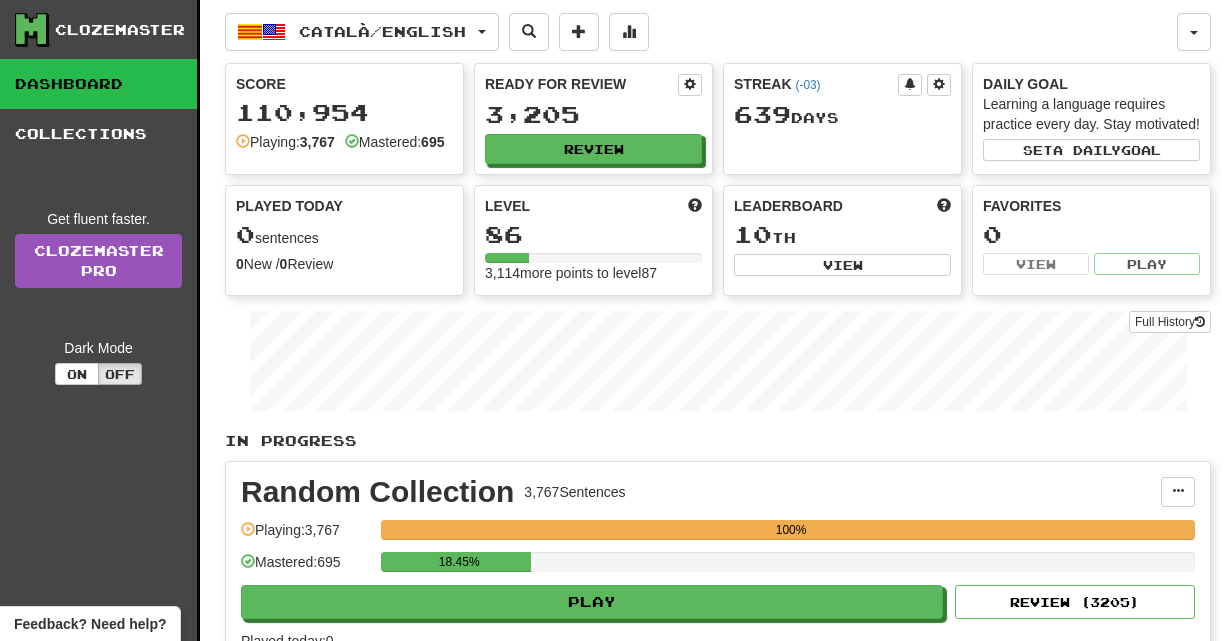 click on "Ready for Review 3,205   Review" at bounding box center [593, 119] 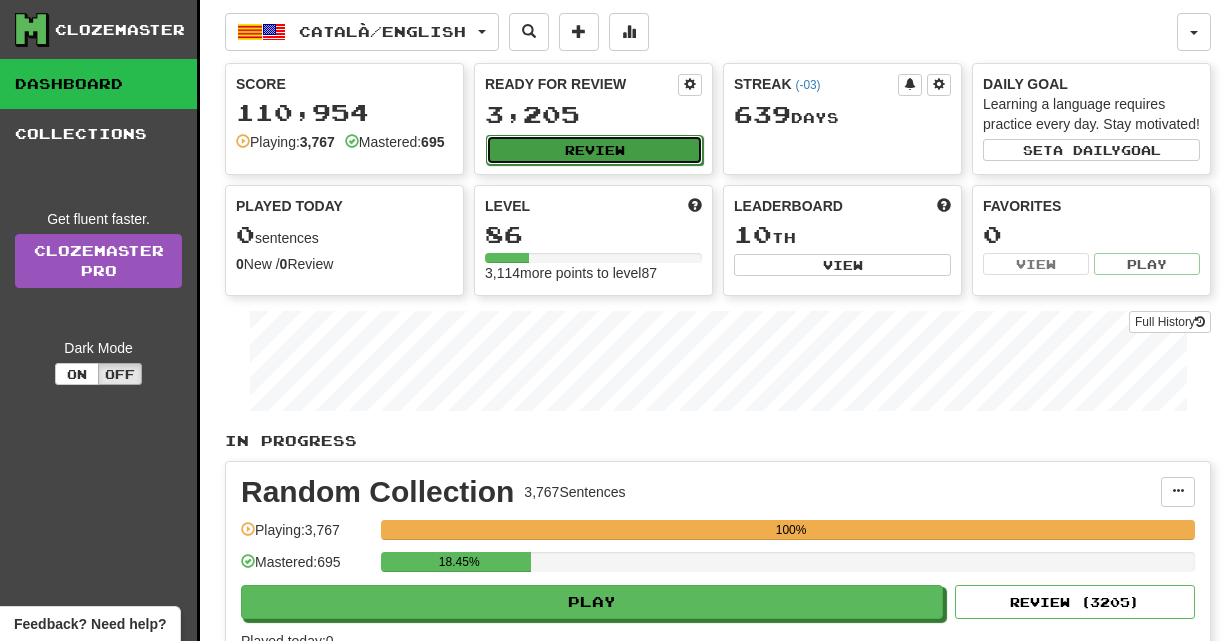 click on "Review" at bounding box center [594, 150] 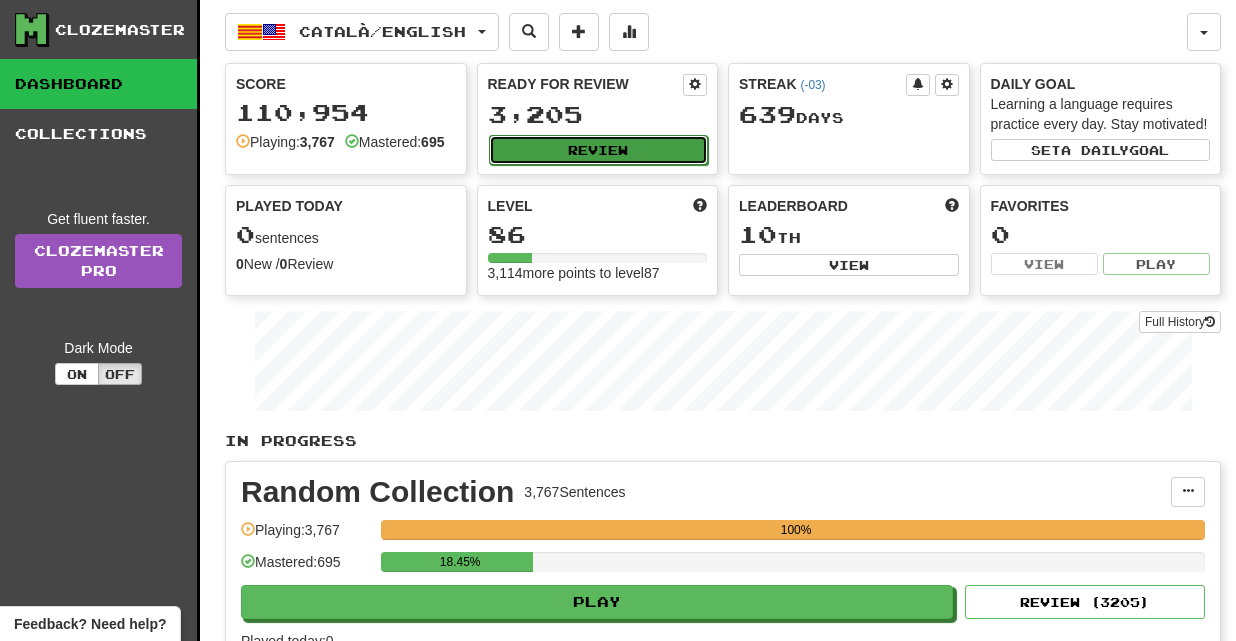 select on "**" 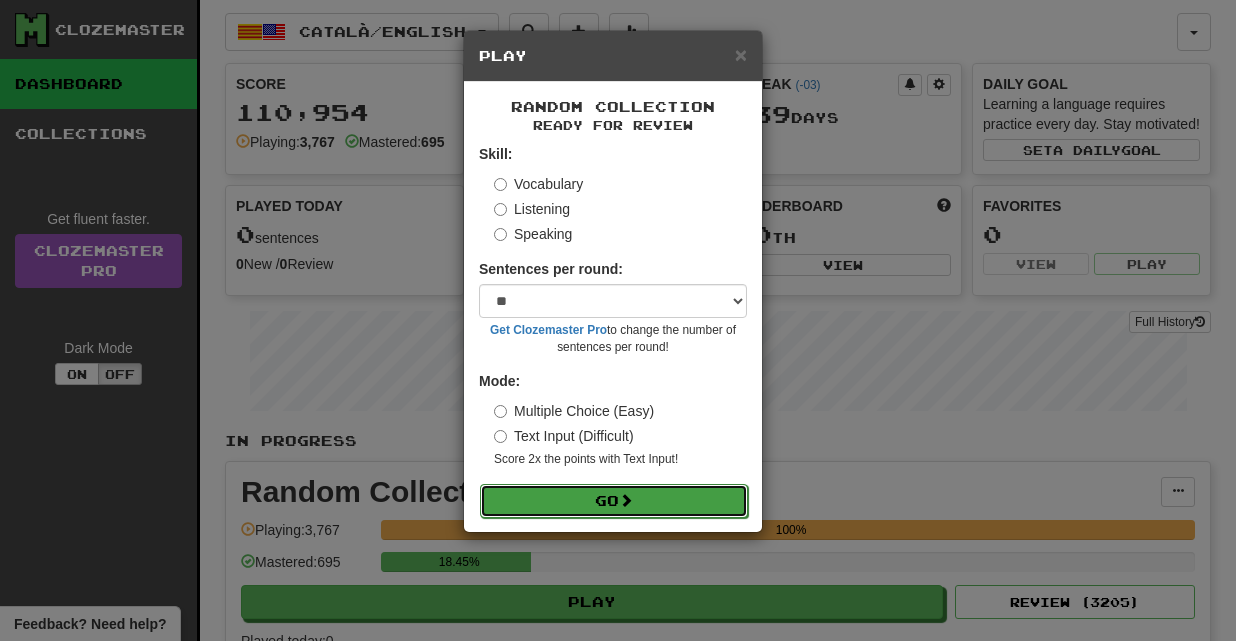 click at bounding box center [626, 500] 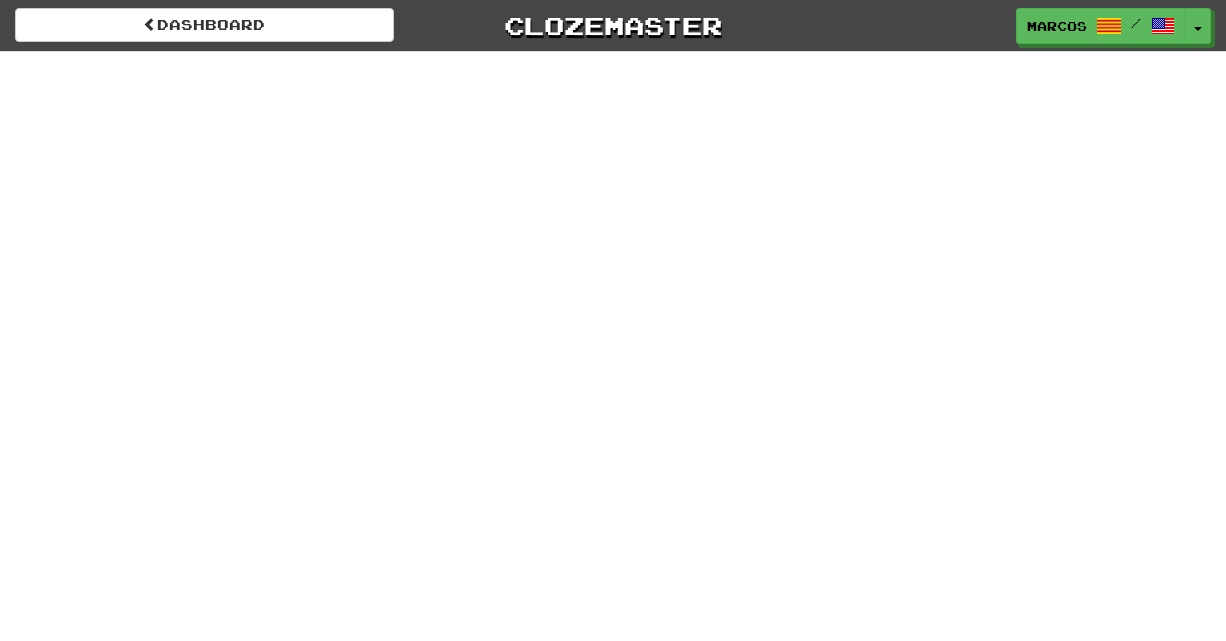 scroll, scrollTop: 0, scrollLeft: 0, axis: both 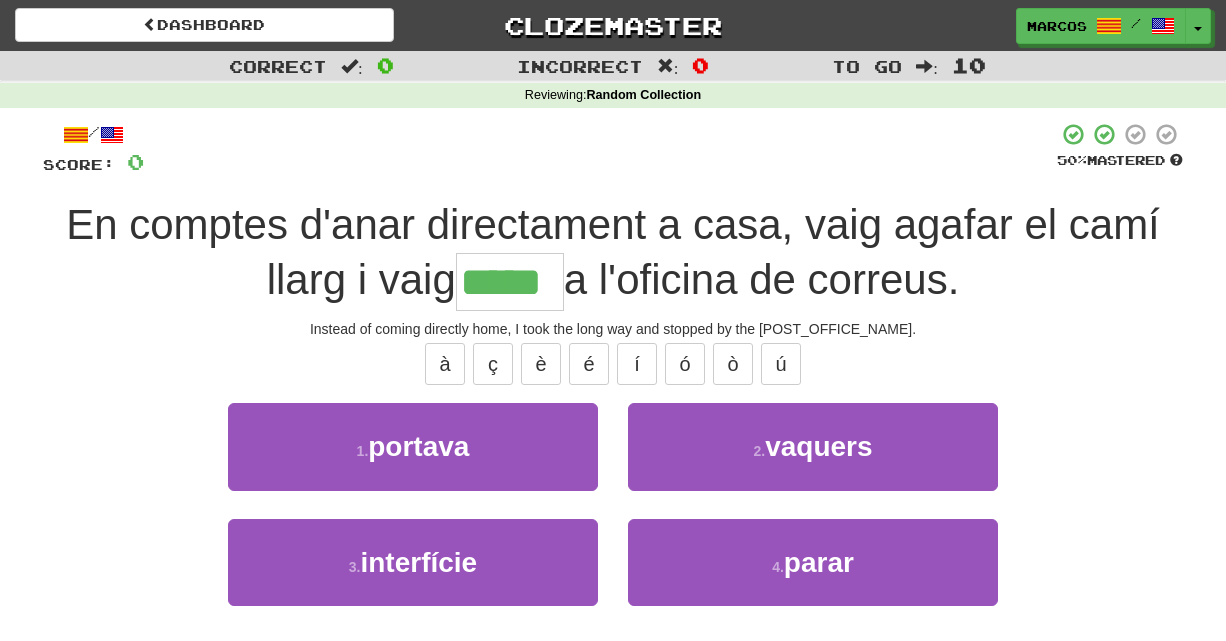 type on "*****" 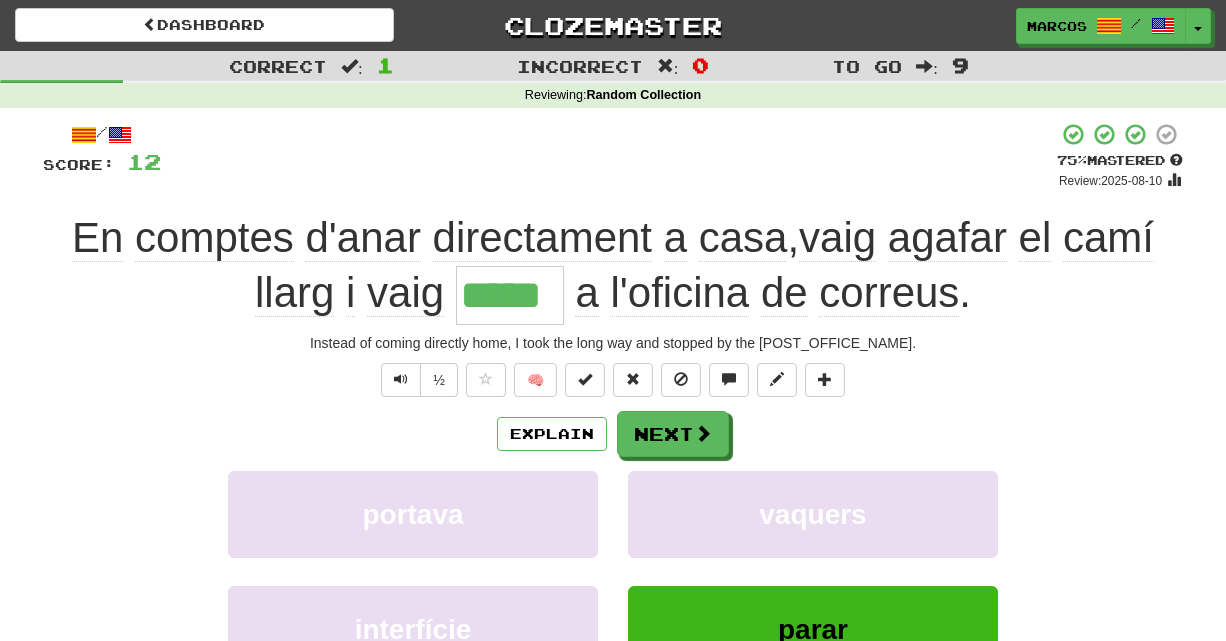 type 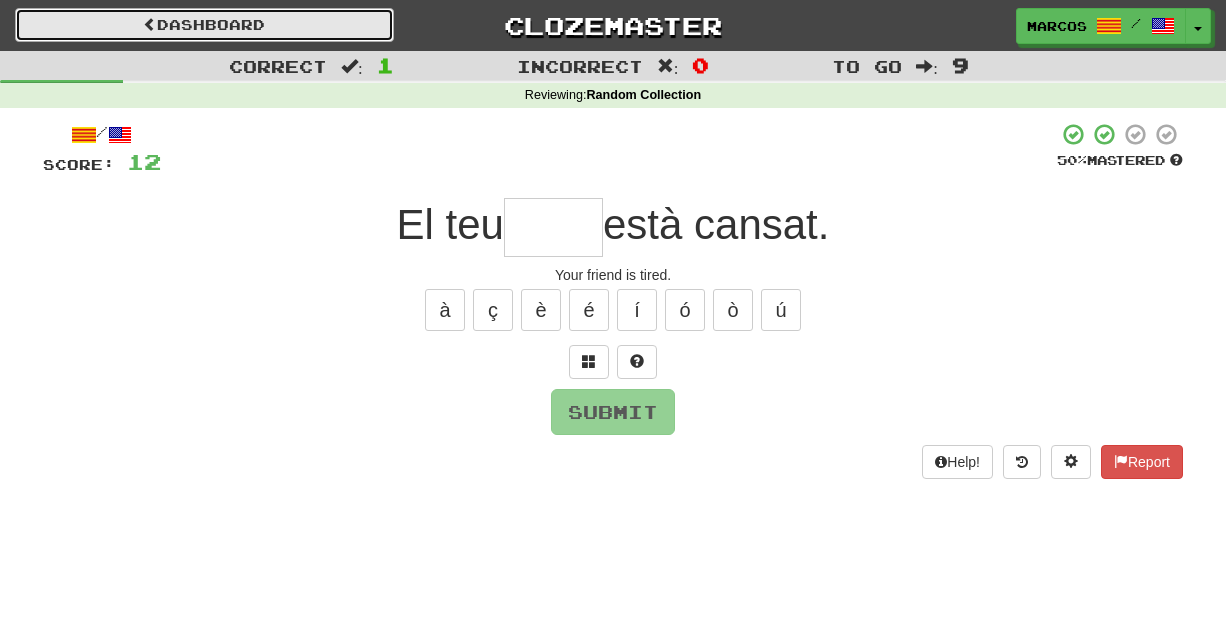 click on "Dashboard" at bounding box center [204, 25] 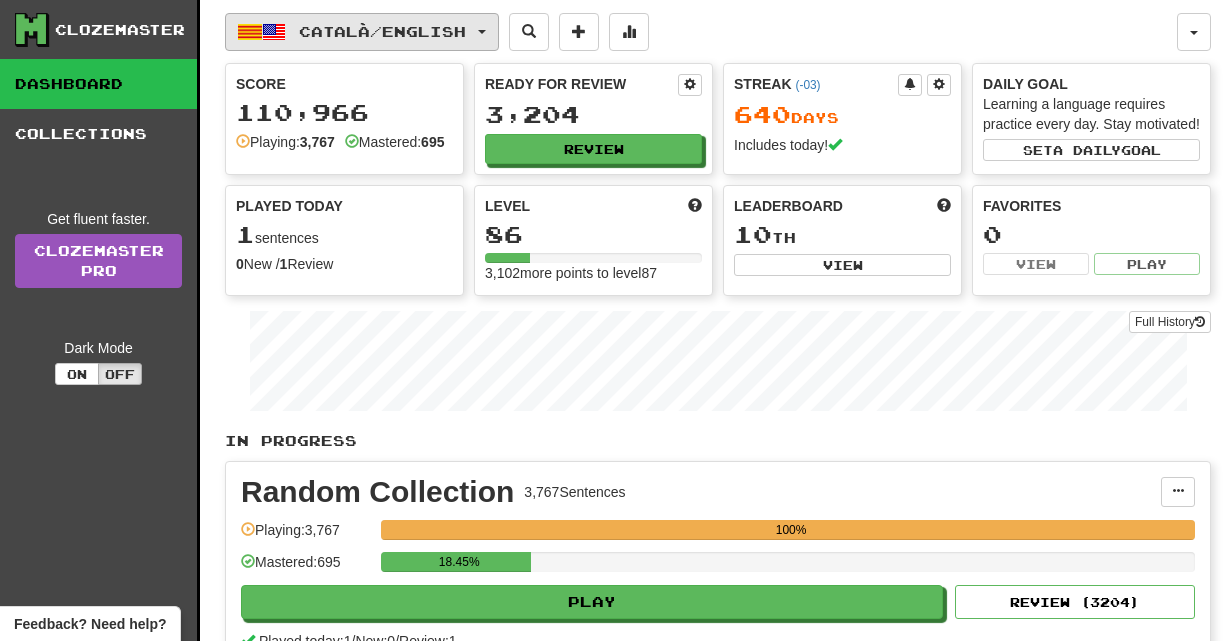scroll, scrollTop: 0, scrollLeft: 0, axis: both 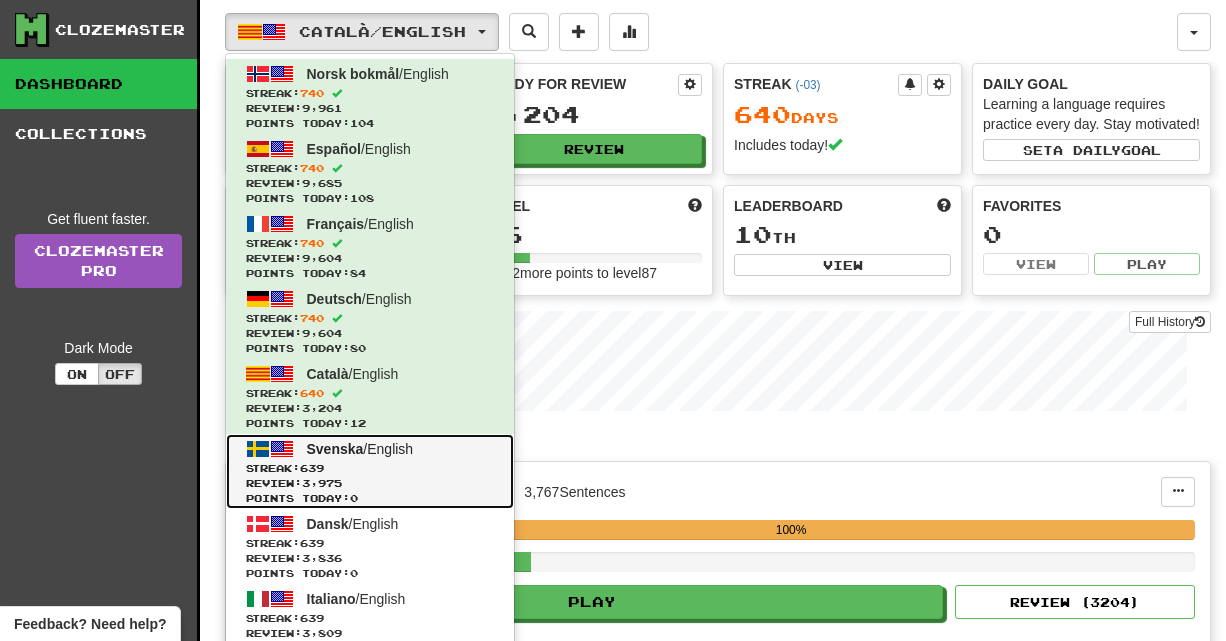 click on "Streak:  639" at bounding box center [370, 468] 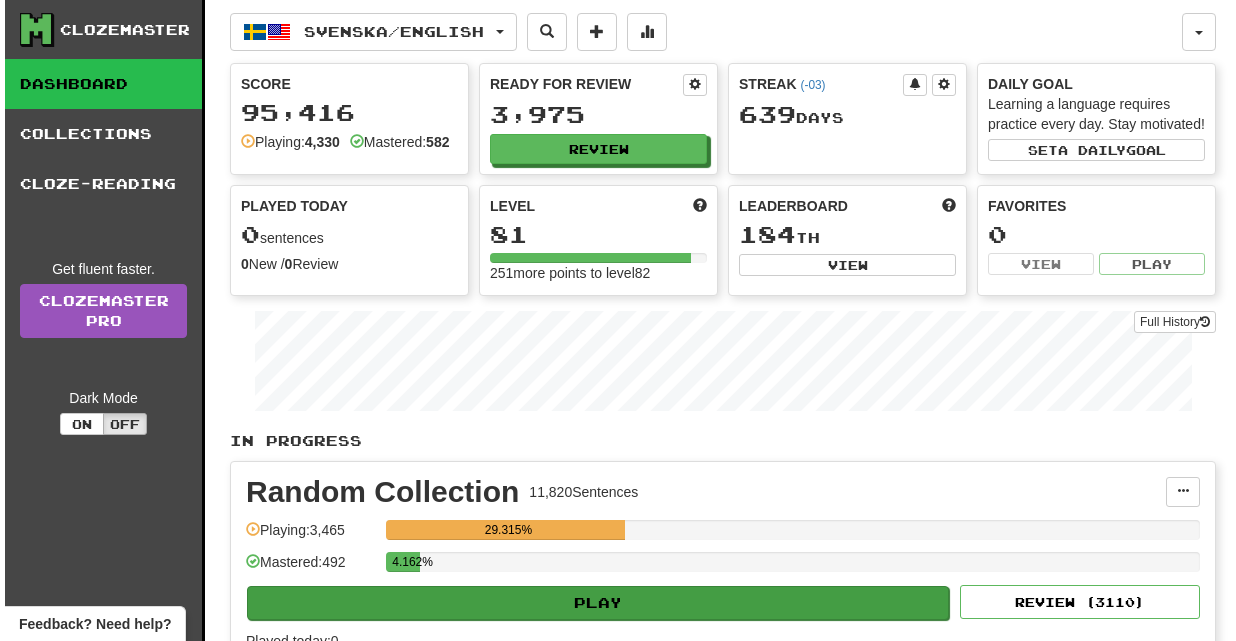 scroll, scrollTop: 0, scrollLeft: 0, axis: both 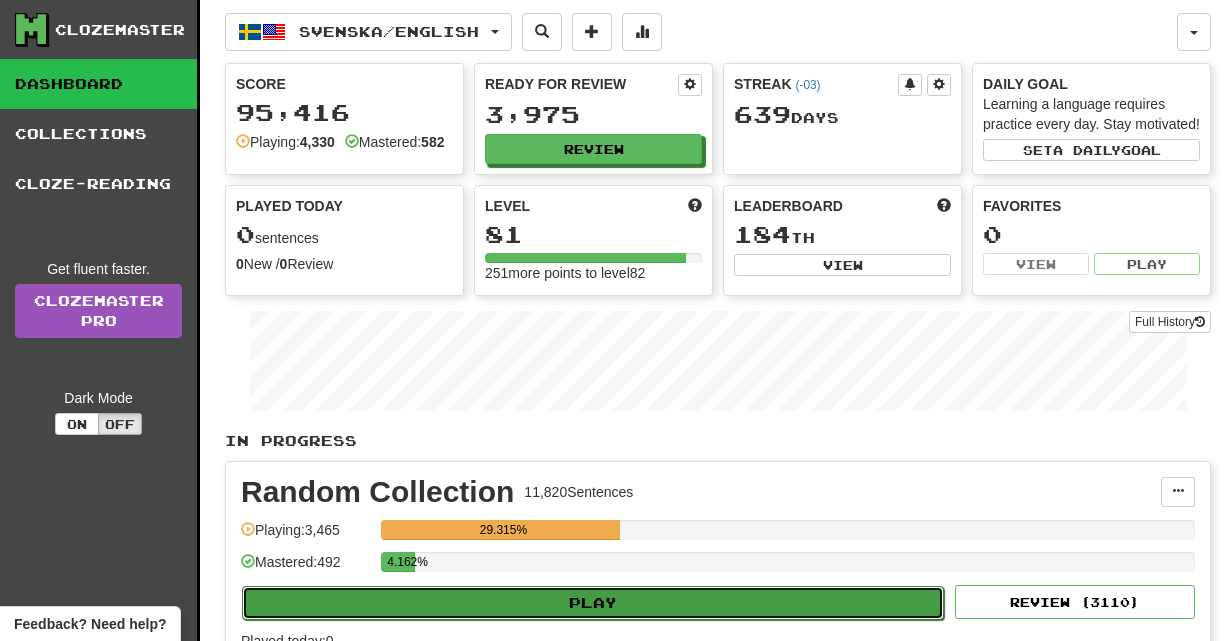 click on "Play" at bounding box center [593, 603] 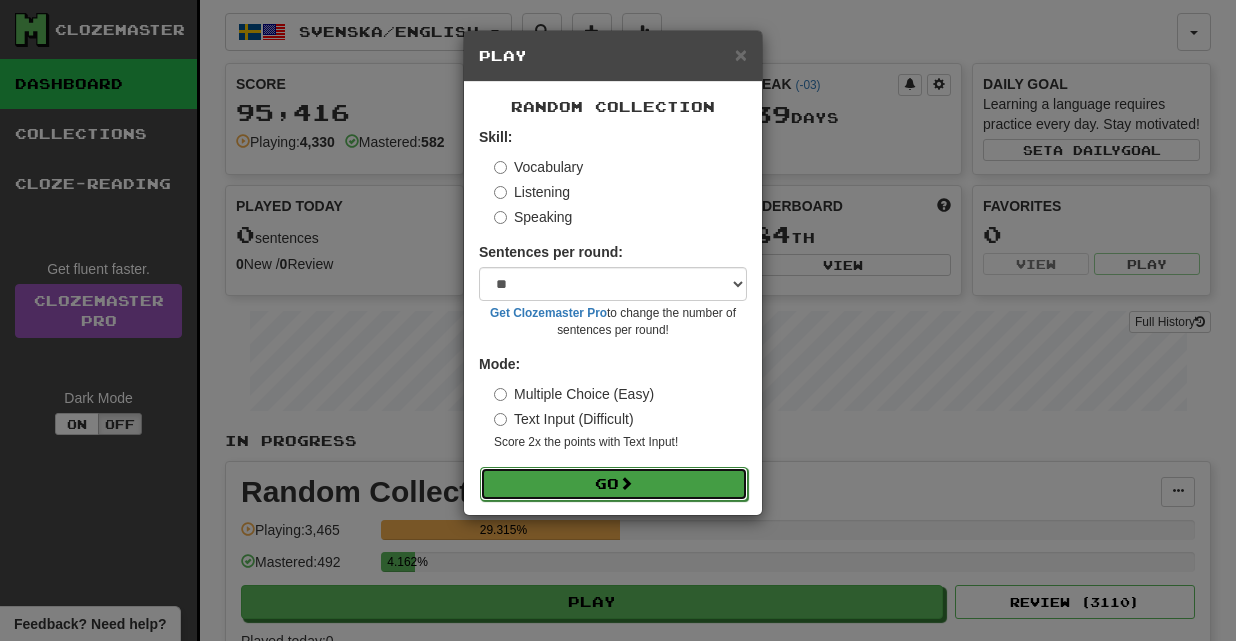 click at bounding box center [626, 483] 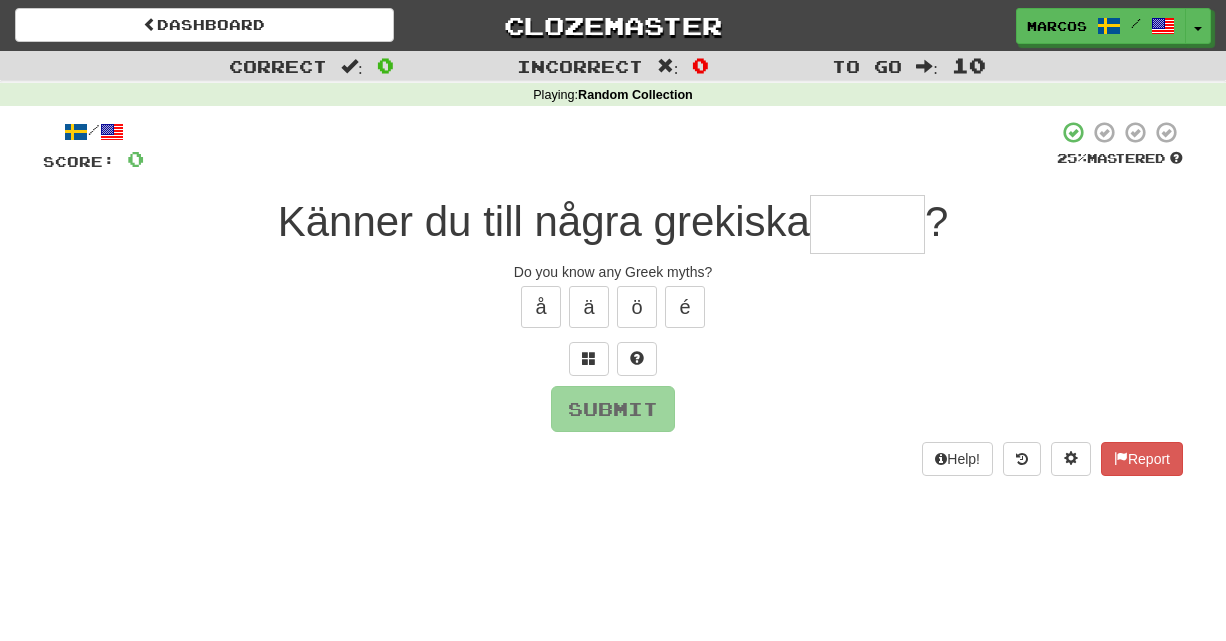 scroll, scrollTop: 0, scrollLeft: 0, axis: both 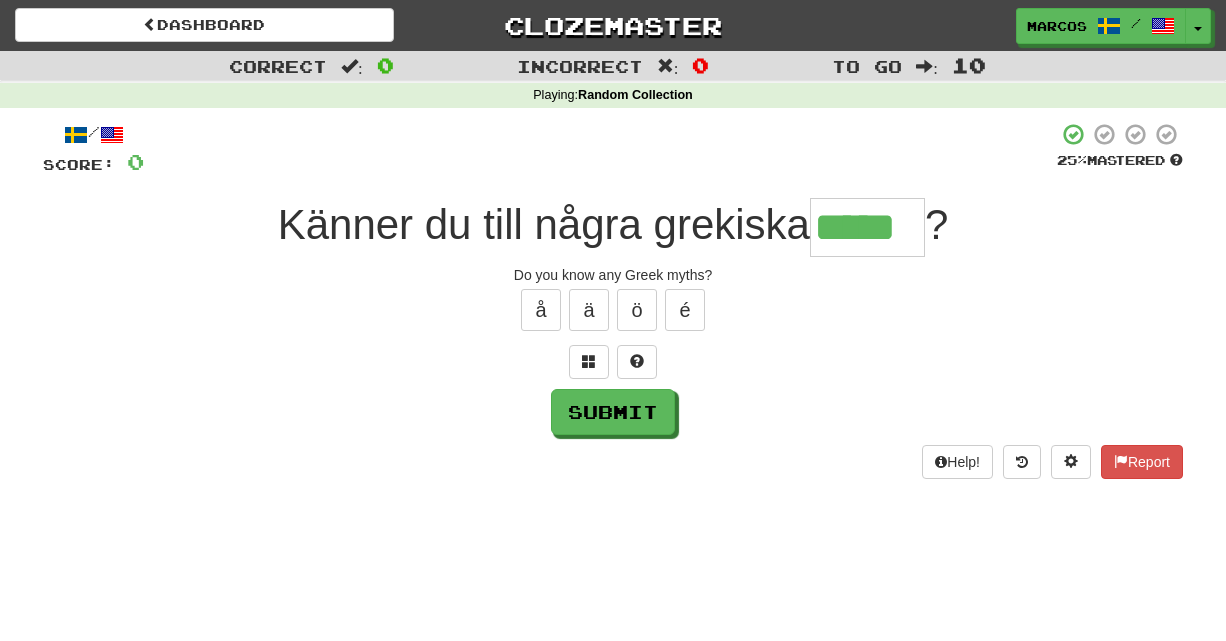 type on "*****" 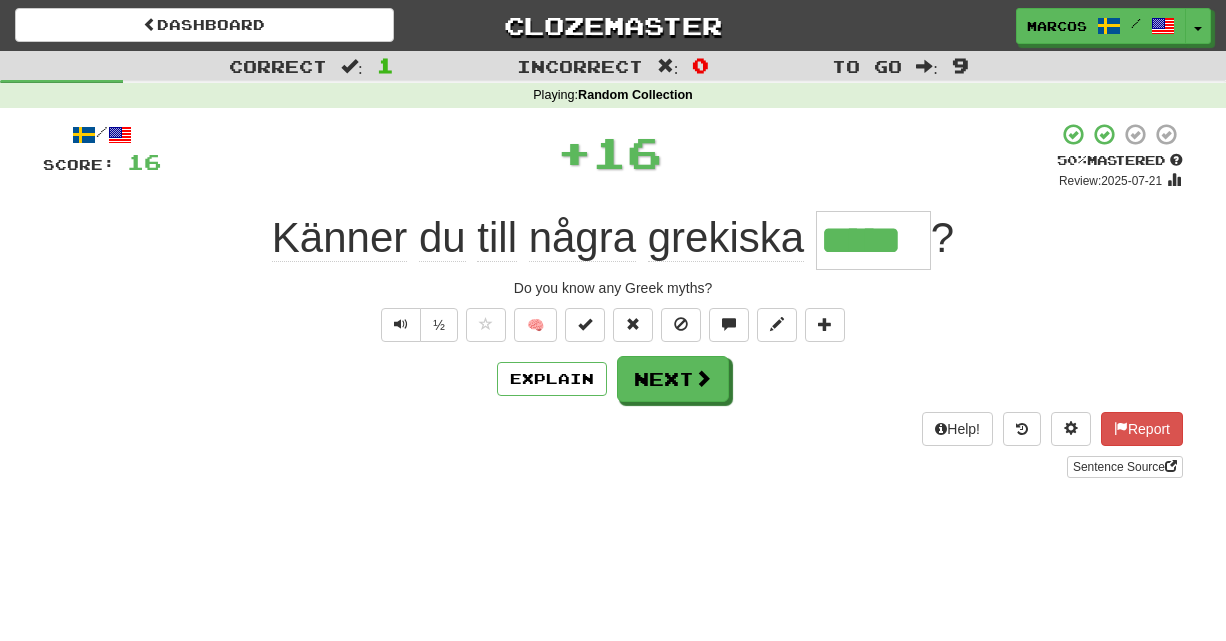 type 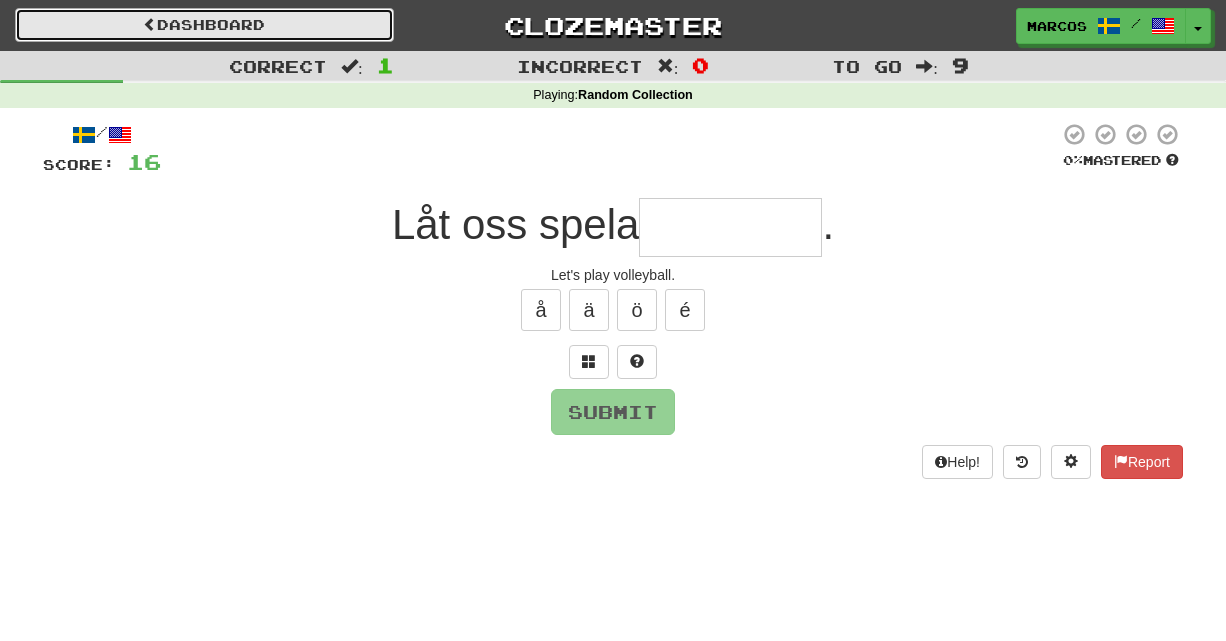 click on "Dashboard" at bounding box center (204, 25) 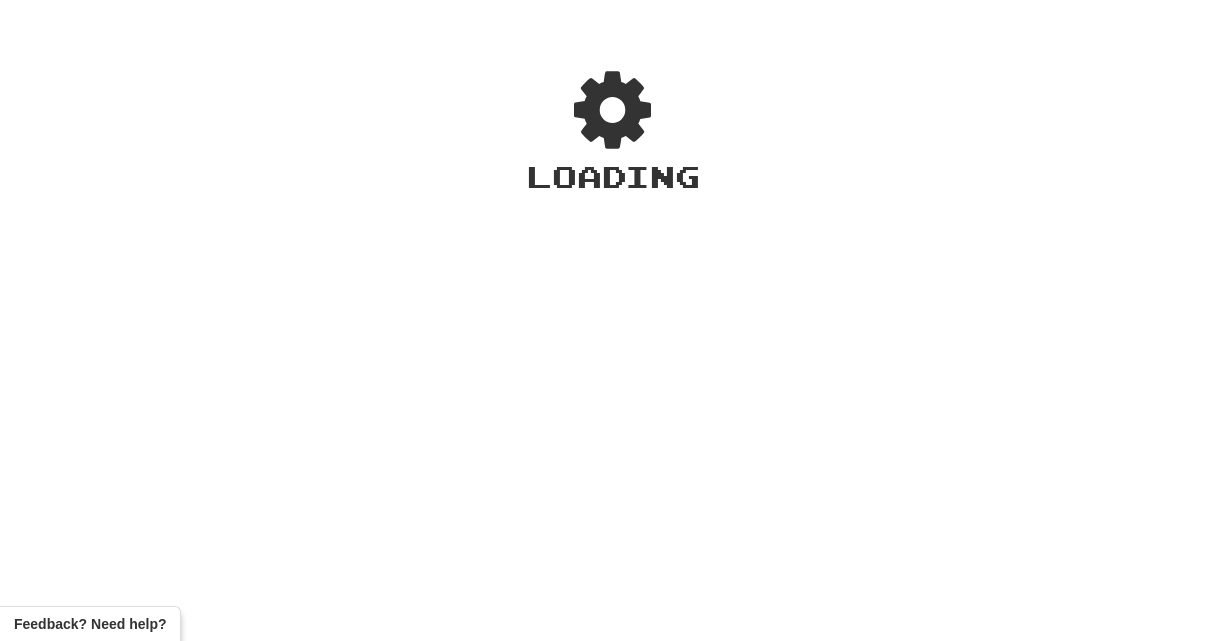 scroll, scrollTop: 0, scrollLeft: 0, axis: both 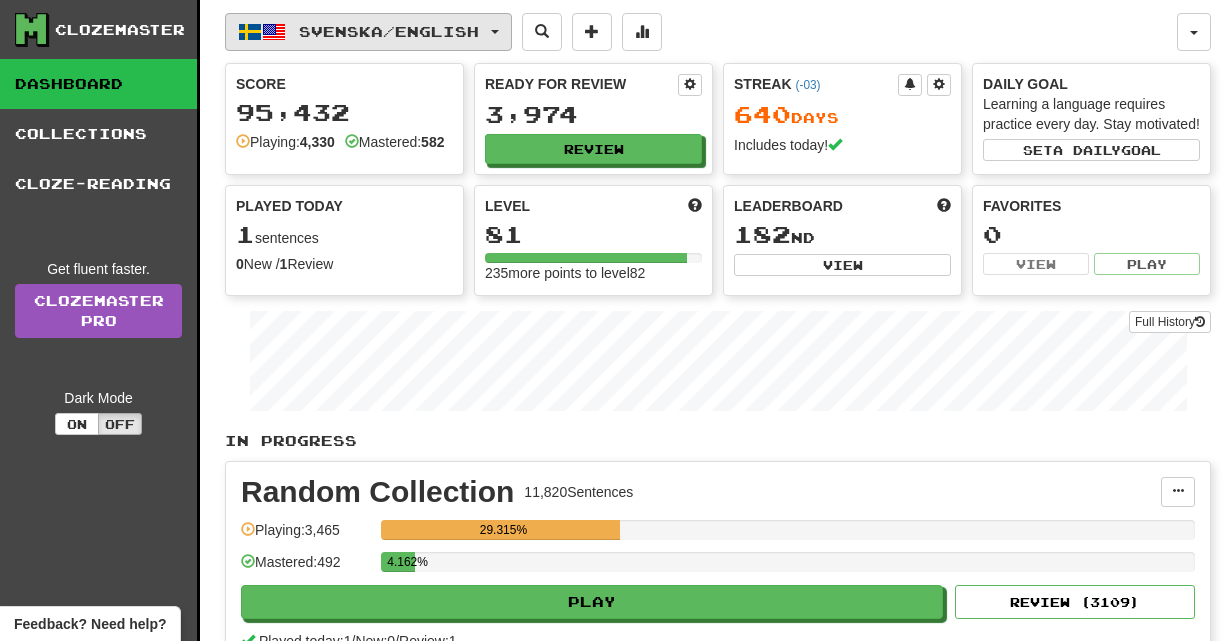 click on "Svenska  /  English" at bounding box center [368, 32] 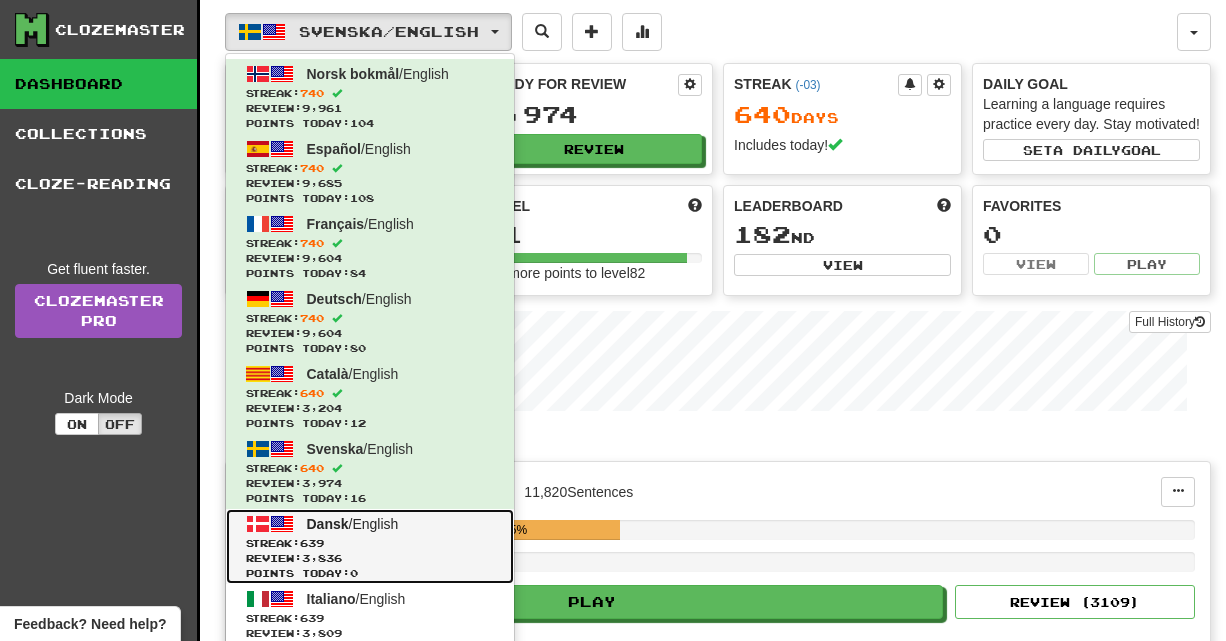 click on "Points today:  0" at bounding box center [370, 573] 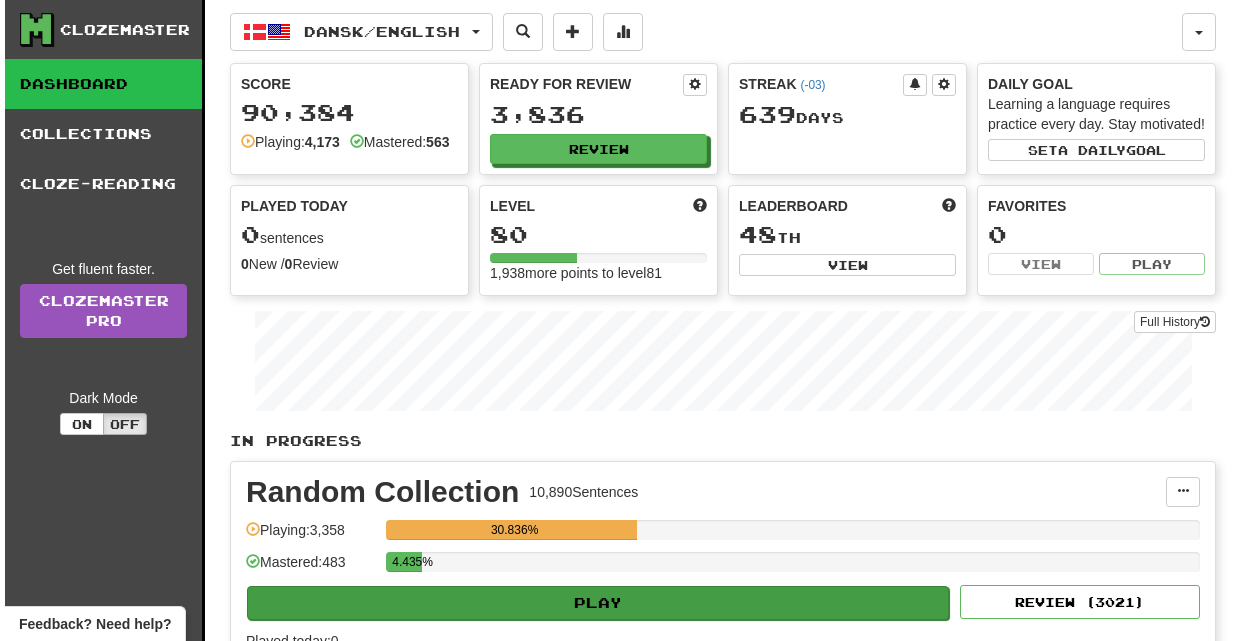 scroll, scrollTop: 0, scrollLeft: 0, axis: both 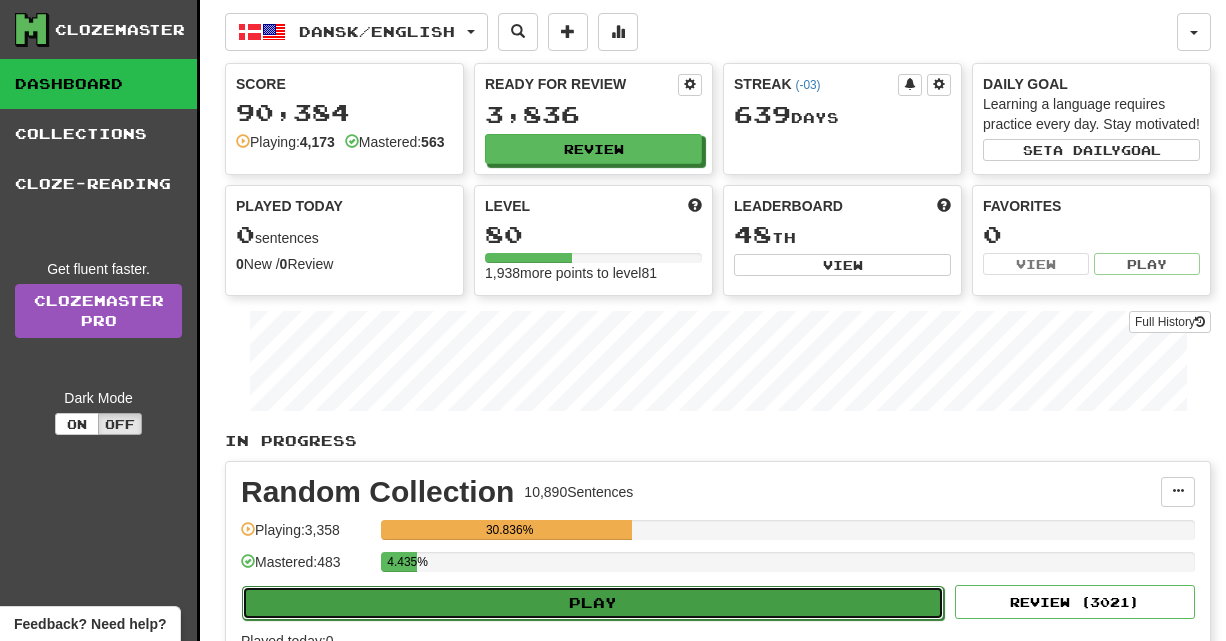 click on "Play" at bounding box center [593, 603] 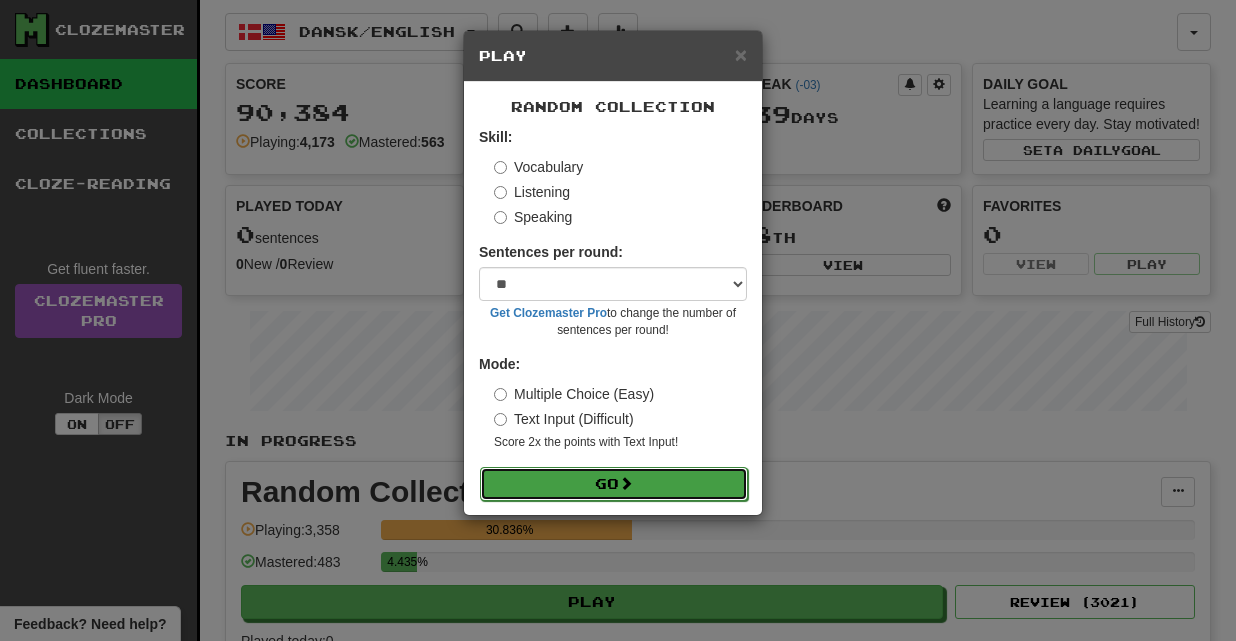 click on "Go" at bounding box center [614, 484] 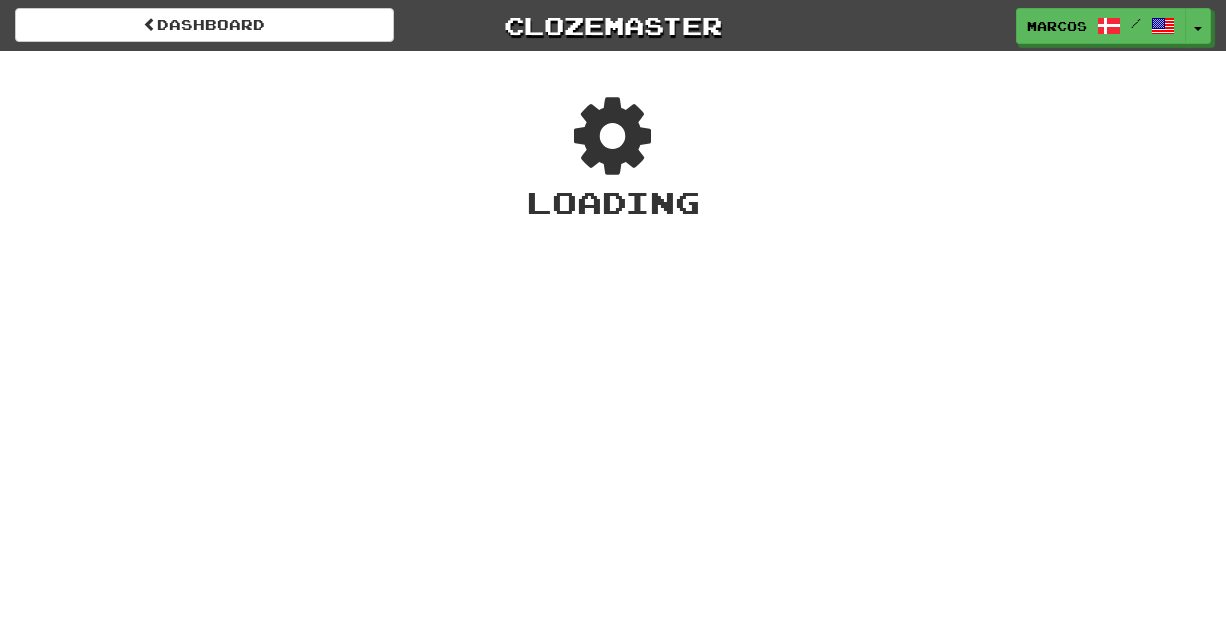 scroll, scrollTop: 0, scrollLeft: 0, axis: both 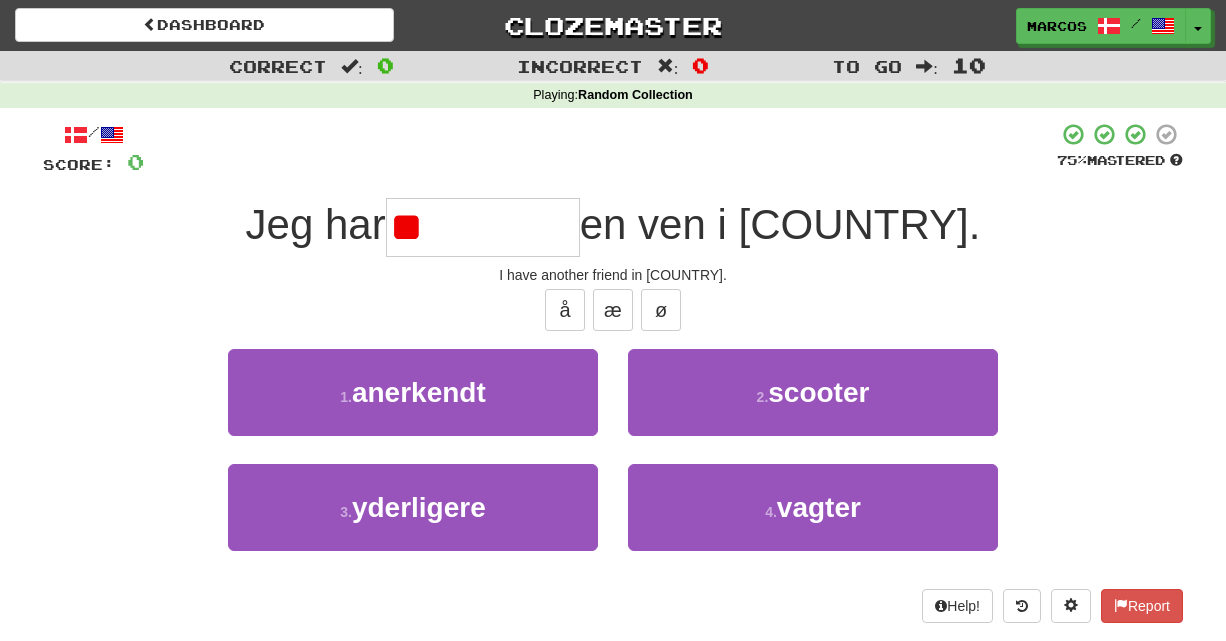 type on "*" 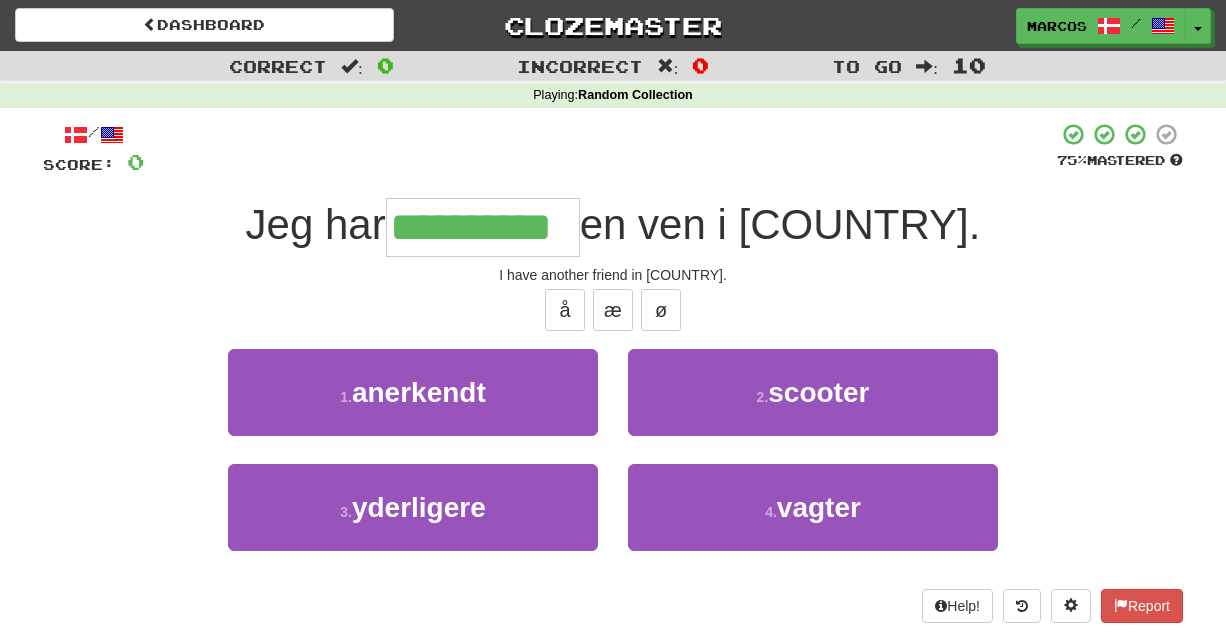 type on "**********" 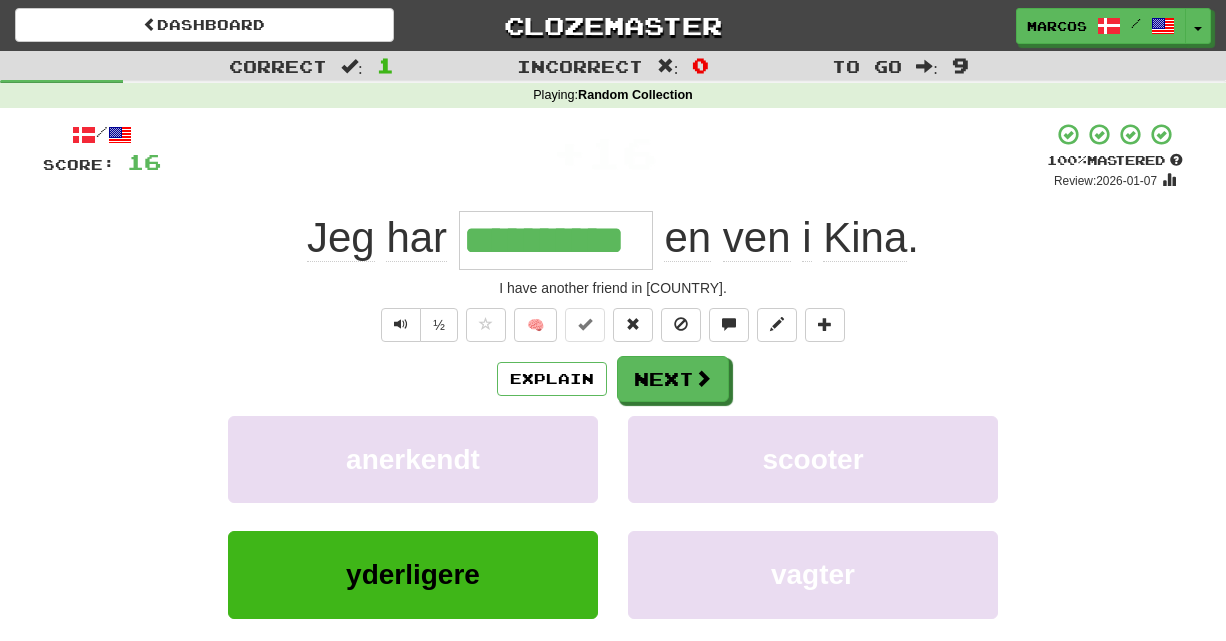 type 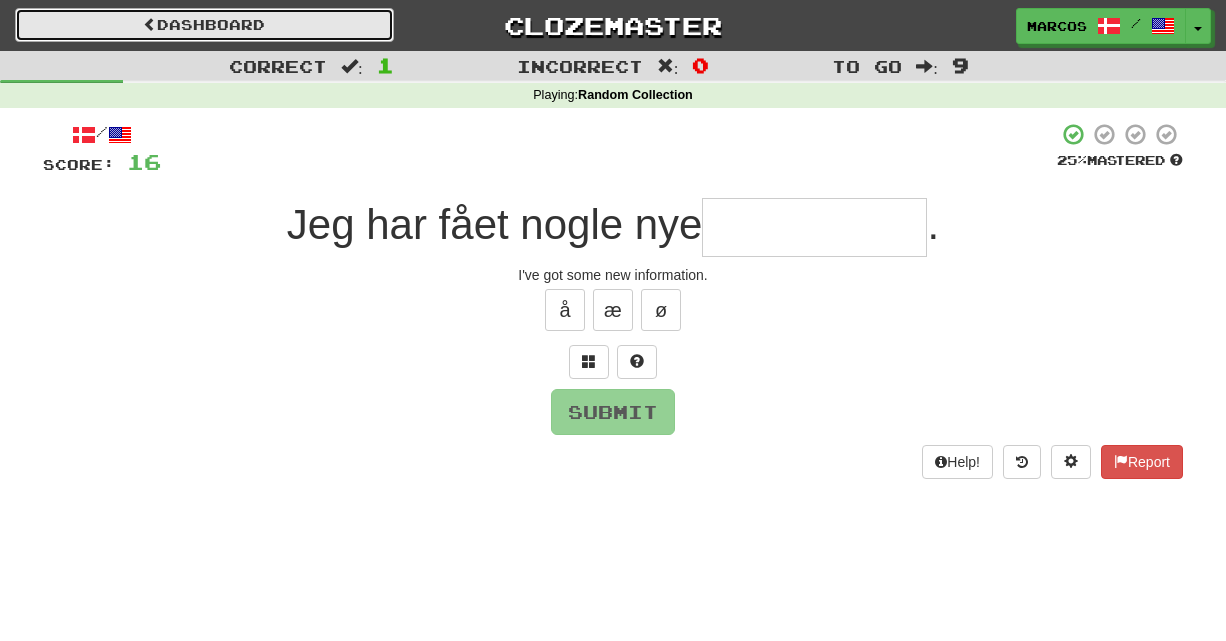 click on "Dashboard" at bounding box center (204, 25) 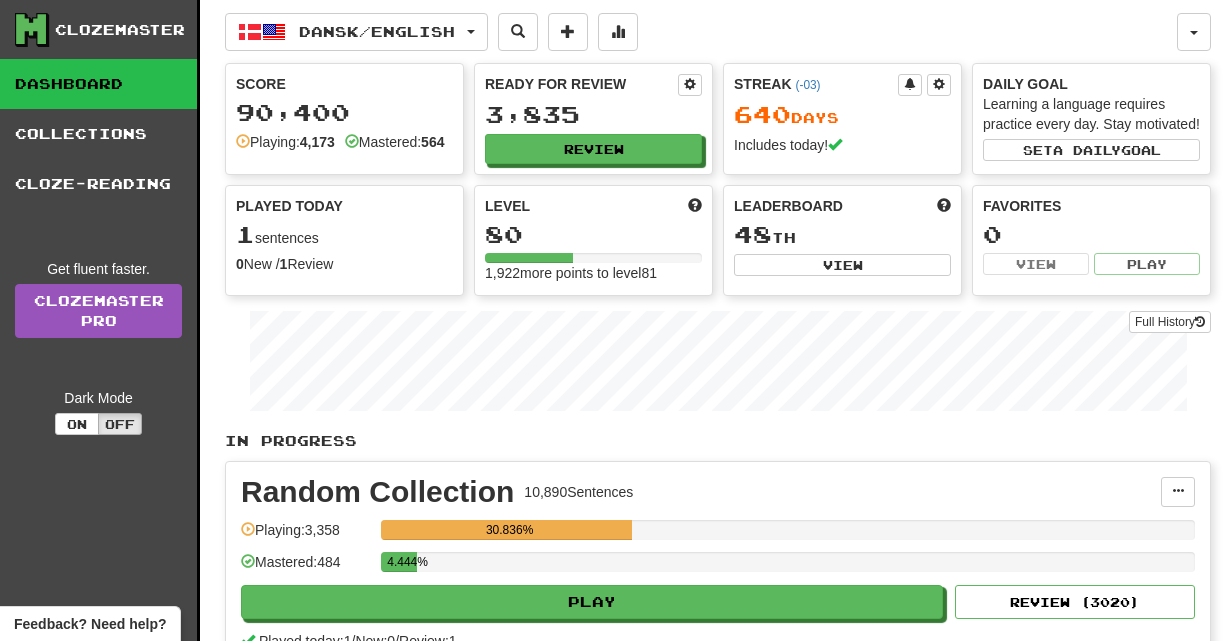 scroll, scrollTop: 0, scrollLeft: 0, axis: both 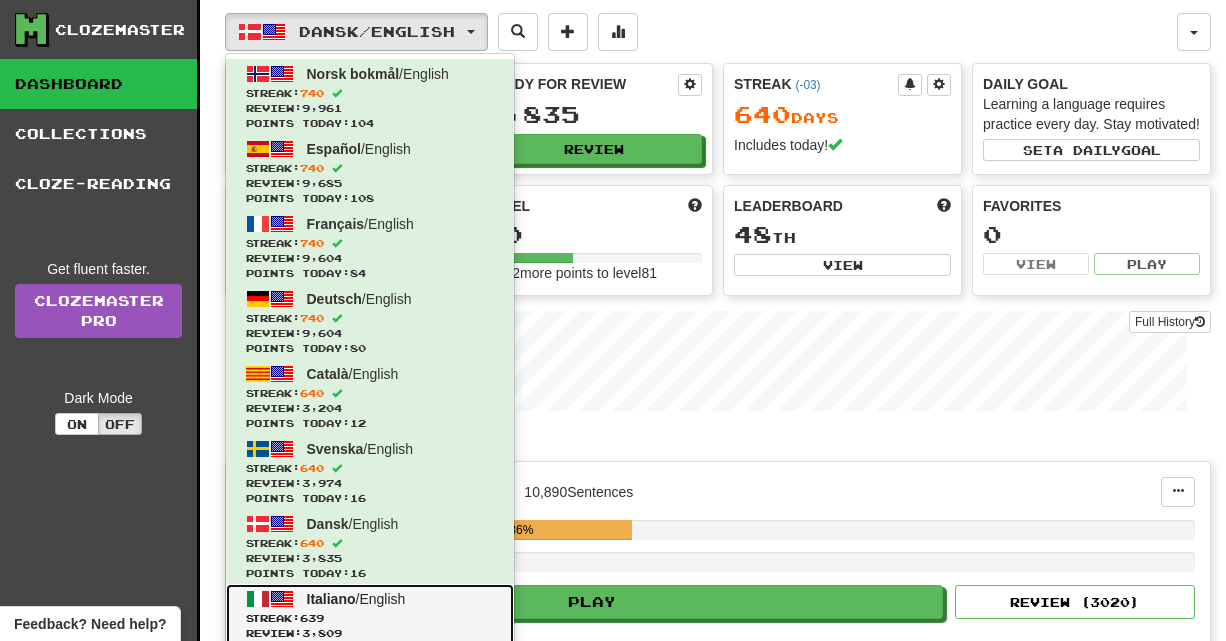click on "Italiano  /  English Streak:  639   Review:  3,809 Points today:  0" at bounding box center (370, 621) 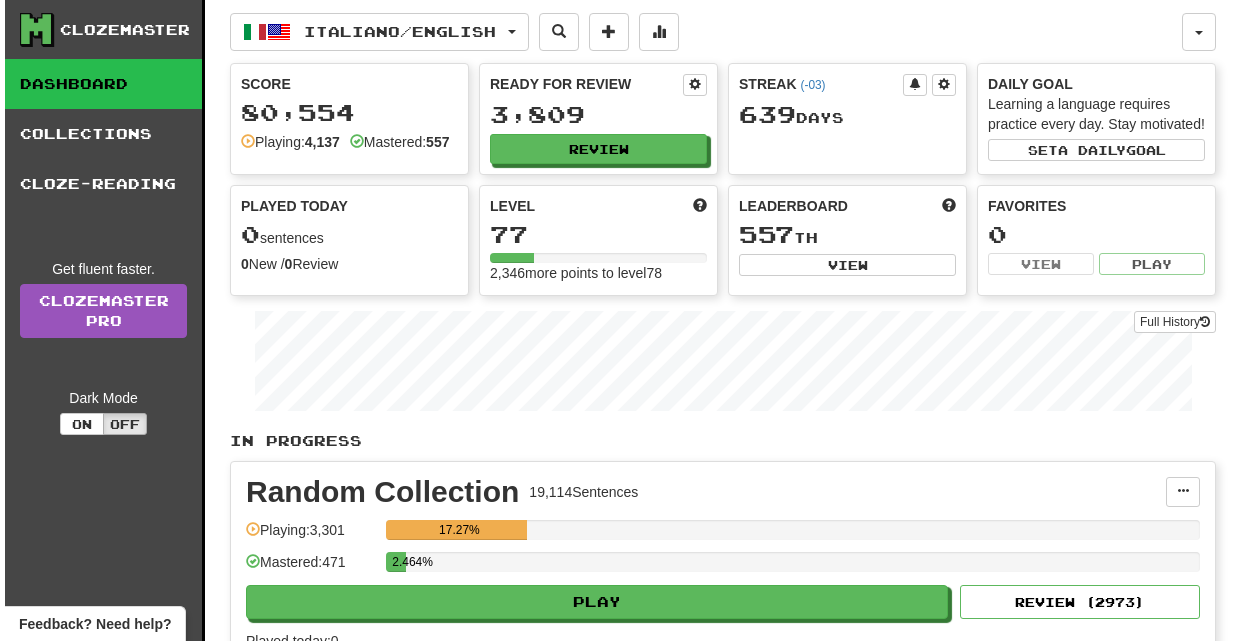 scroll, scrollTop: 0, scrollLeft: 0, axis: both 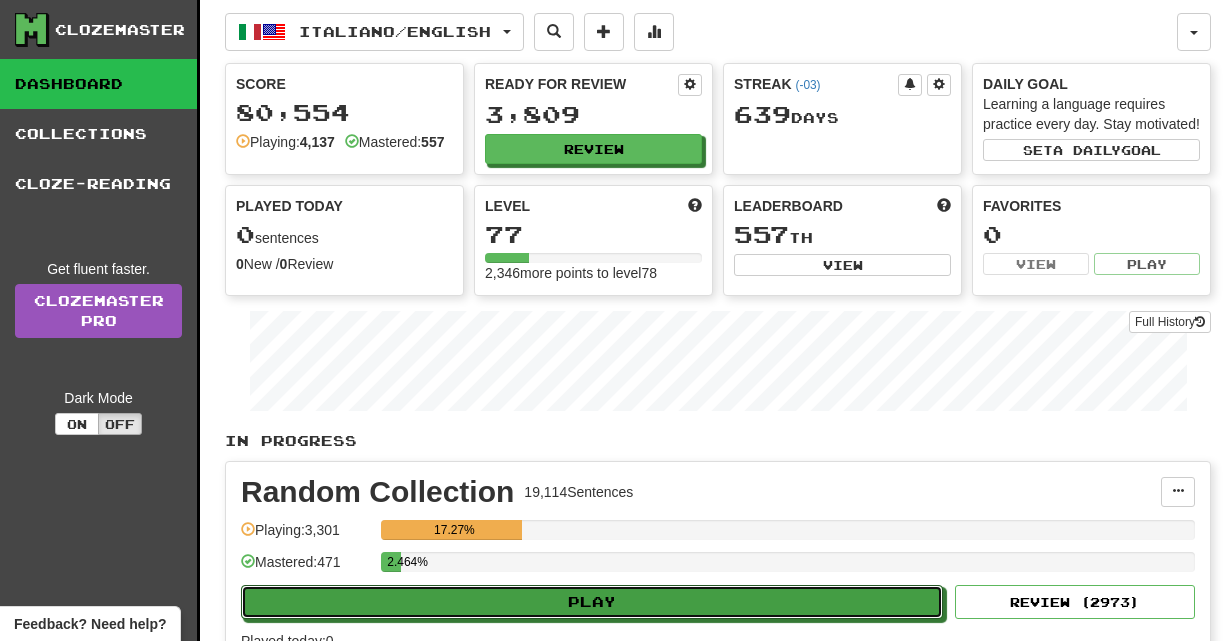 click on "Play" at bounding box center [592, 602] 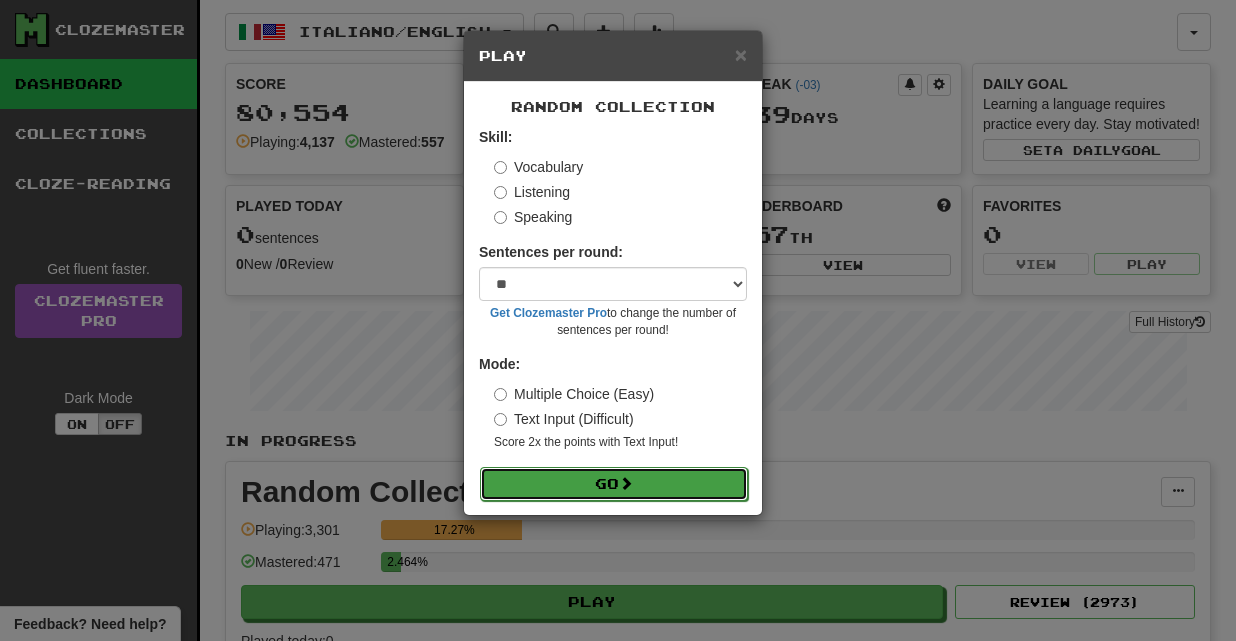 click on "Go" at bounding box center (614, 484) 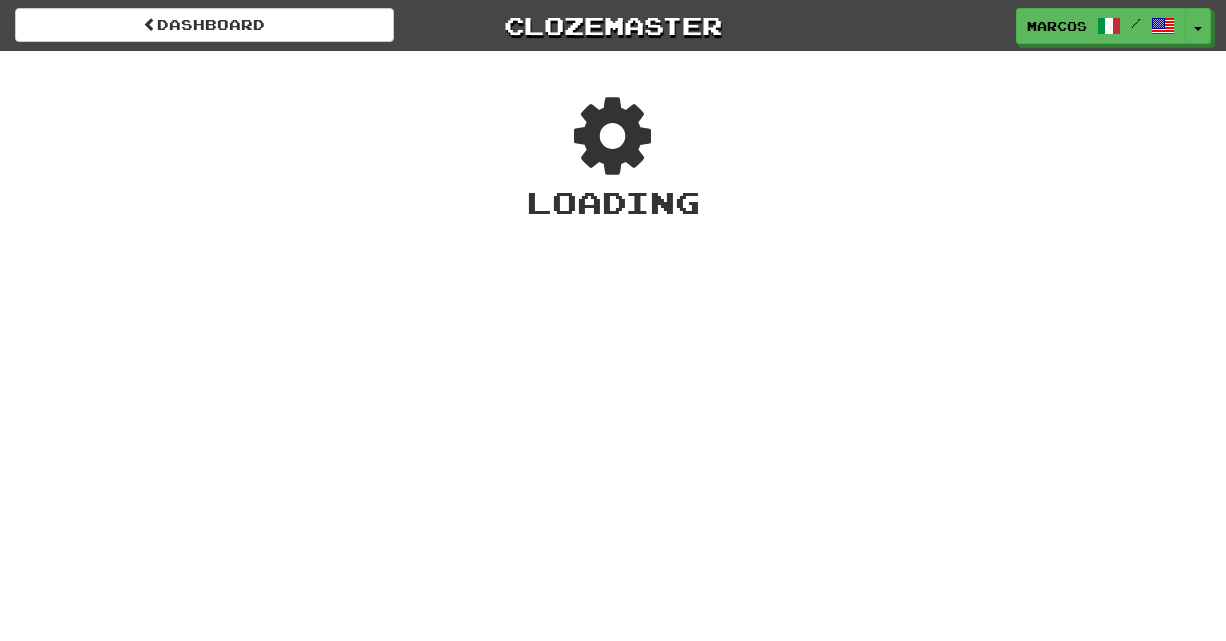 scroll, scrollTop: 0, scrollLeft: 0, axis: both 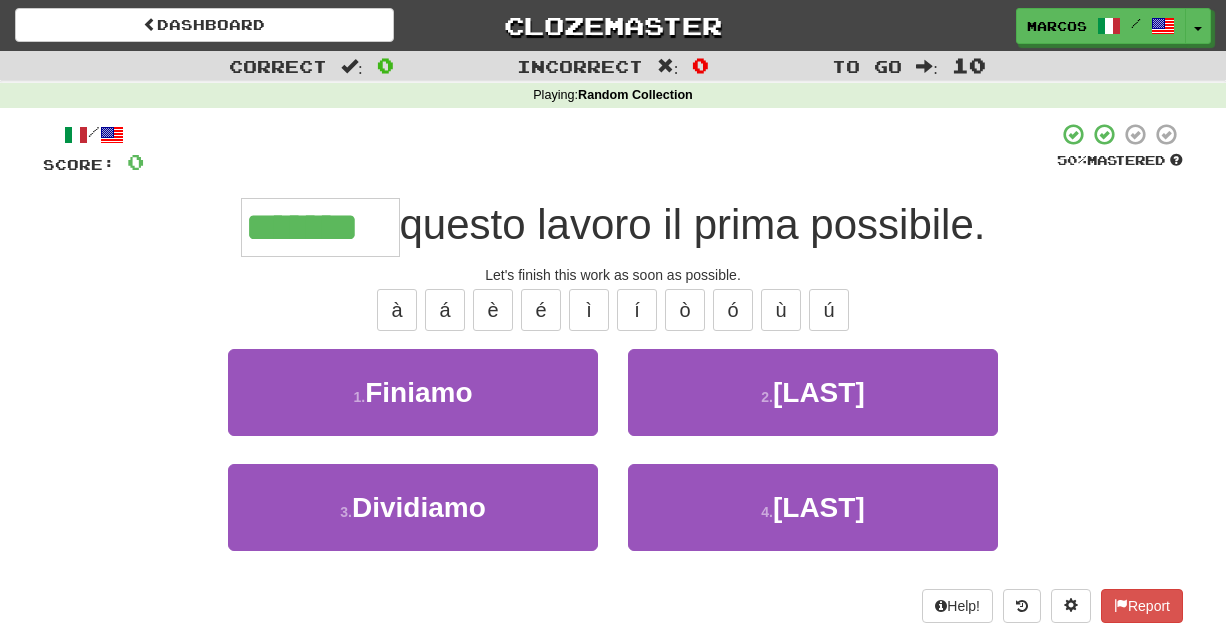 type on "*******" 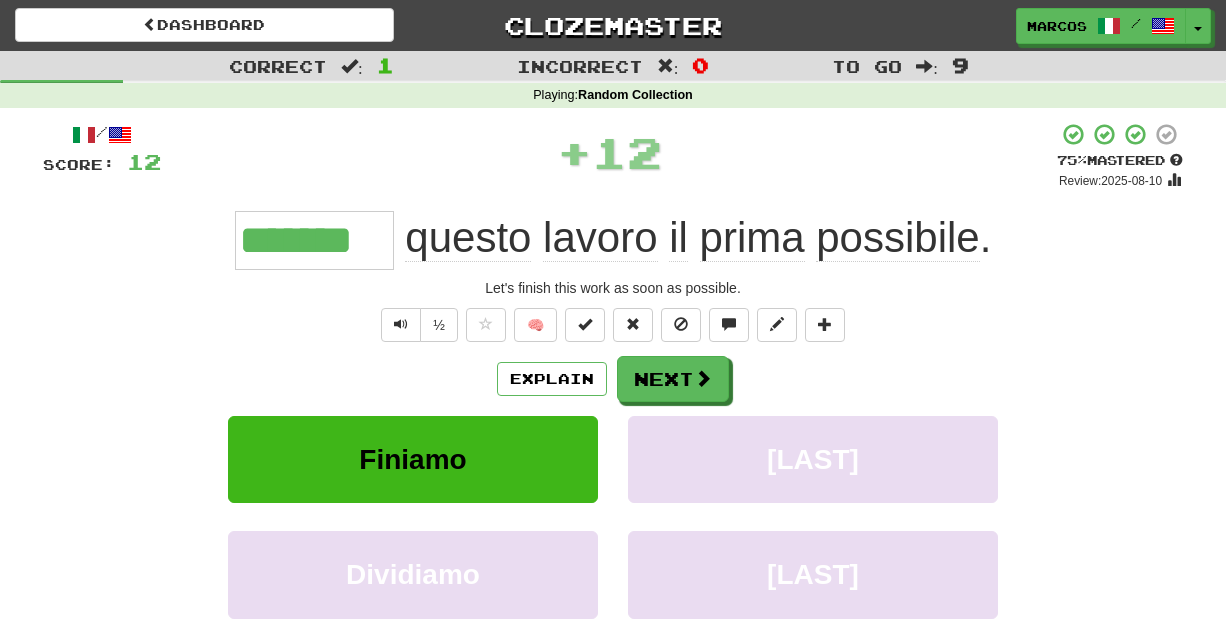 type 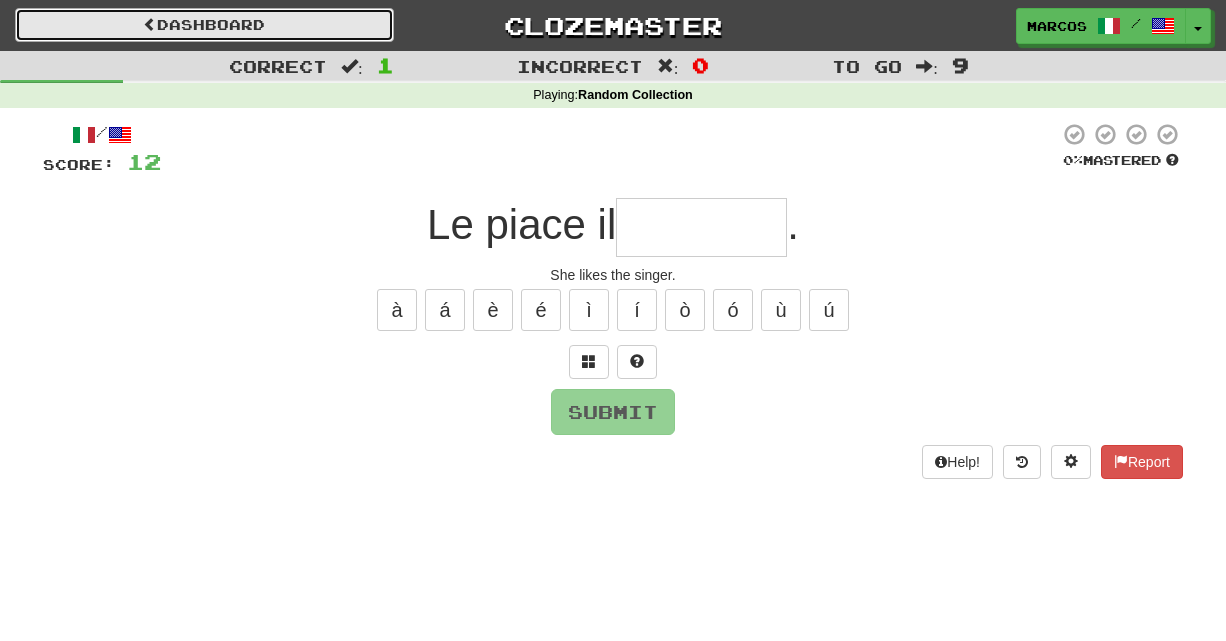 click on "Dashboard" at bounding box center (204, 25) 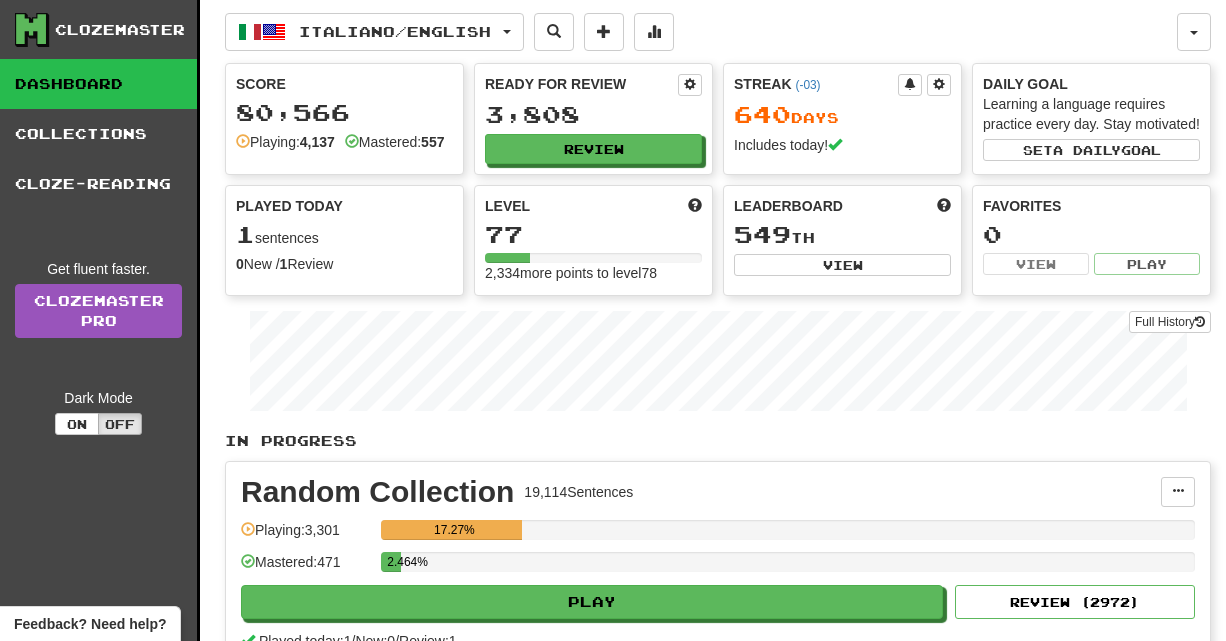 scroll, scrollTop: 0, scrollLeft: 0, axis: both 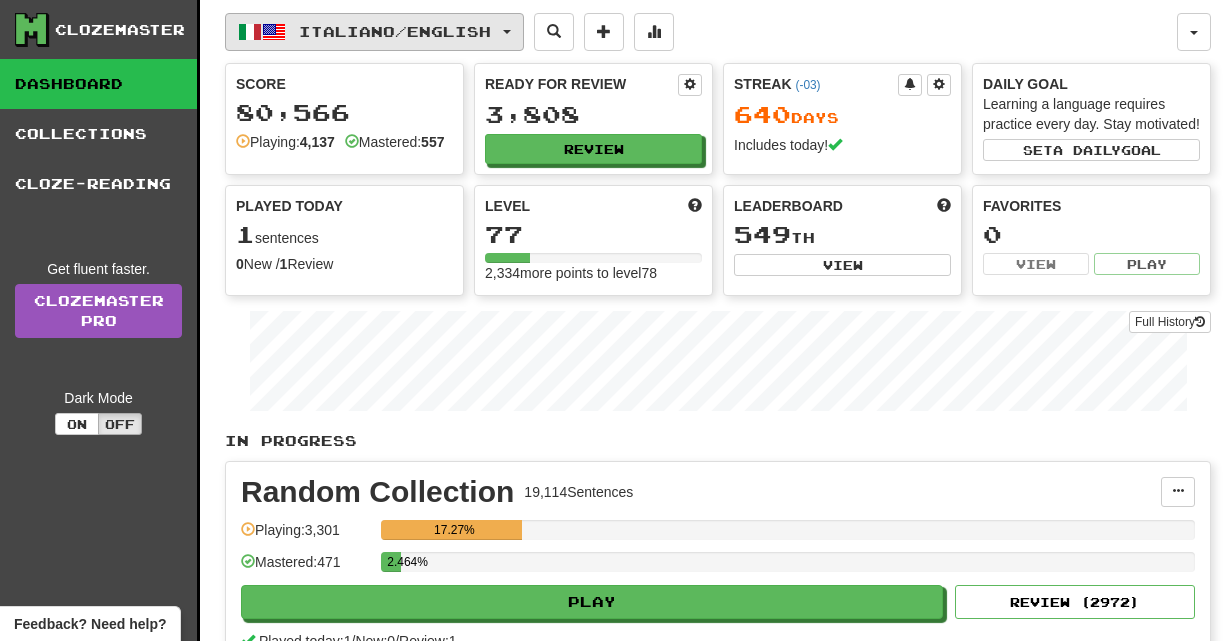 click on "Italiano  /  English" at bounding box center [374, 32] 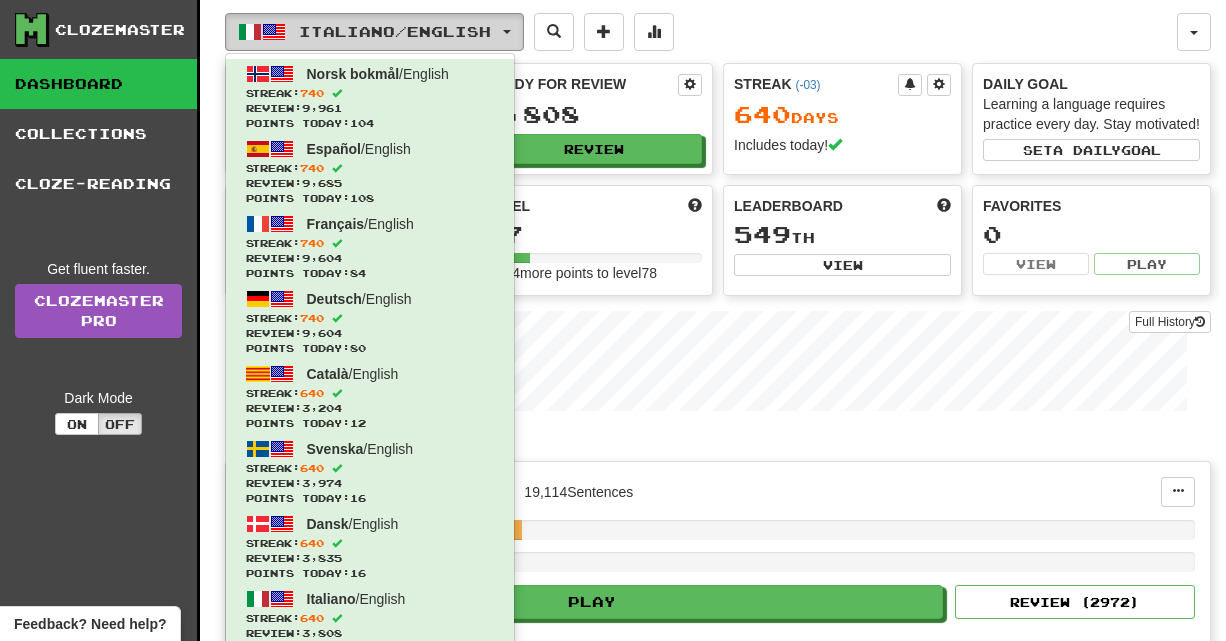 type 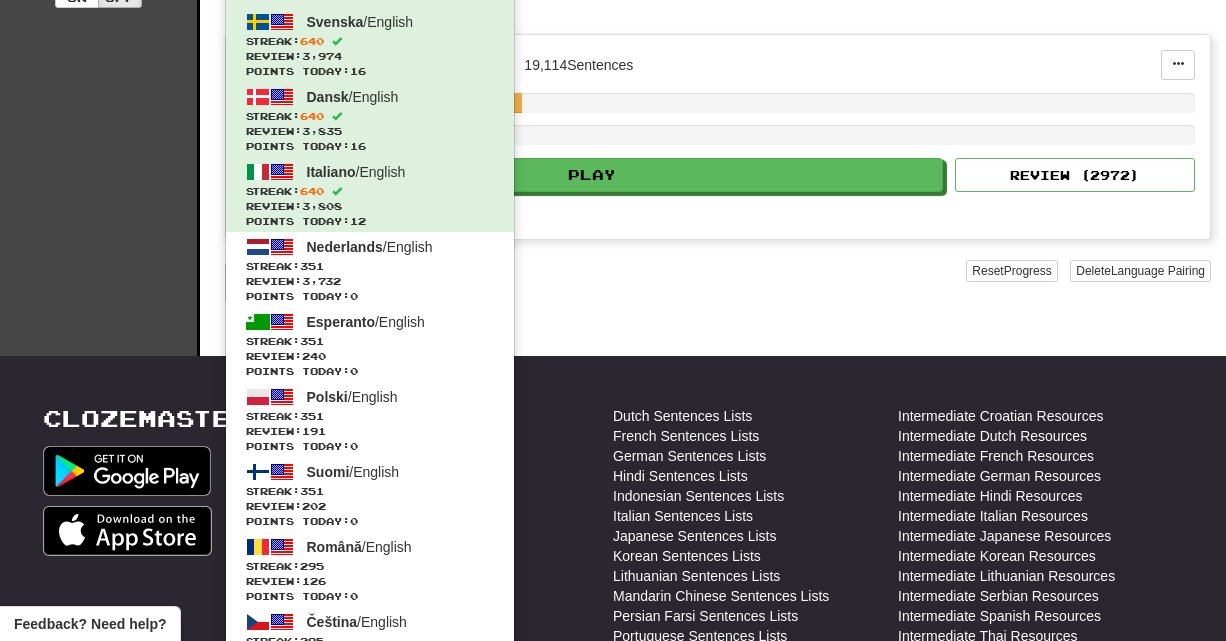 scroll, scrollTop: 560, scrollLeft: 0, axis: vertical 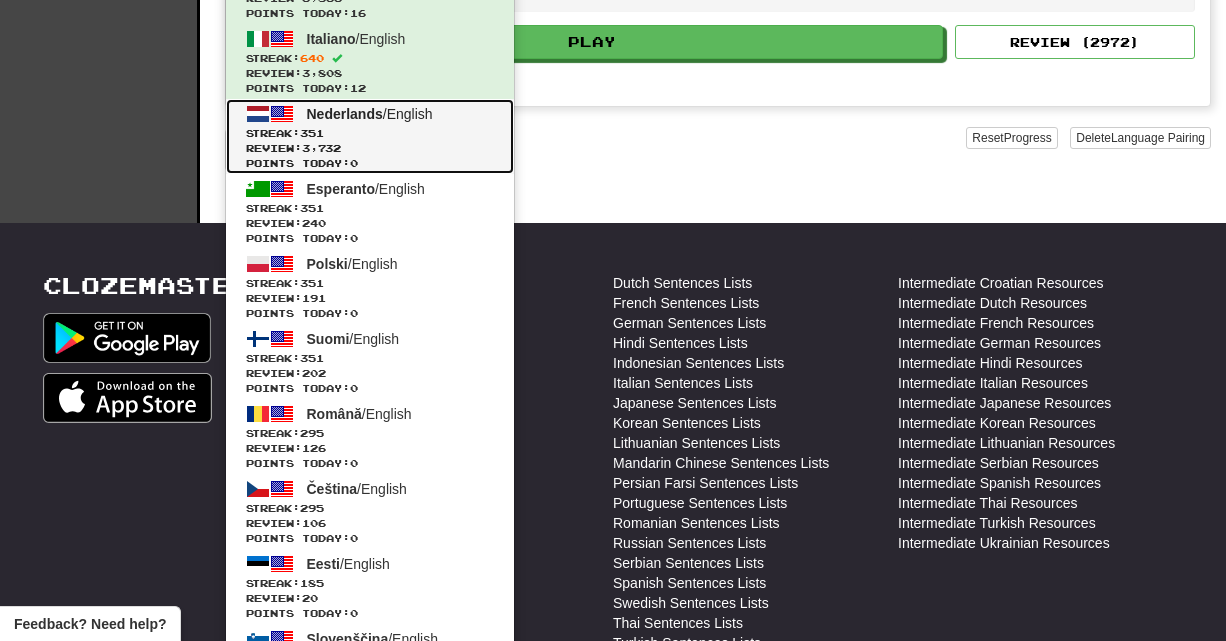 click on "Streak:  351" at bounding box center (370, 133) 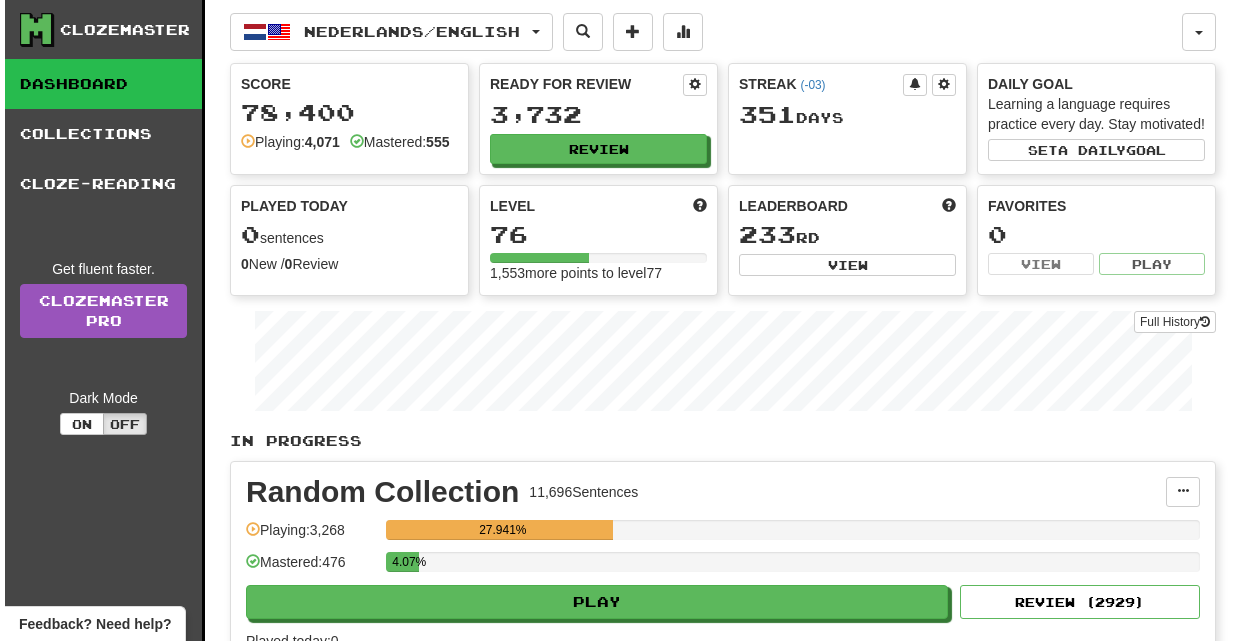 scroll, scrollTop: 0, scrollLeft: 0, axis: both 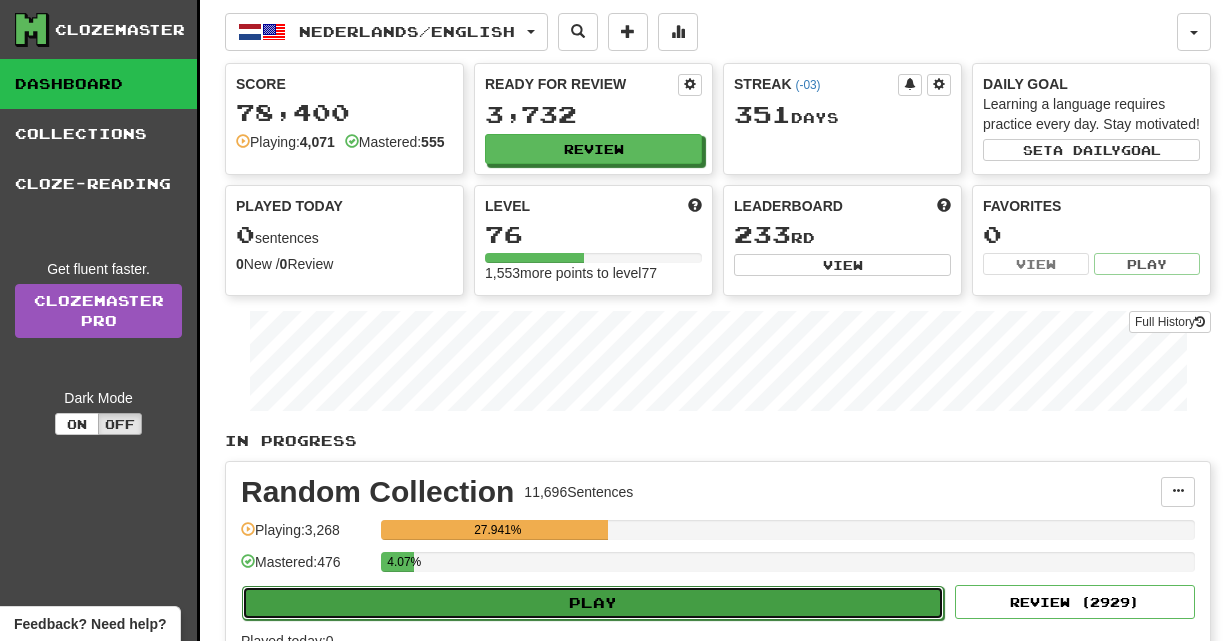 click on "Play" at bounding box center (593, 603) 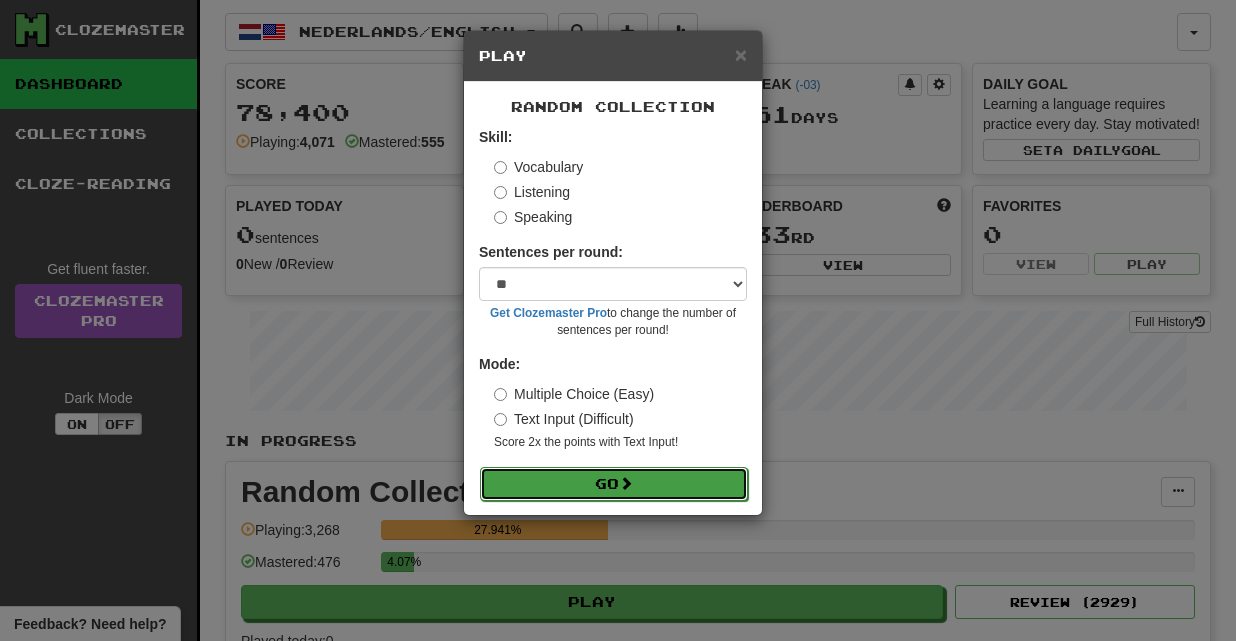 click on "Go" at bounding box center (614, 484) 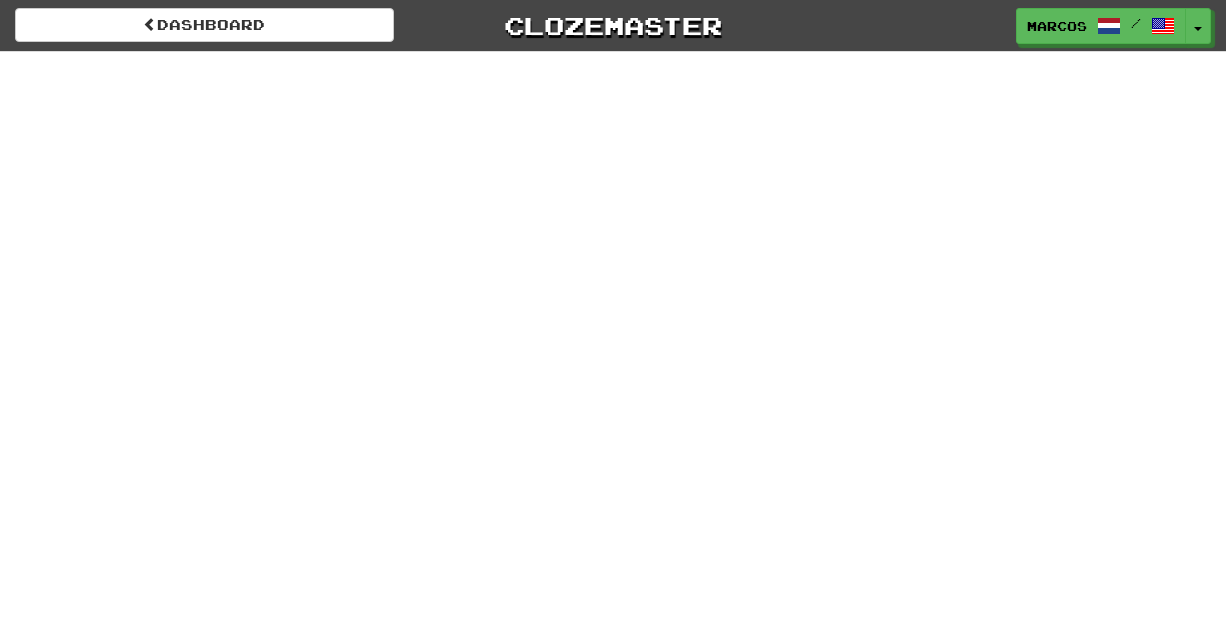 scroll, scrollTop: 0, scrollLeft: 0, axis: both 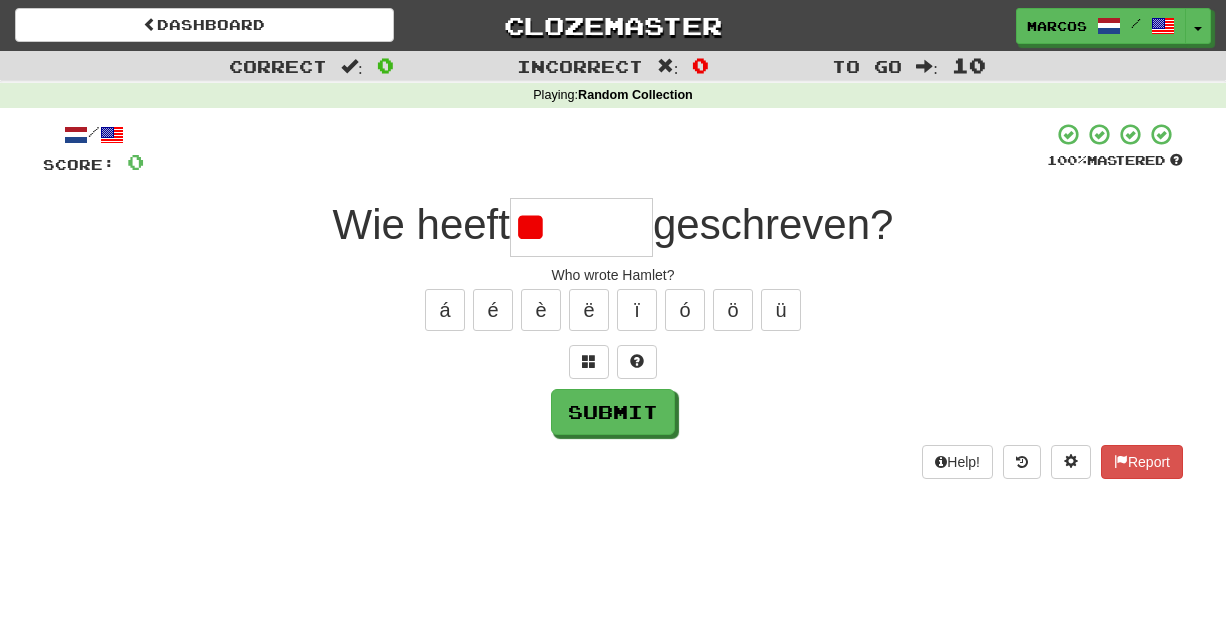 type on "*" 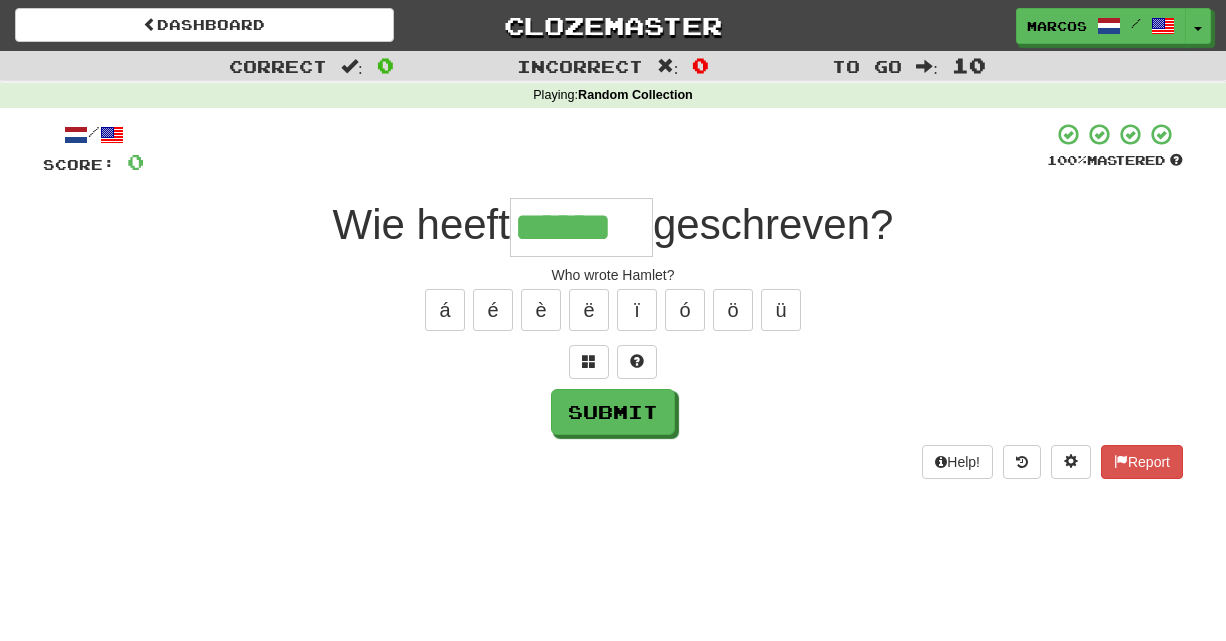 type on "******" 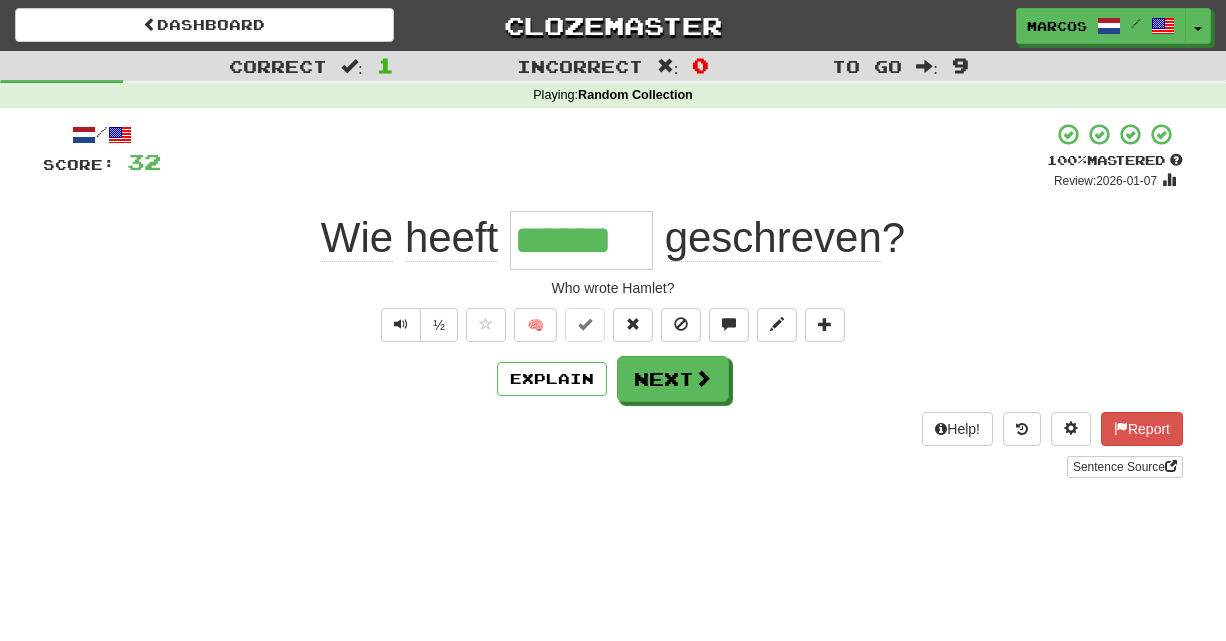 type 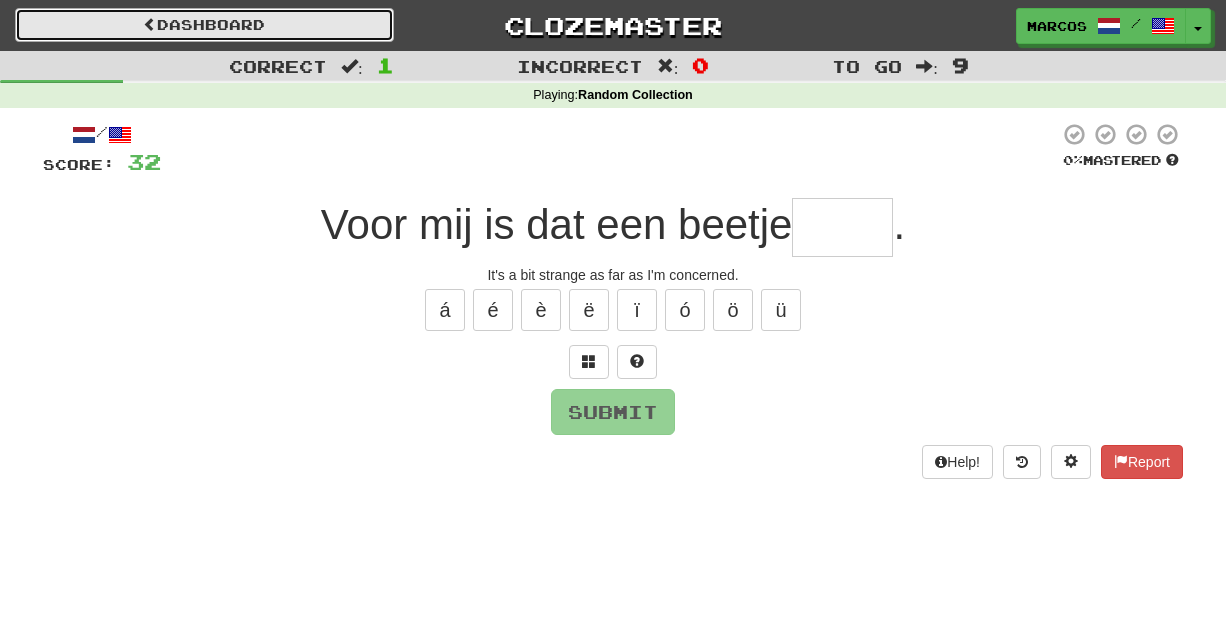 click on "Dashboard" at bounding box center [204, 25] 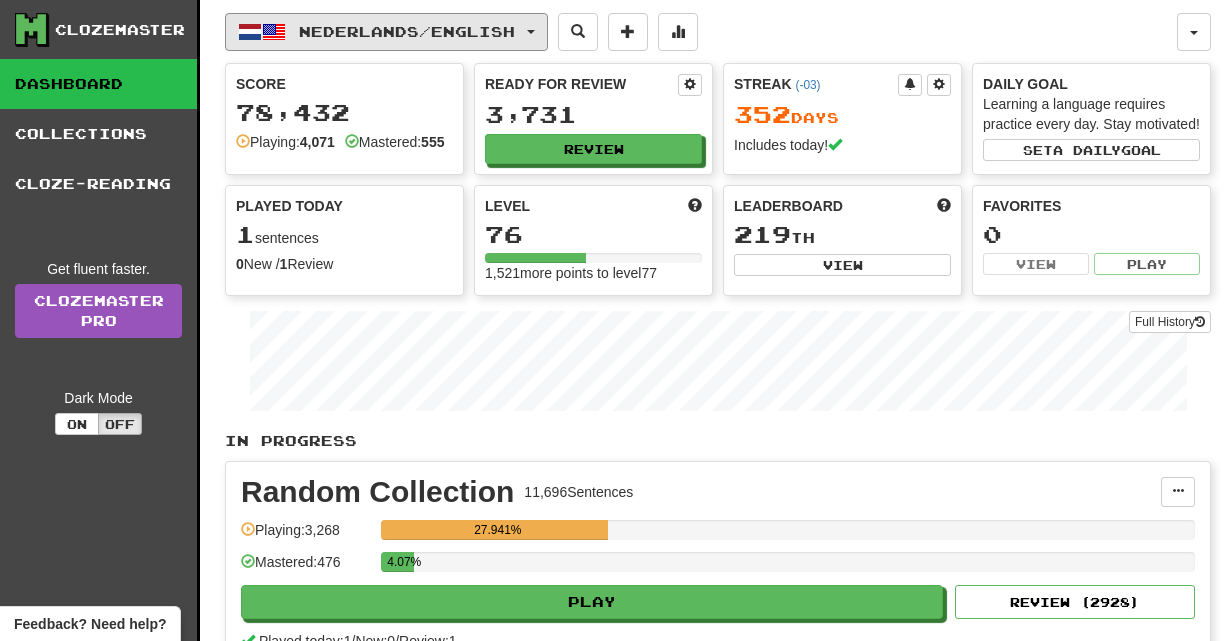 scroll, scrollTop: 0, scrollLeft: 0, axis: both 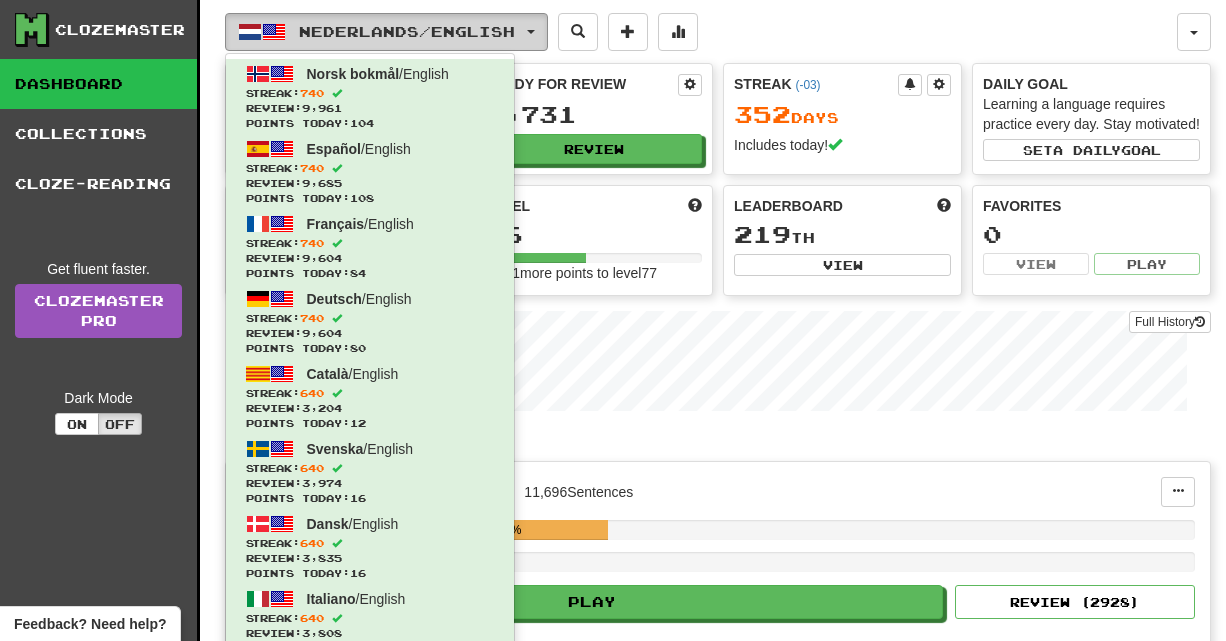 type 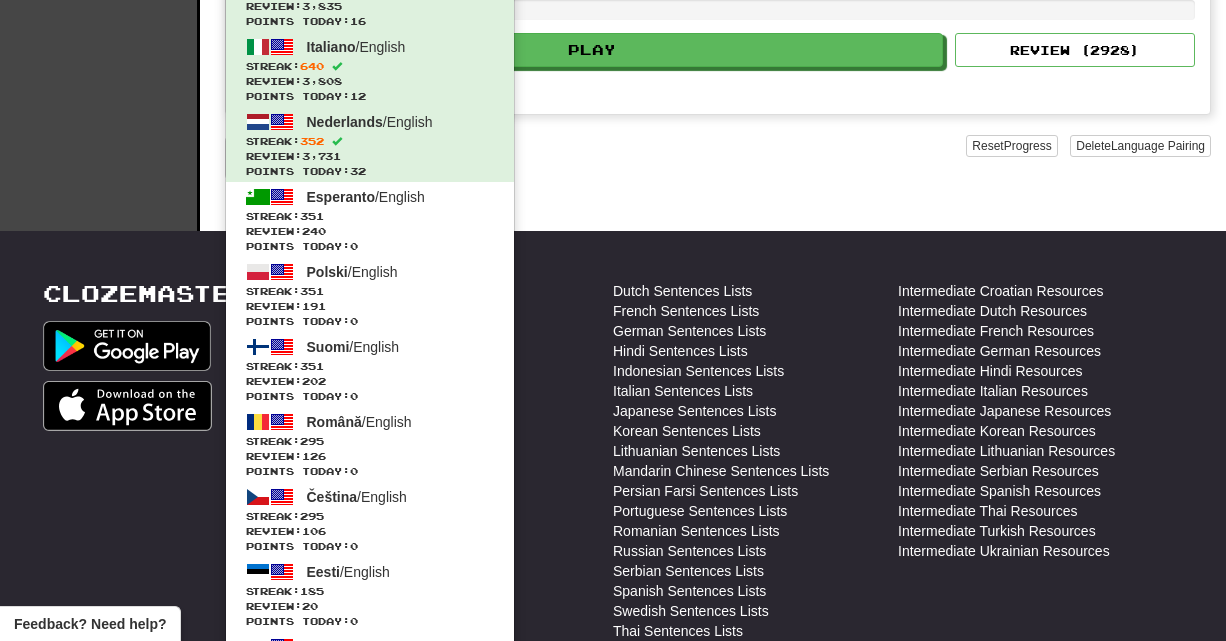 scroll, scrollTop: 560, scrollLeft: 0, axis: vertical 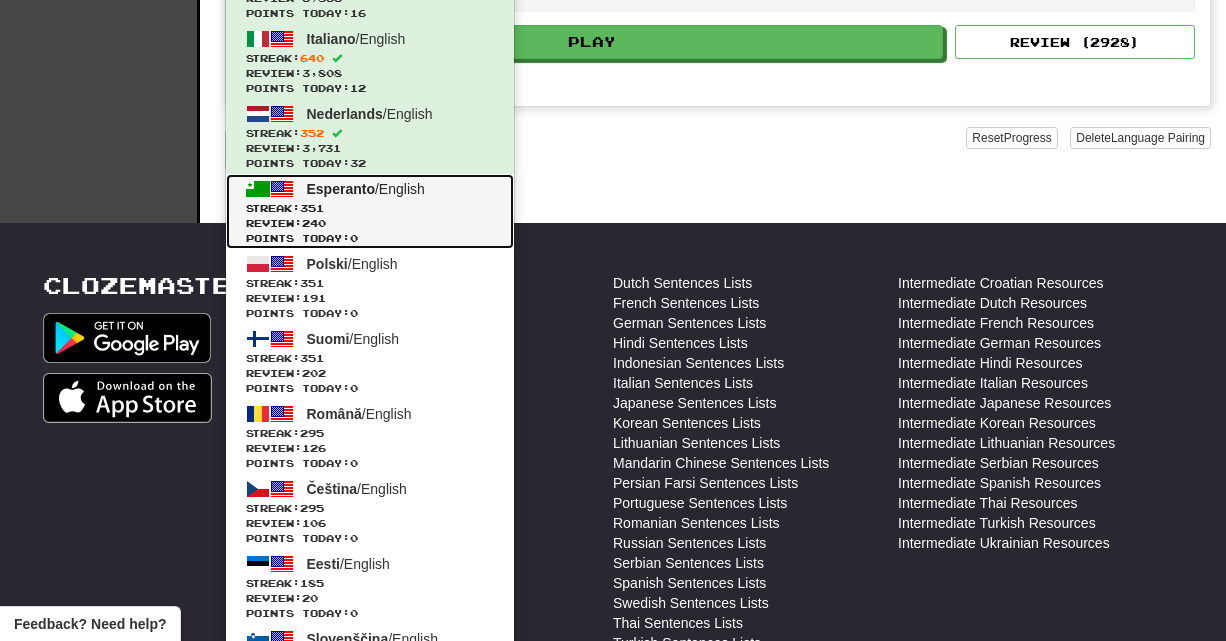 click on "Points today:  0" at bounding box center (370, 238) 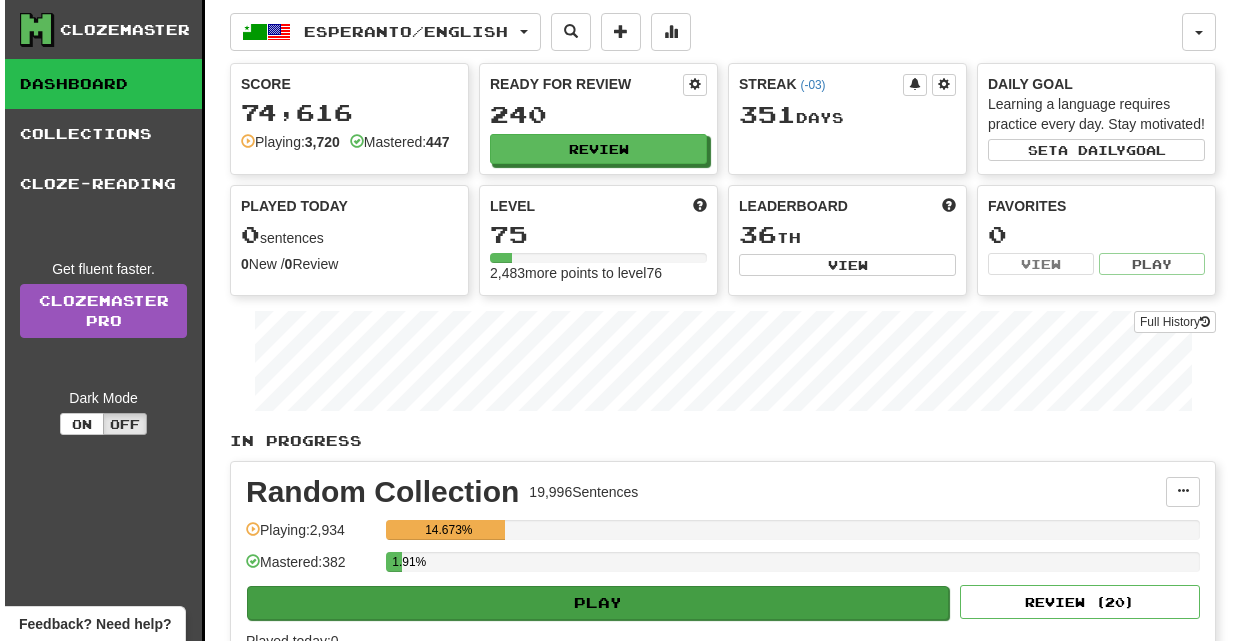scroll, scrollTop: 0, scrollLeft: 0, axis: both 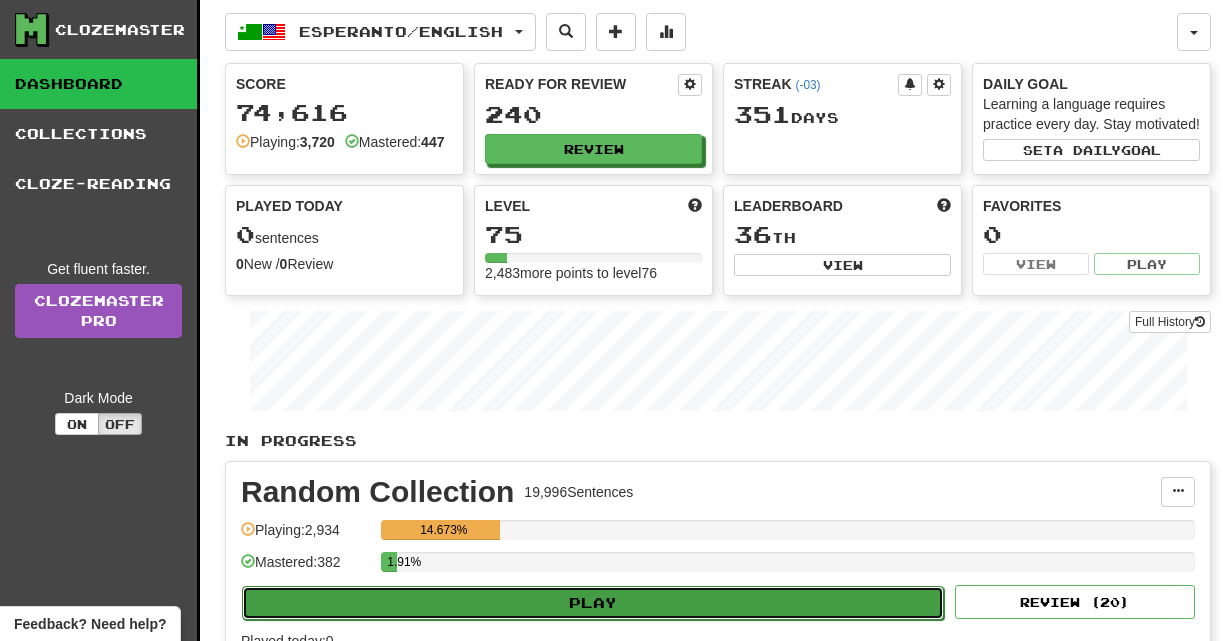 click on "Play" at bounding box center [593, 603] 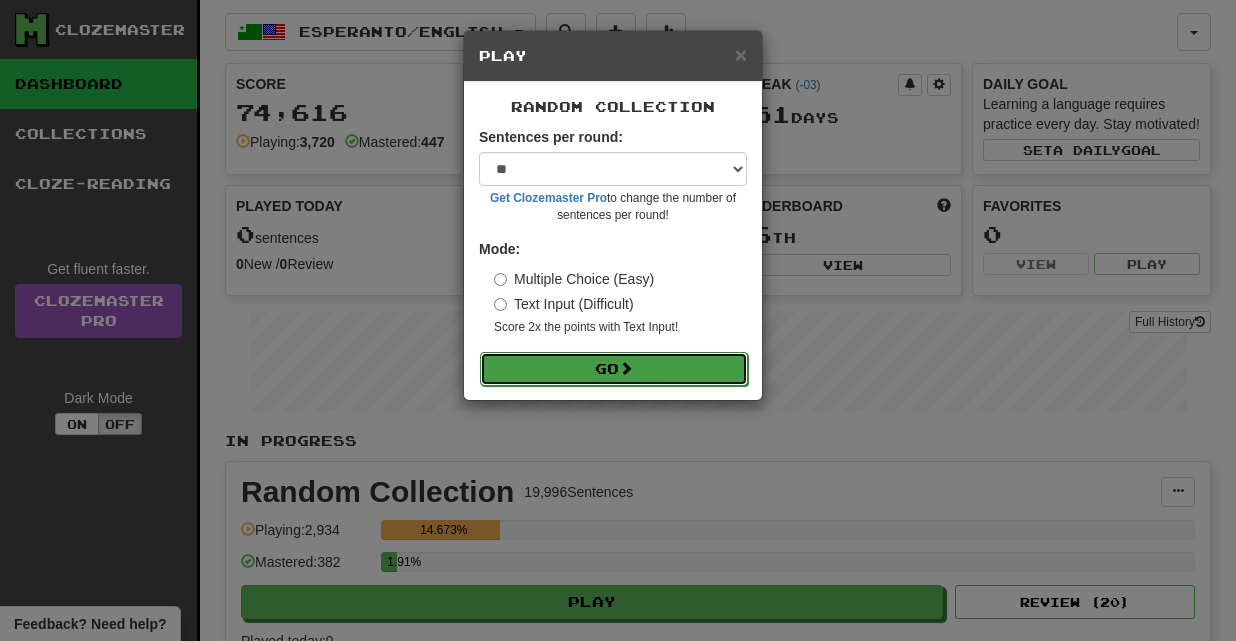 click on "Go" at bounding box center (614, 369) 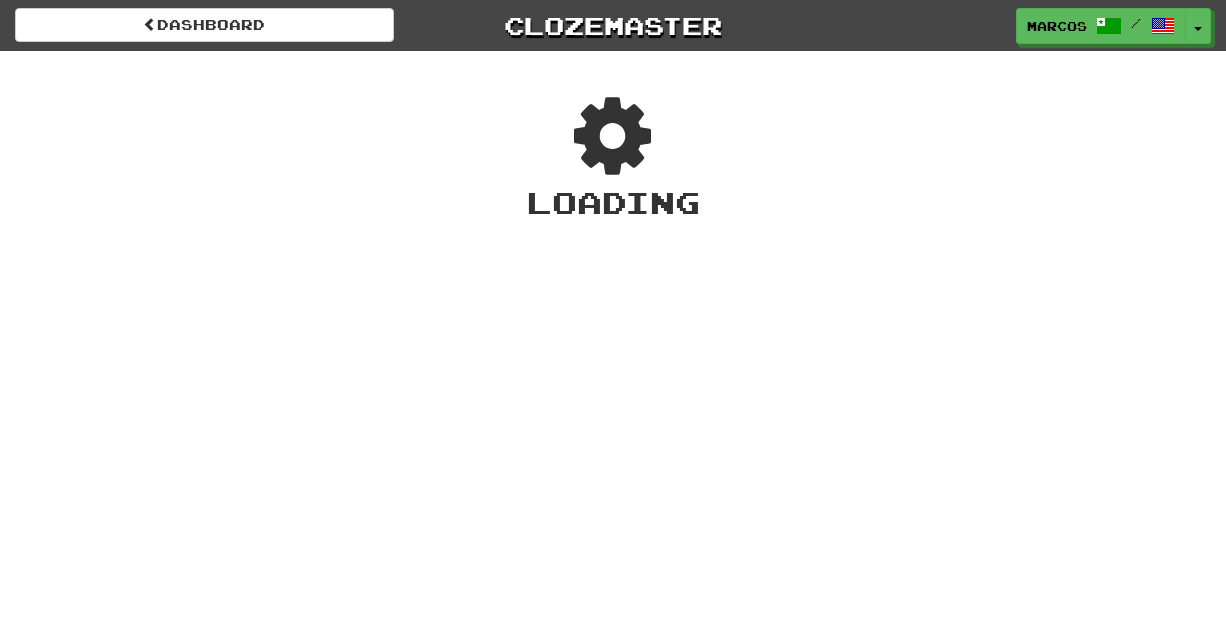 scroll, scrollTop: 0, scrollLeft: 0, axis: both 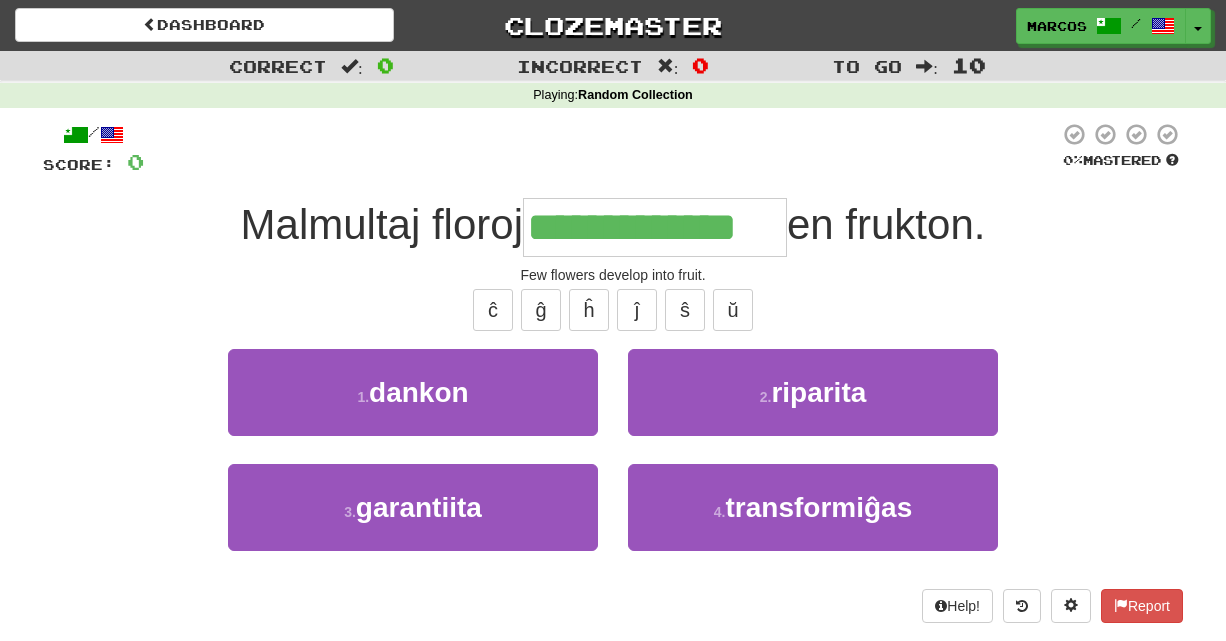 type on "**********" 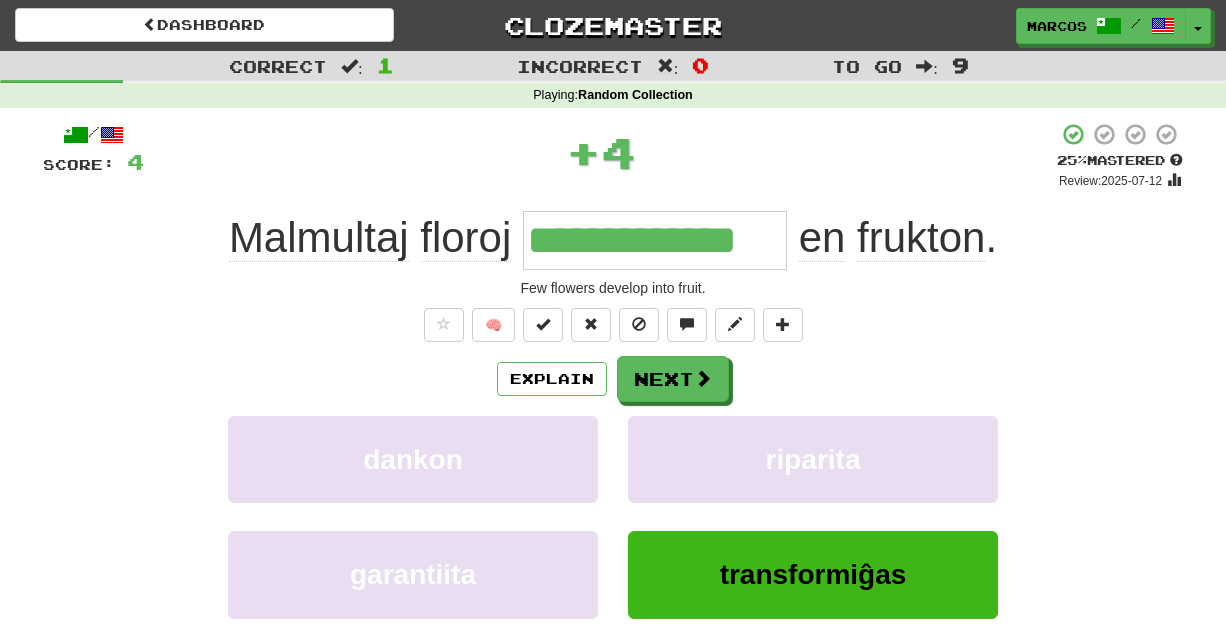 type 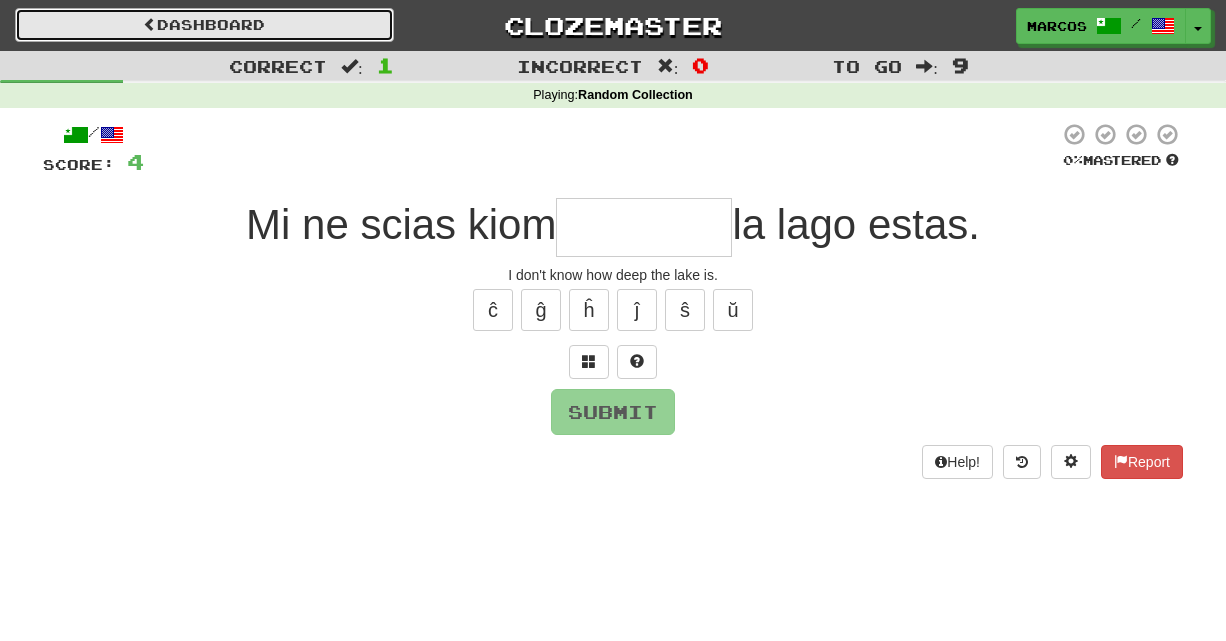 click on "Dashboard" at bounding box center [204, 25] 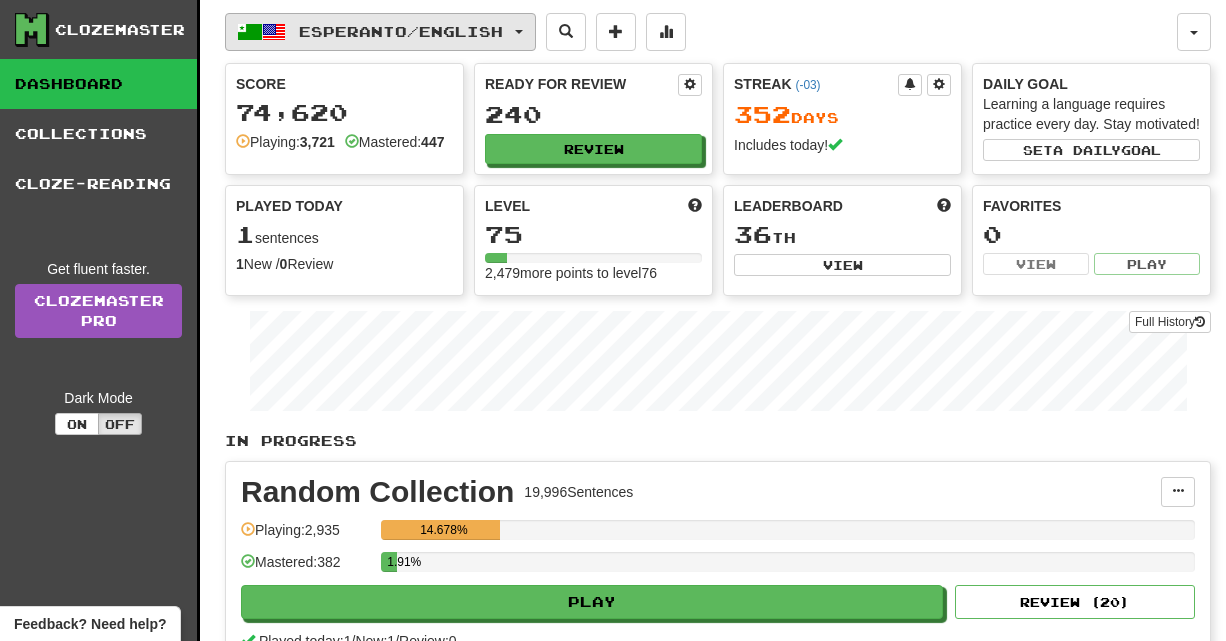 scroll, scrollTop: 0, scrollLeft: 0, axis: both 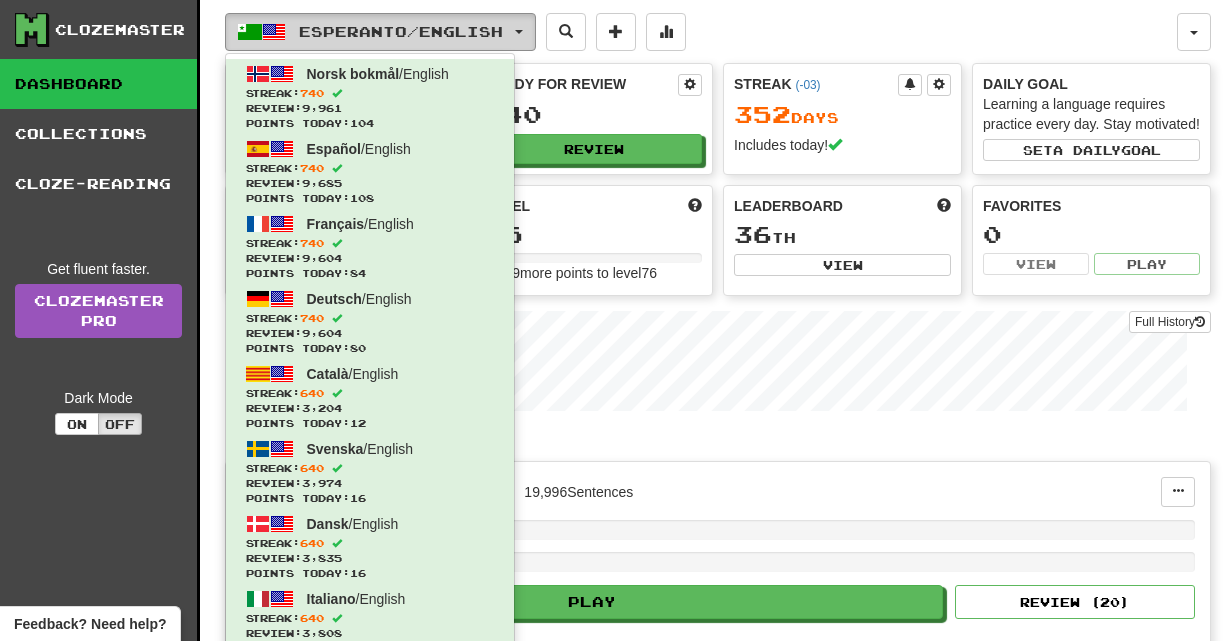 type 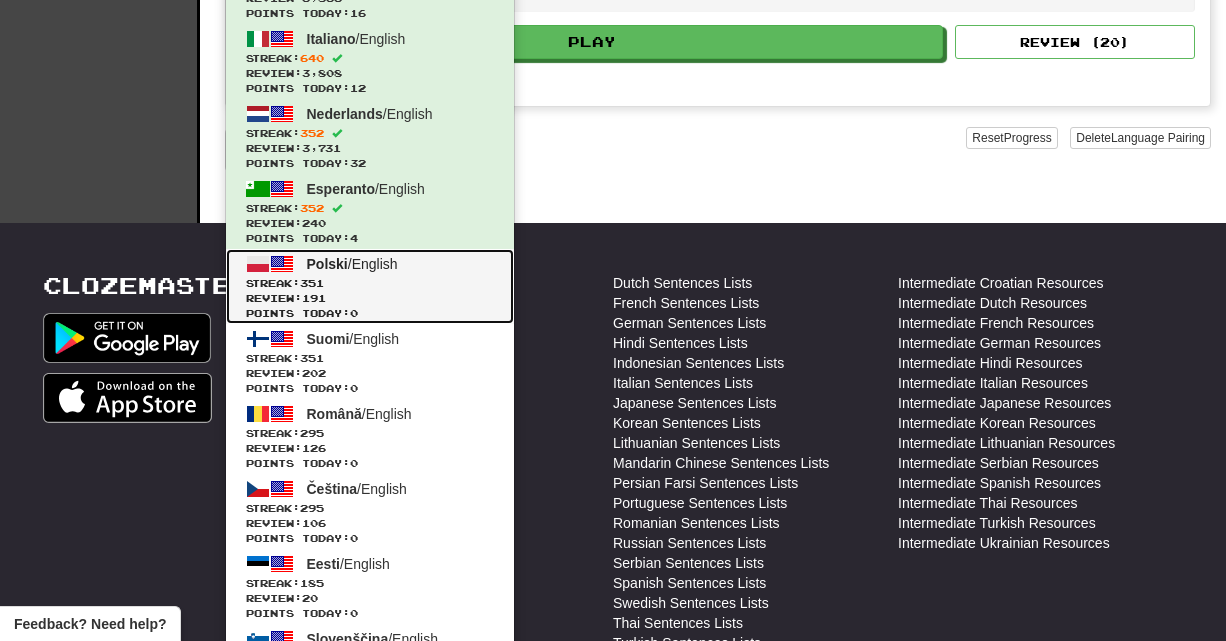 click on "351" at bounding box center [312, 283] 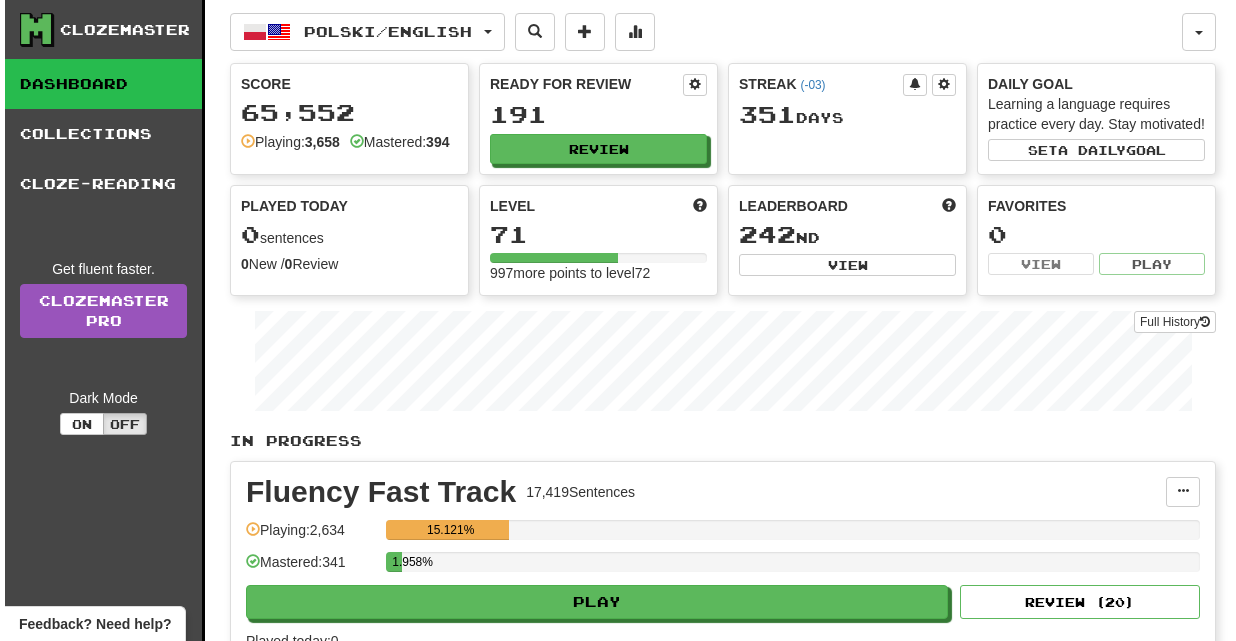 scroll, scrollTop: 0, scrollLeft: 0, axis: both 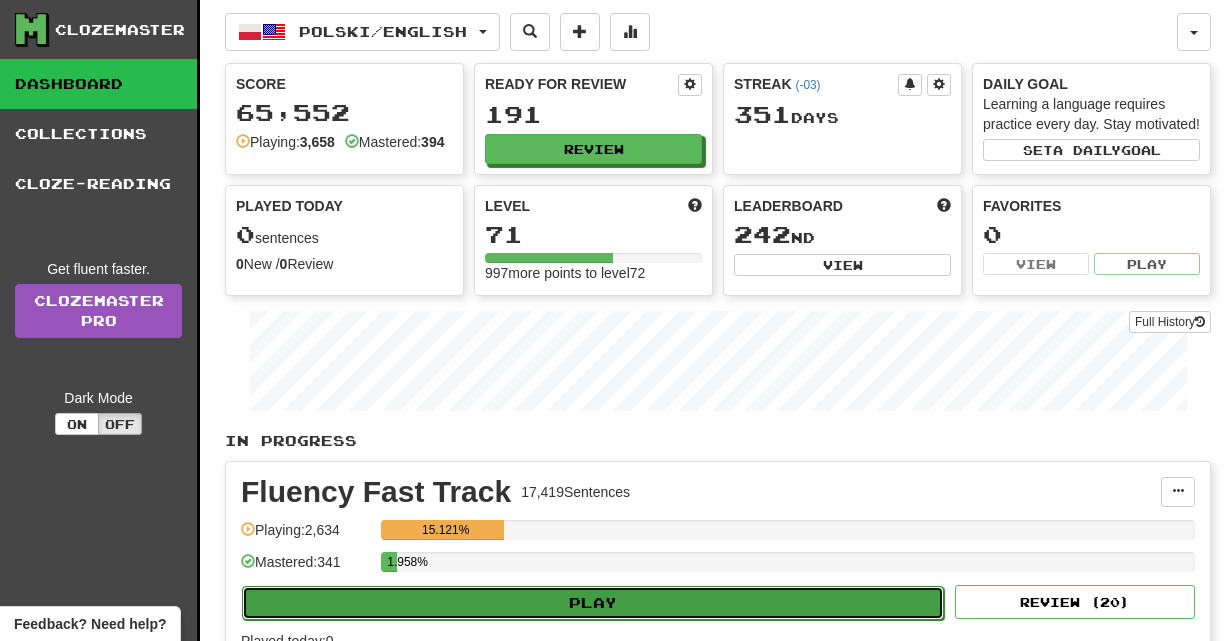 click on "Play" at bounding box center (593, 603) 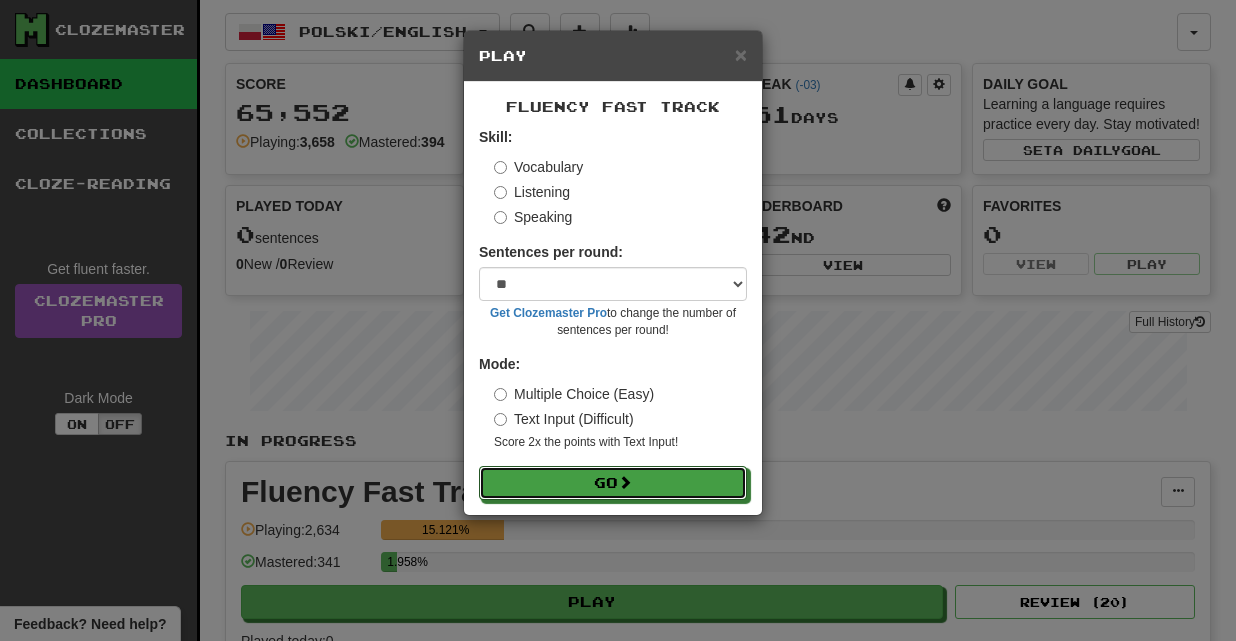click on "Skill: Vocabulary Listening Speaking Sentences per round: * ** ** ** ** ** *** ******** Get Clozemaster Pro  to change the number of sentences per round! Mode: Multiple Choice (Easy) Text Input (Difficult) Score 2x the points with Text Input ! Go" at bounding box center [613, 313] 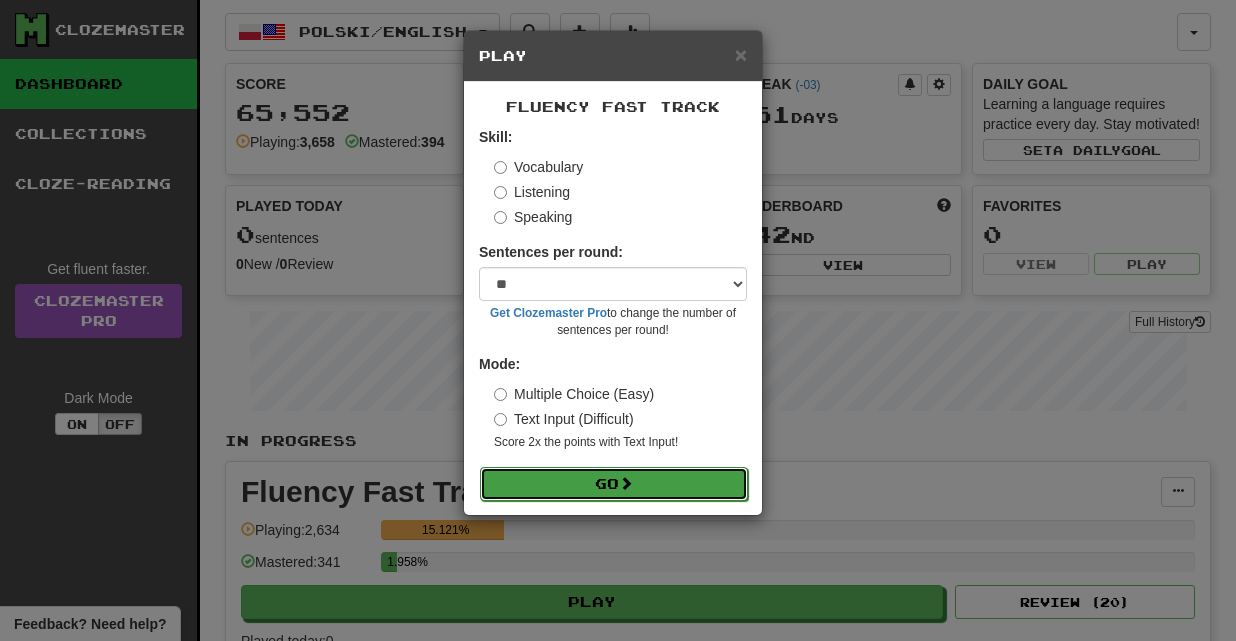 click on "Go" at bounding box center [614, 484] 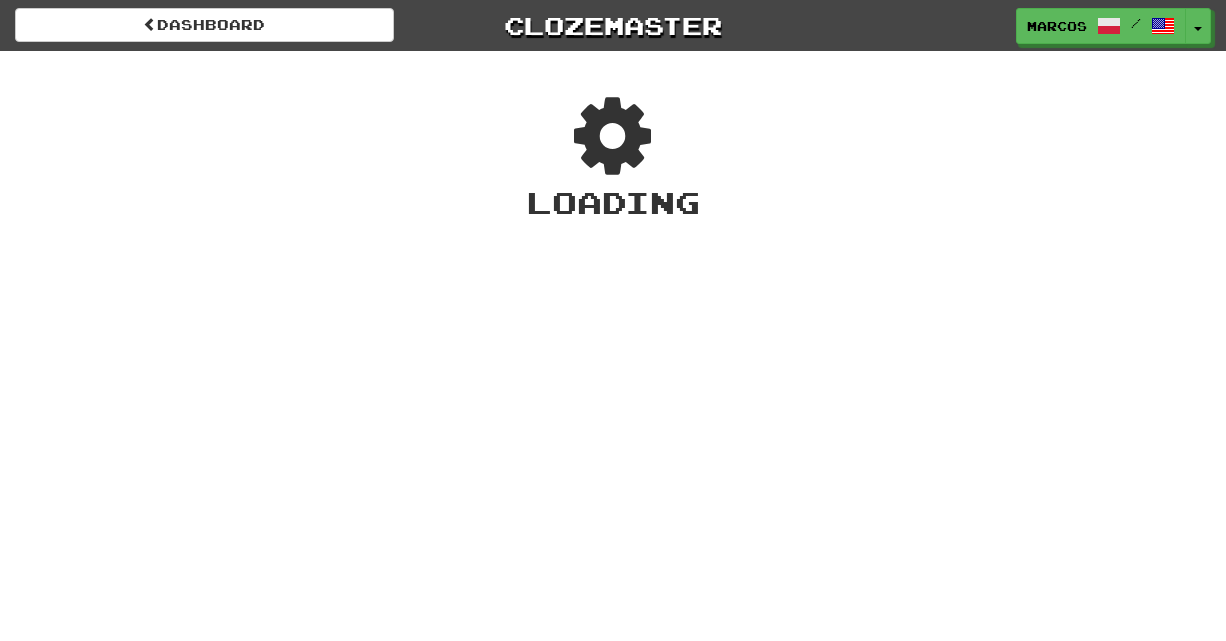 scroll, scrollTop: 0, scrollLeft: 0, axis: both 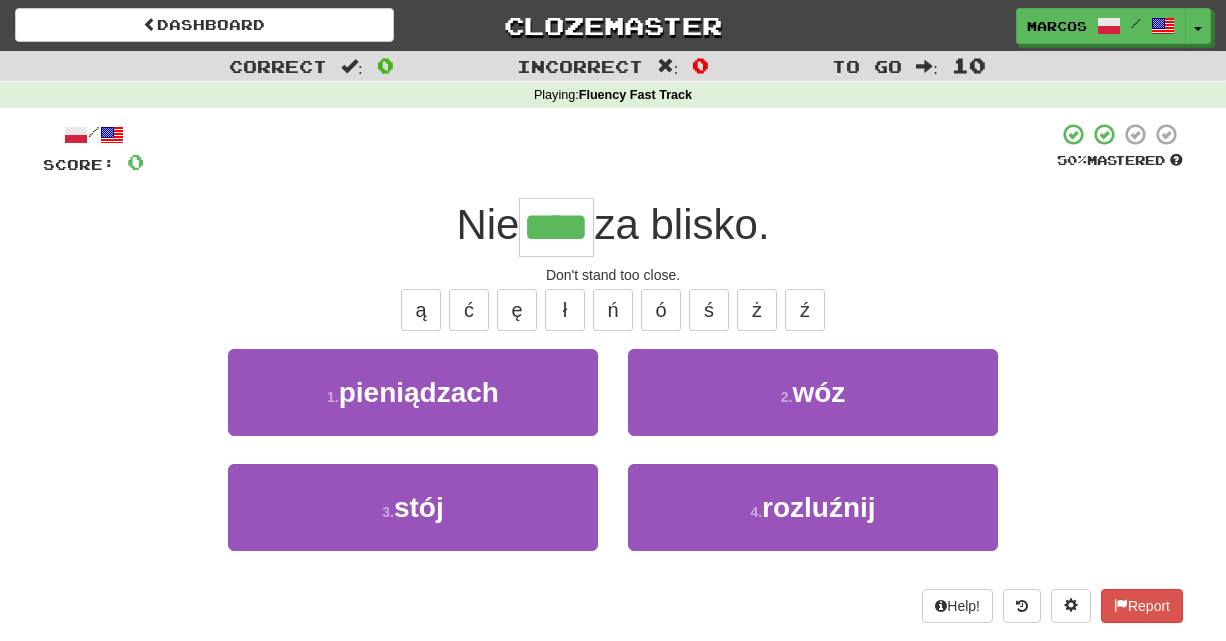 type on "****" 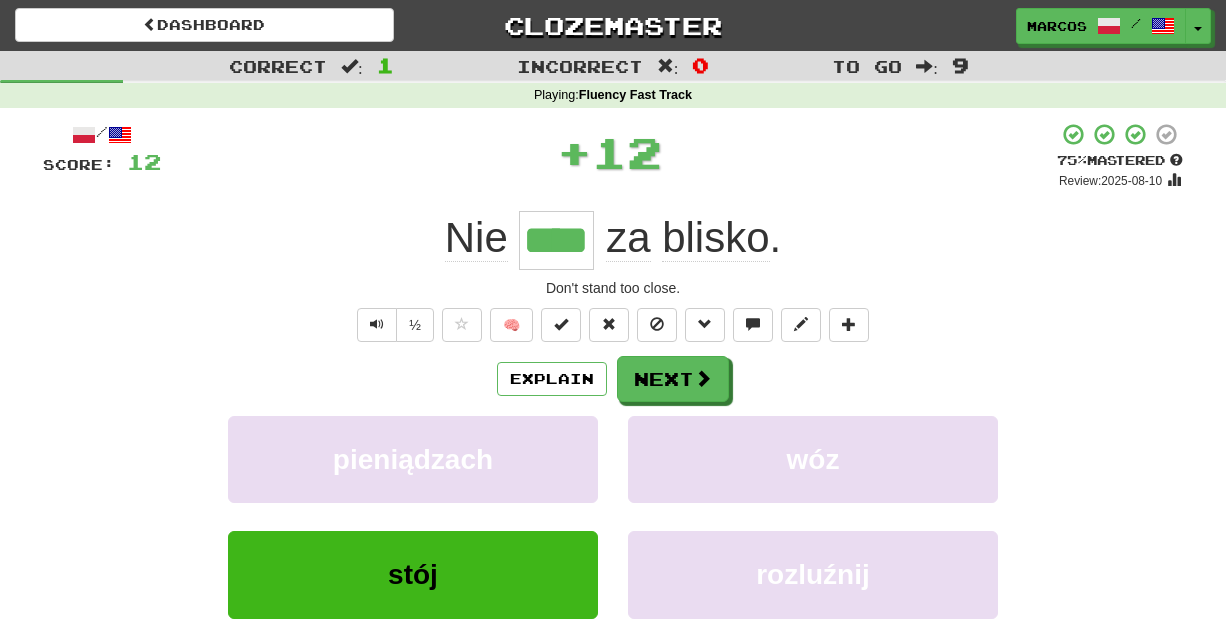 type 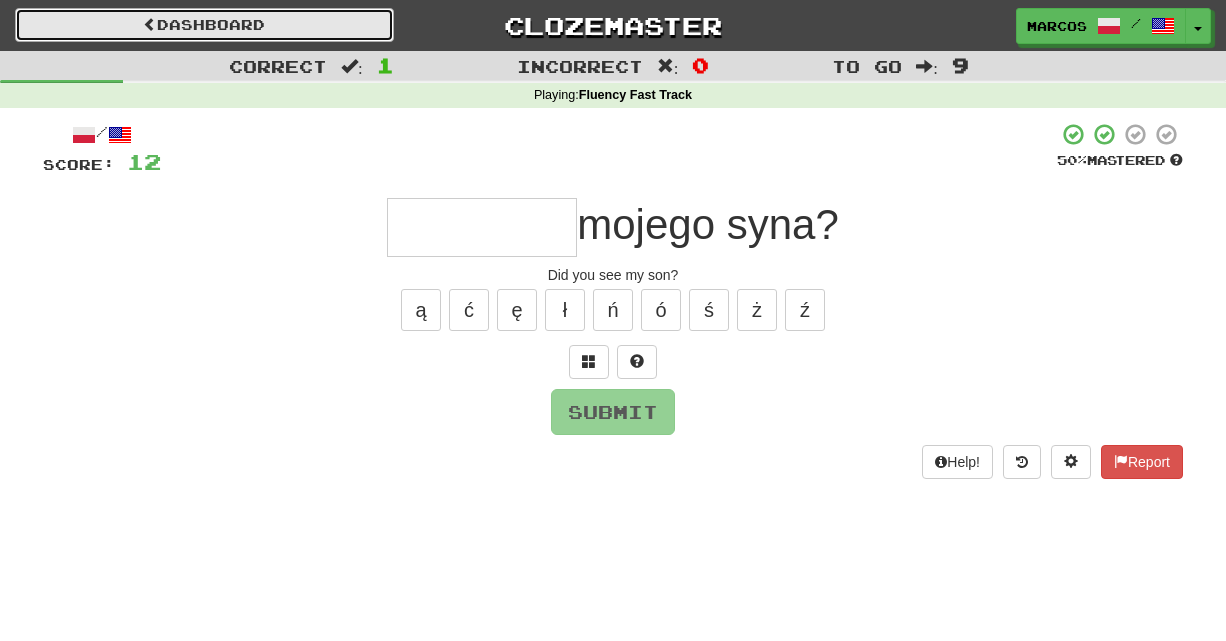 click on "Dashboard" at bounding box center [204, 25] 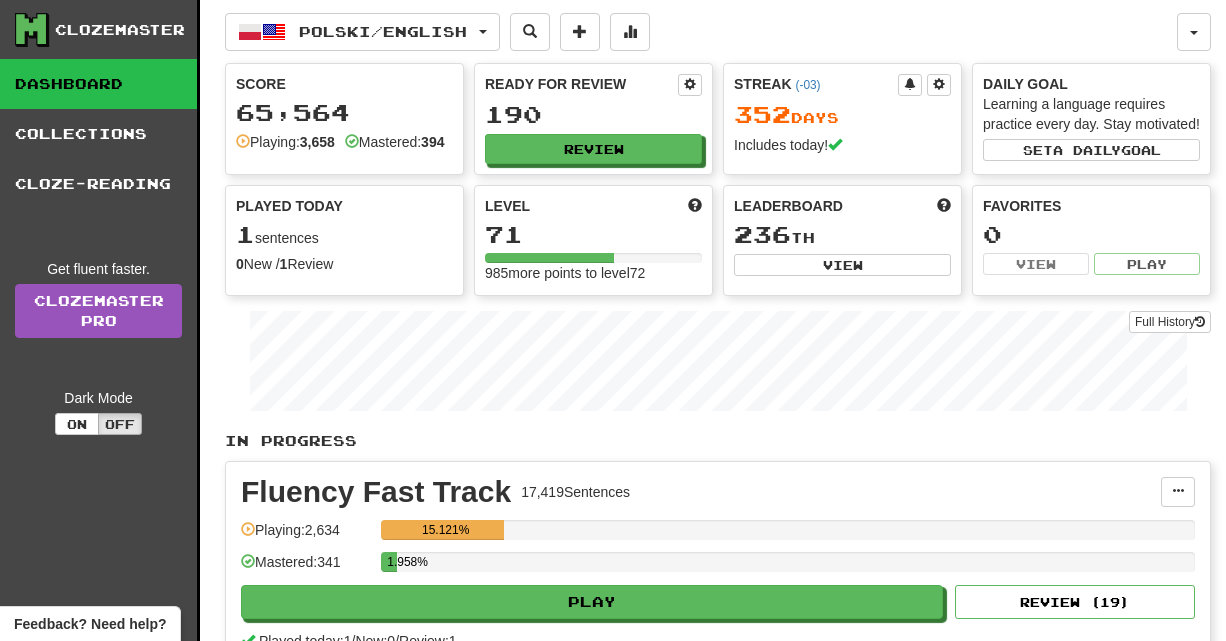 scroll, scrollTop: 0, scrollLeft: 0, axis: both 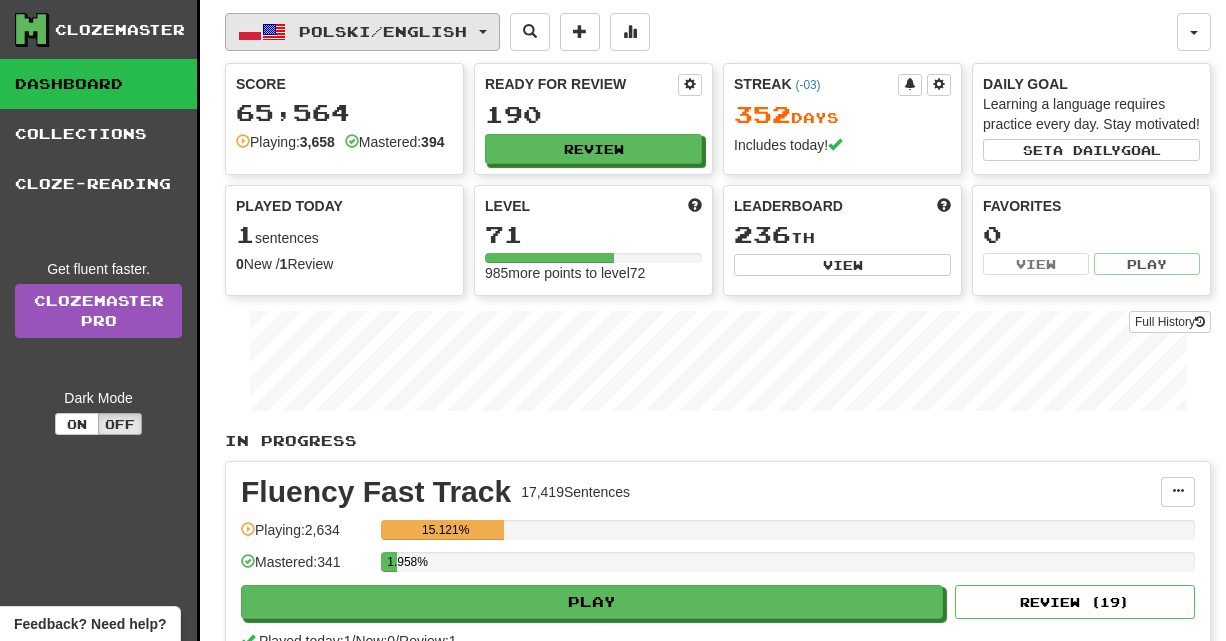 click at bounding box center [274, 32] 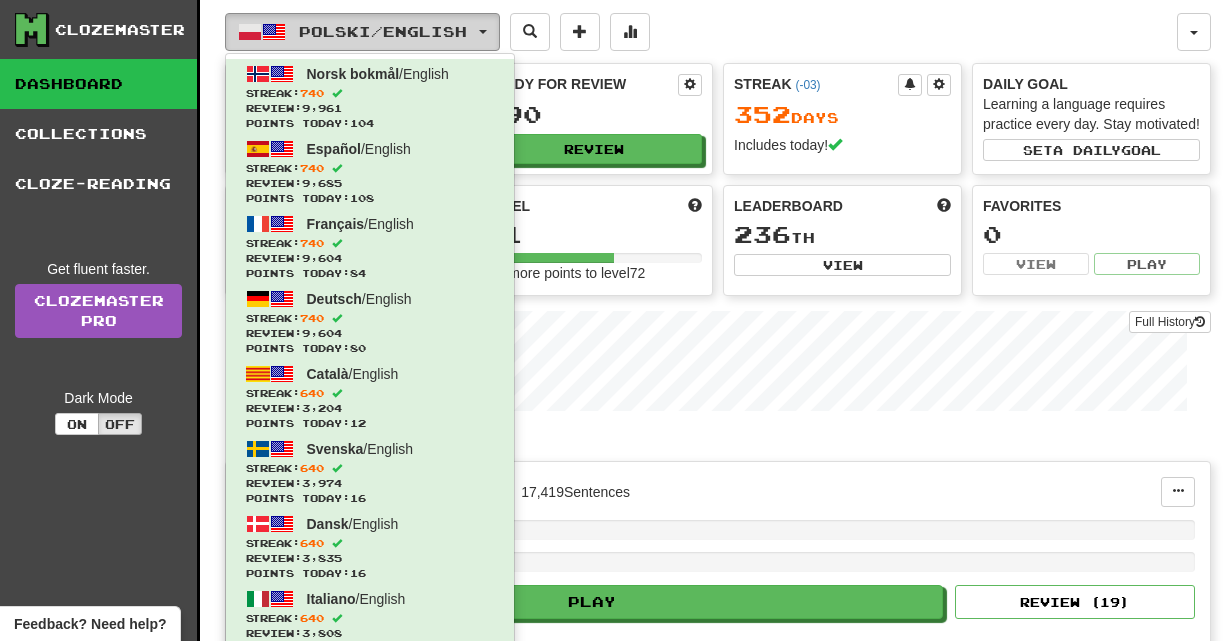 type 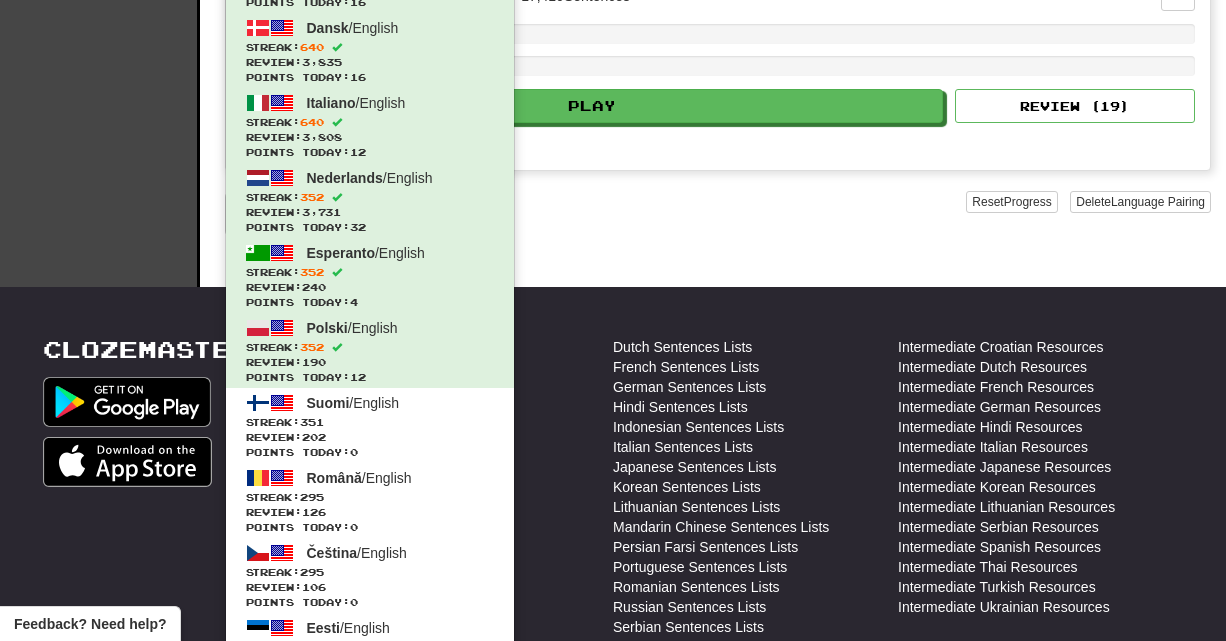 scroll, scrollTop: 560, scrollLeft: 0, axis: vertical 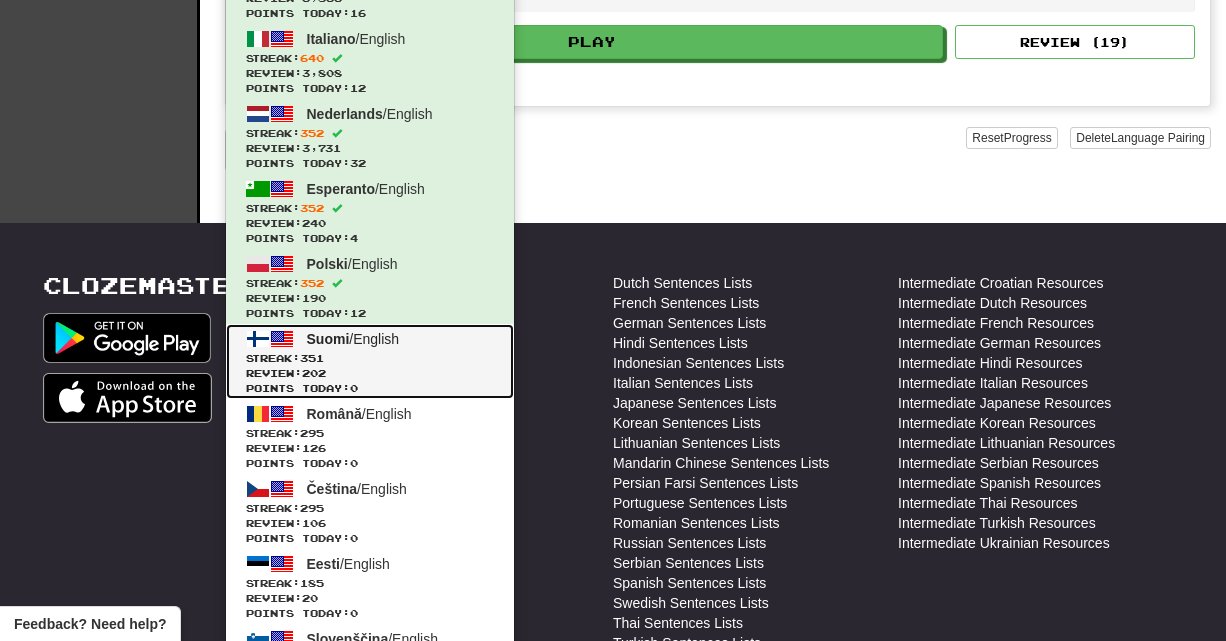 click on "Streak:  351" at bounding box center (370, 358) 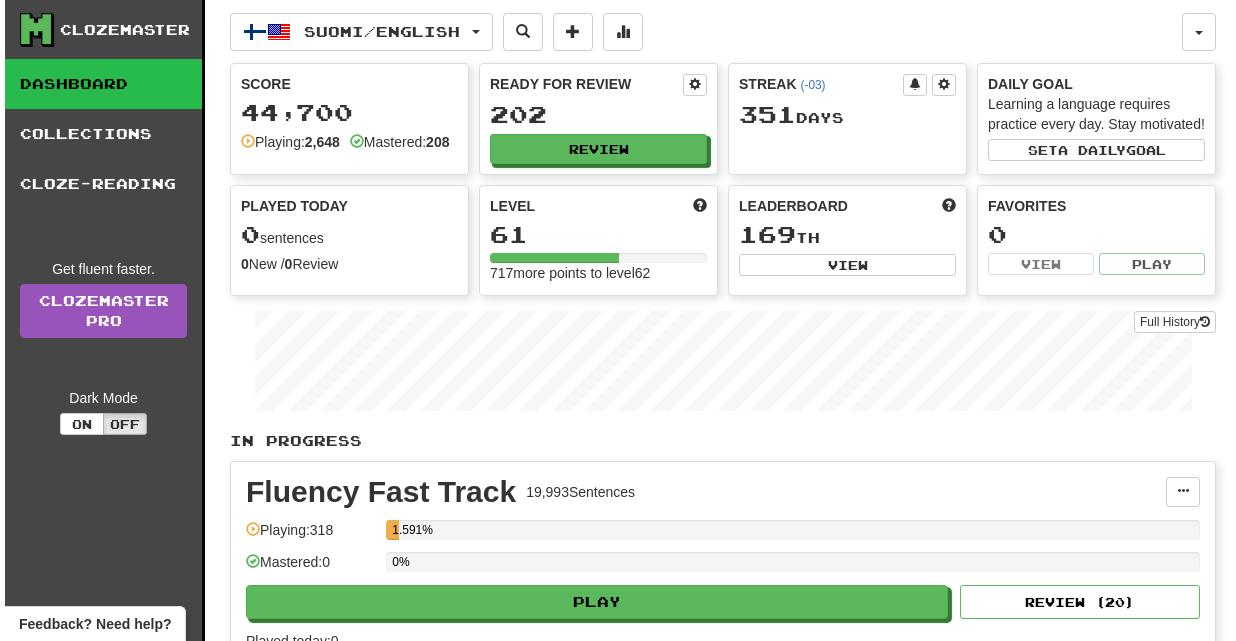 scroll, scrollTop: 0, scrollLeft: 0, axis: both 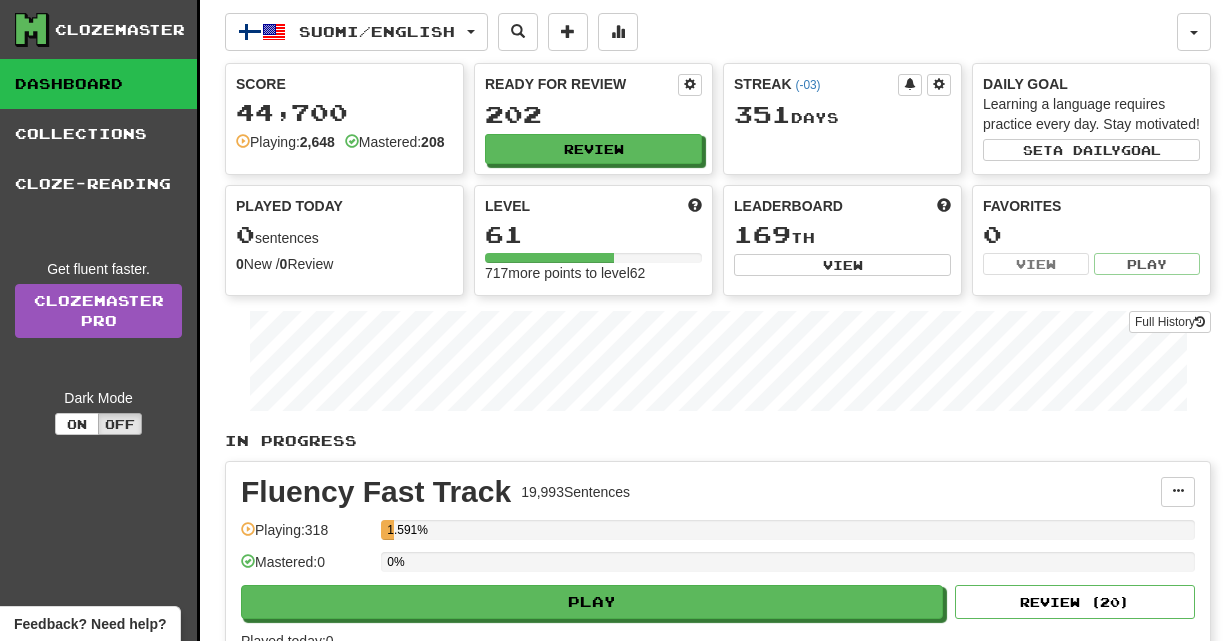 click on "Fluency Fast Track 19,993  Sentences Manage Sentences Unpin from Dashboard  Playing:  318 1.591%  Mastered:  0 0% Play Review ( 20 ) Played today:  0" at bounding box center [718, 564] 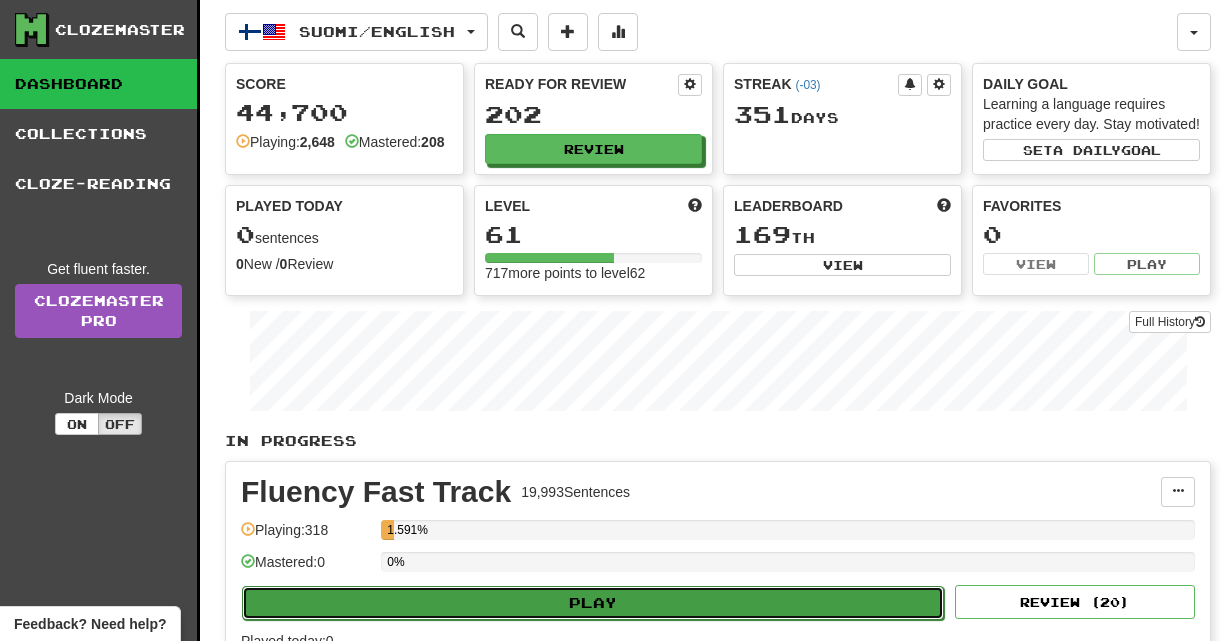 click on "Play" at bounding box center [593, 603] 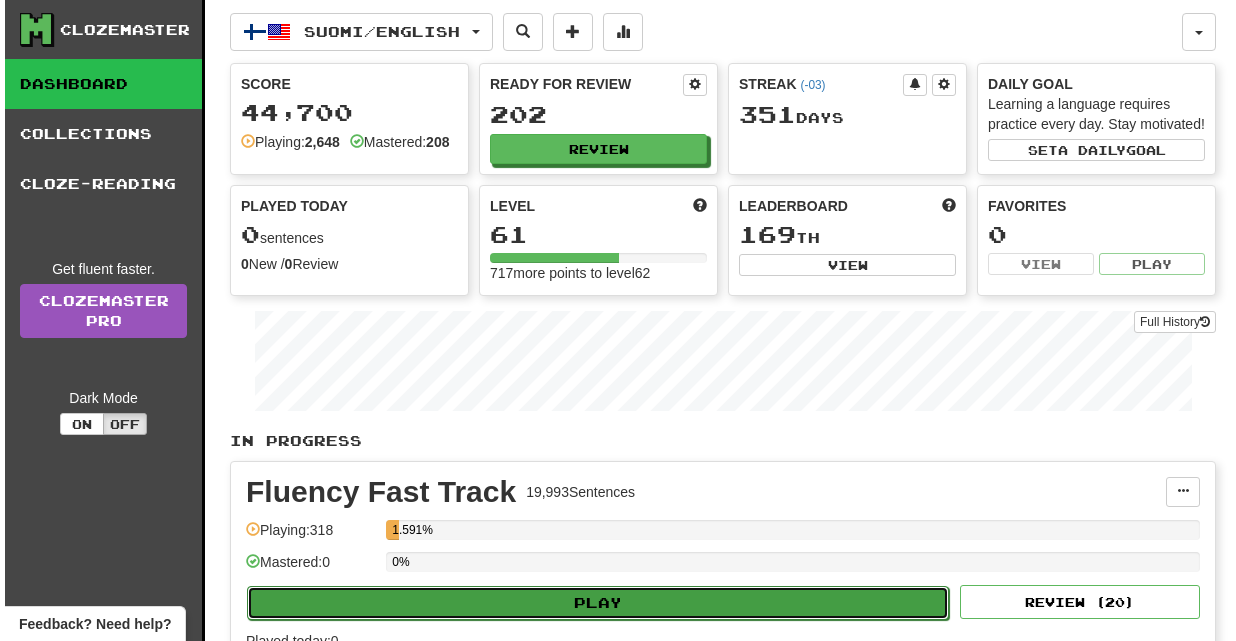 select on "**" 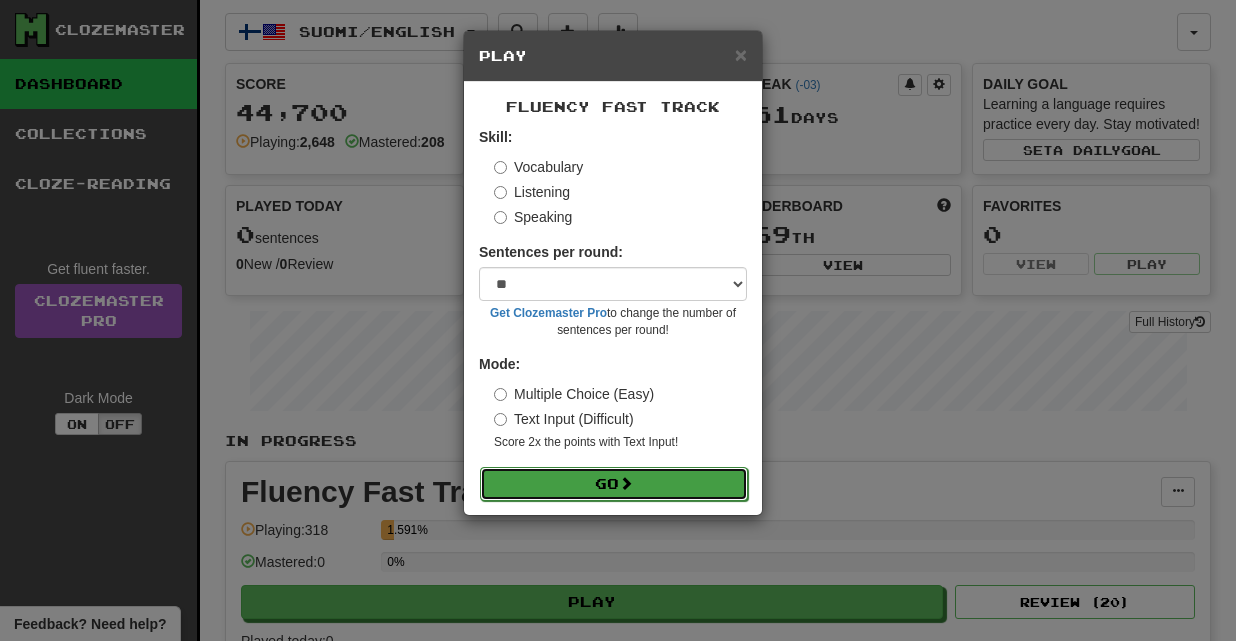 click on "Go" at bounding box center (614, 484) 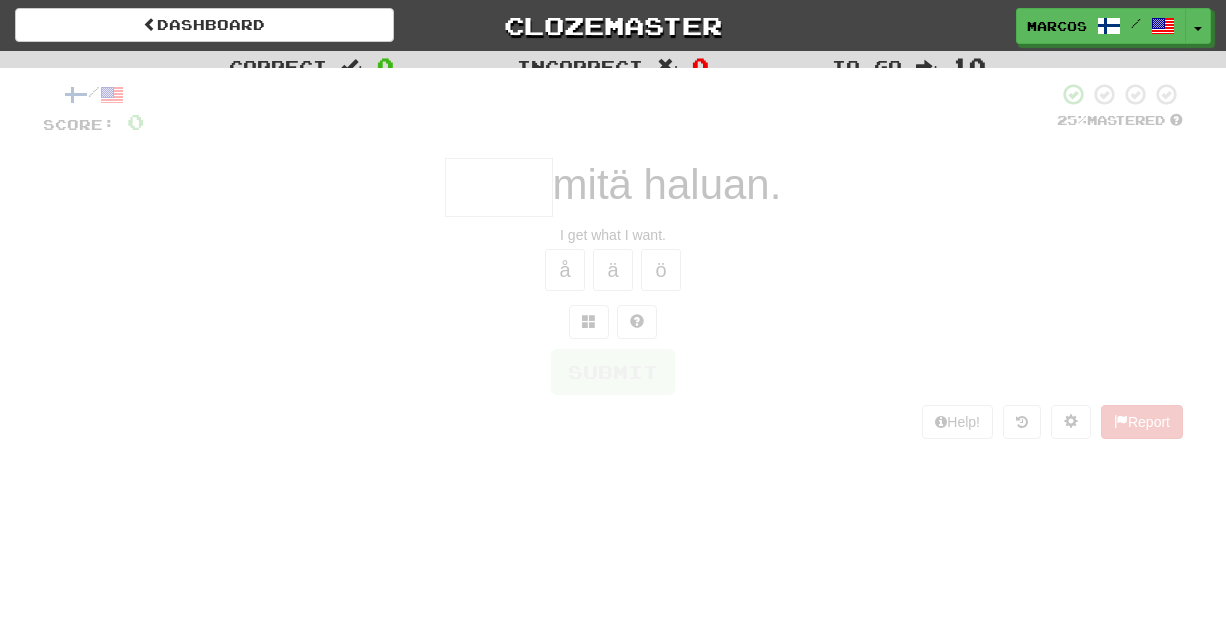 scroll, scrollTop: 0, scrollLeft: 0, axis: both 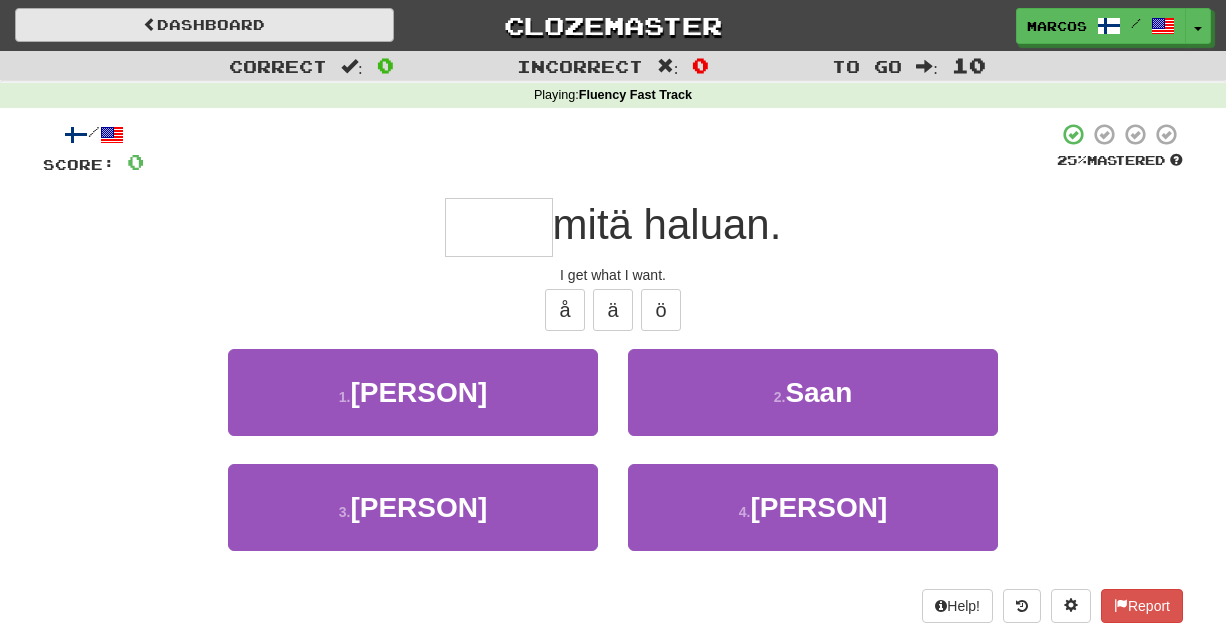 type on "*" 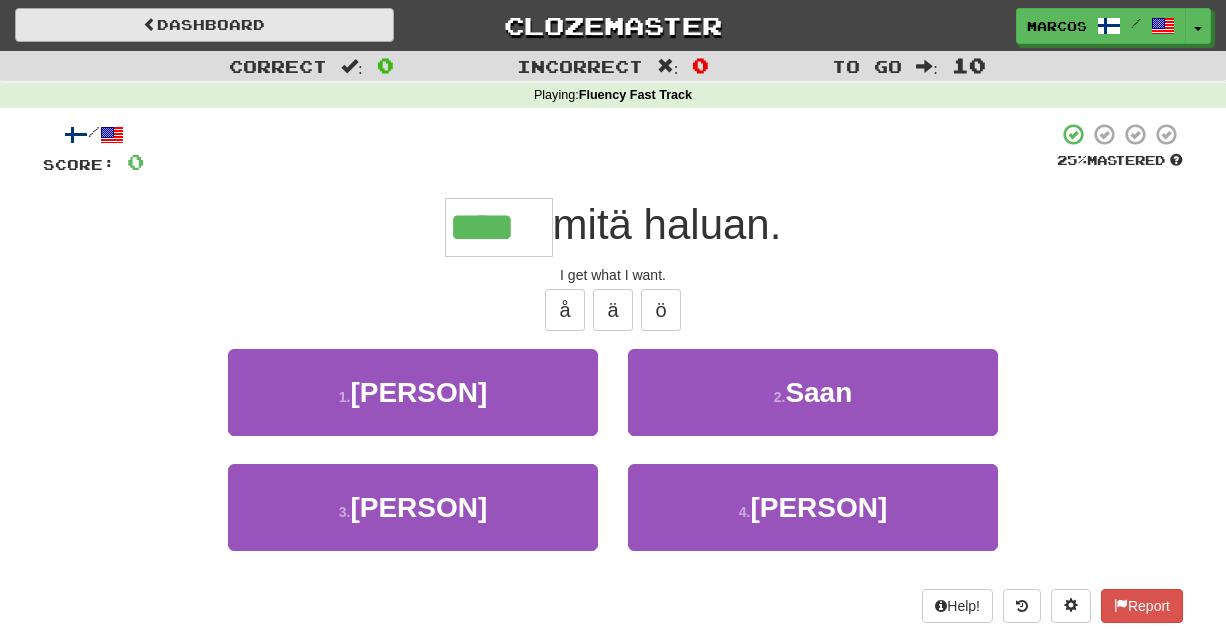 type on "****" 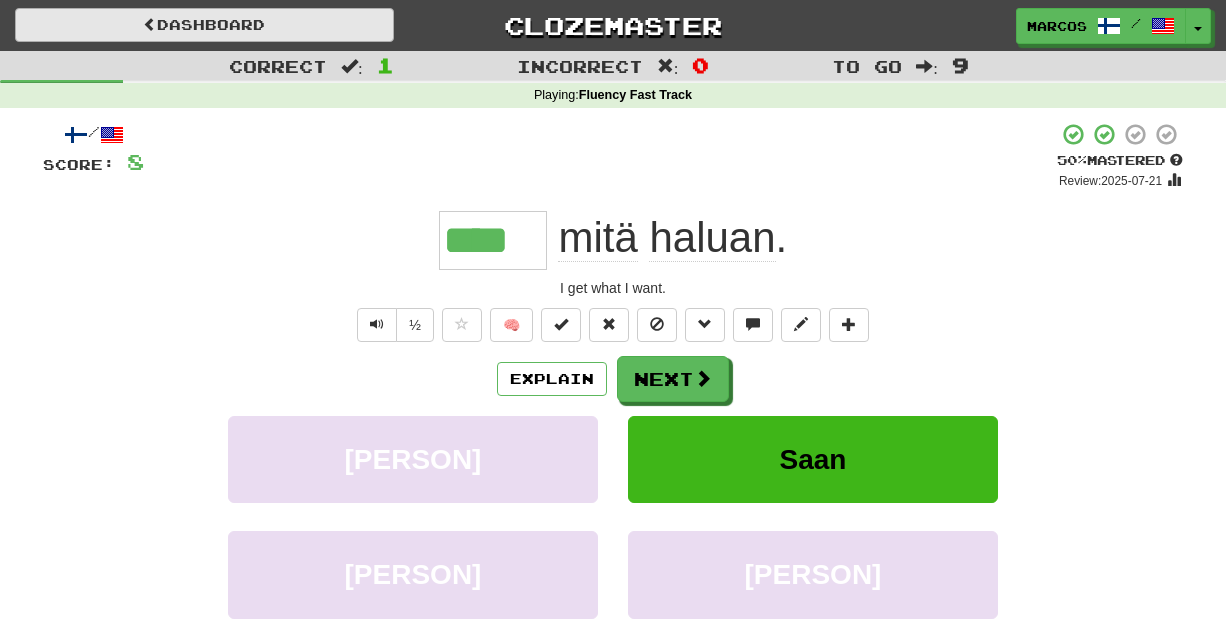 type 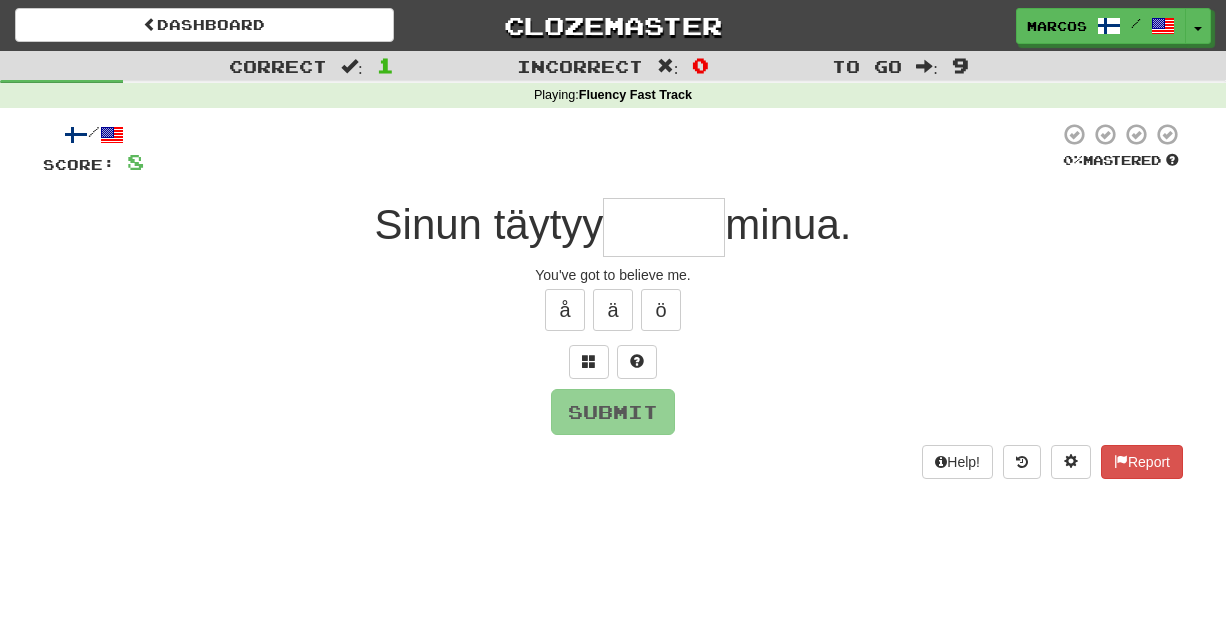 click on "Dashboard
Clozemaster
[PERSON]
/
Toggle Dropdown
Dashboard
Leaderboard
Activity Feed
Notifications
Profile
Discussions
Norsk bokmål
/
English
Streak:
740
Review:
9,961
Points Today: 104
Español
/
English
Streak:
740
Review:
9,685
Points Today: 108
Français
/
English
Streak:
740
Review:
9,604
Points Today: 84
Deutsch
/
English
Streak:
740
Review:
9,604
Points Today: 80
Català
/
English
Streak:
640
Review:
3,204
Points Today: 12
Svenska
/
English
Streak:
640
Review:
3,974
Points Today: 16
Dansk
/
English
Streak:
640
Review:
3,835
Points Today: 16" at bounding box center (613, 25) 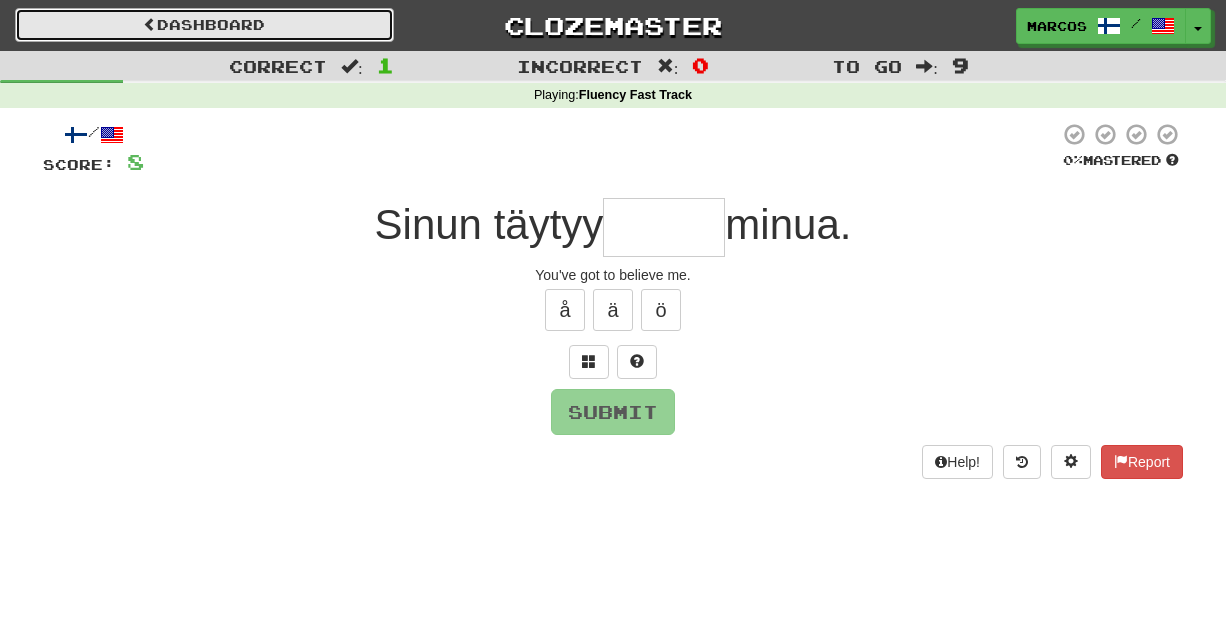 click on "Dashboard" at bounding box center [204, 25] 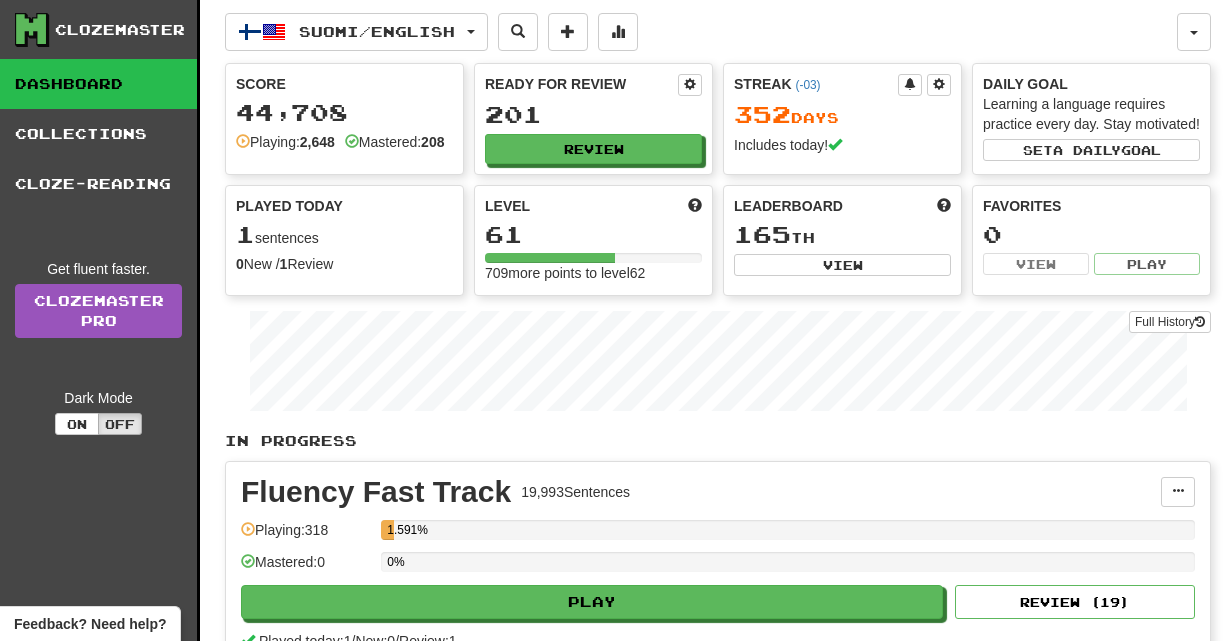 scroll, scrollTop: 0, scrollLeft: 0, axis: both 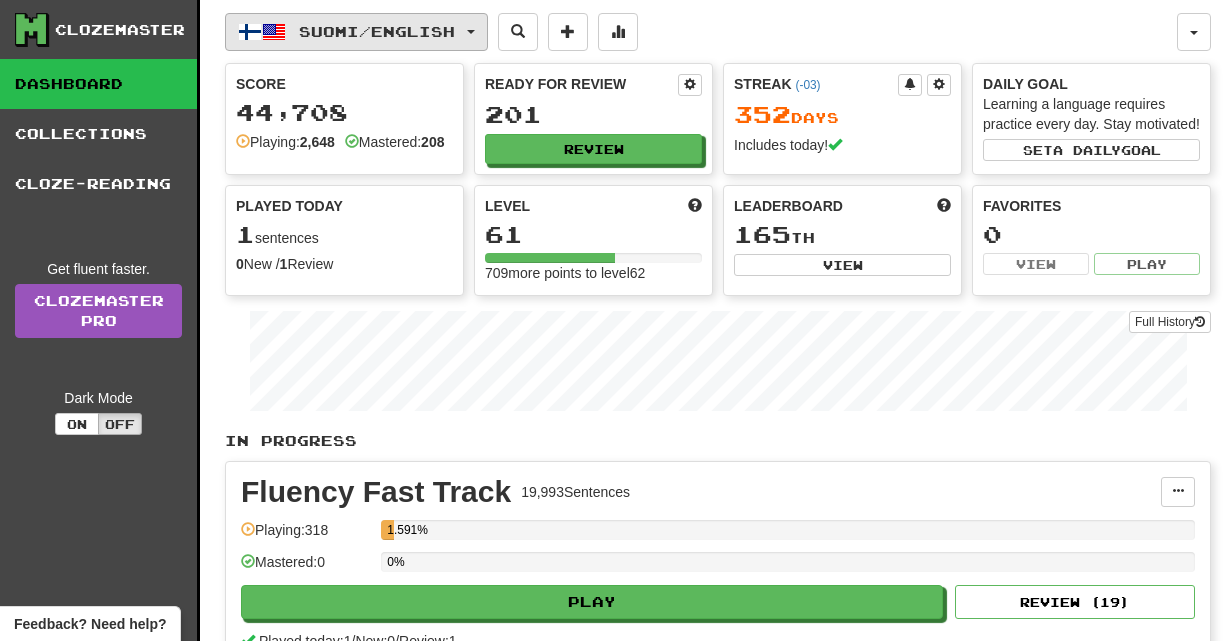click on "Suomi  /  English" at bounding box center [377, 31] 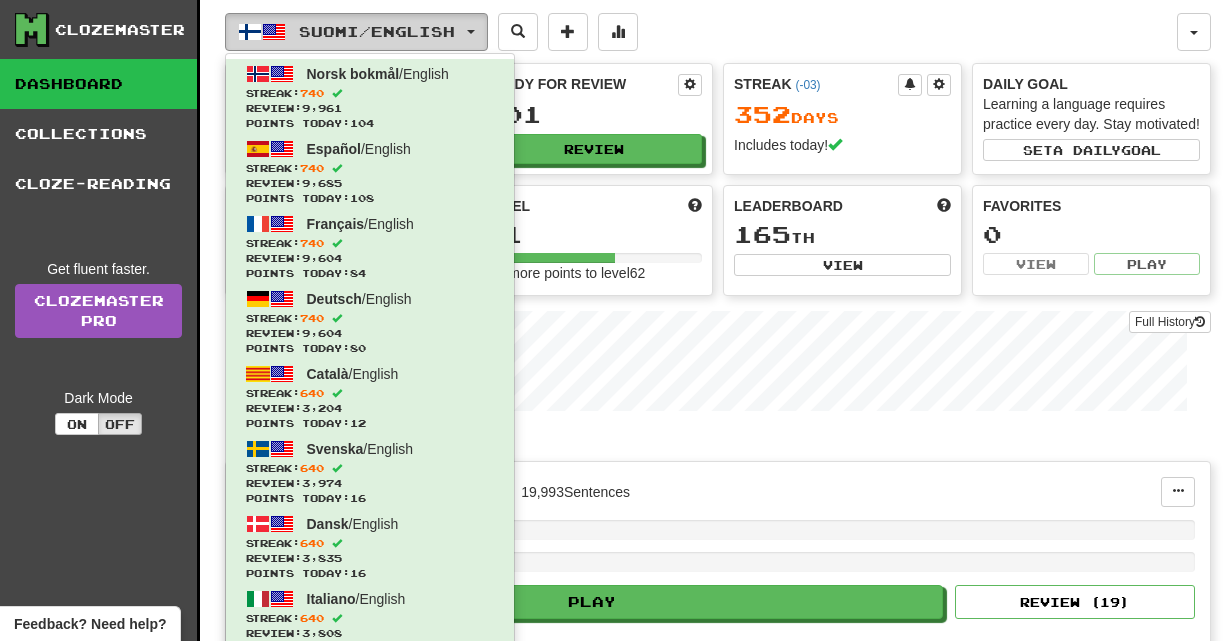 type 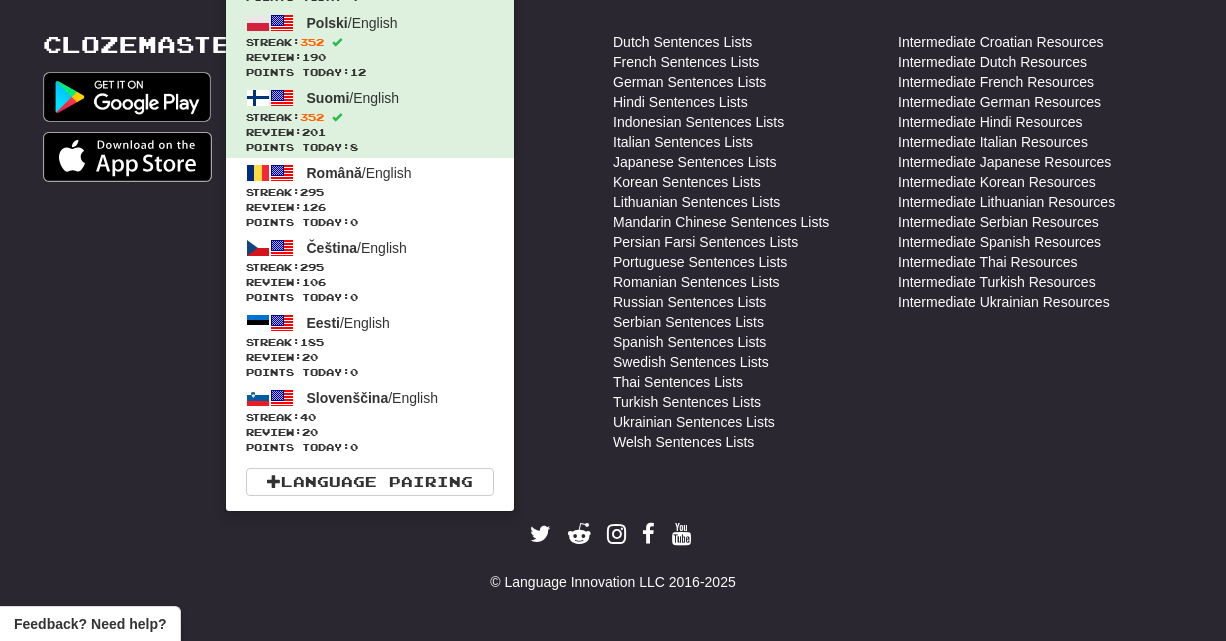 scroll, scrollTop: 814, scrollLeft: 0, axis: vertical 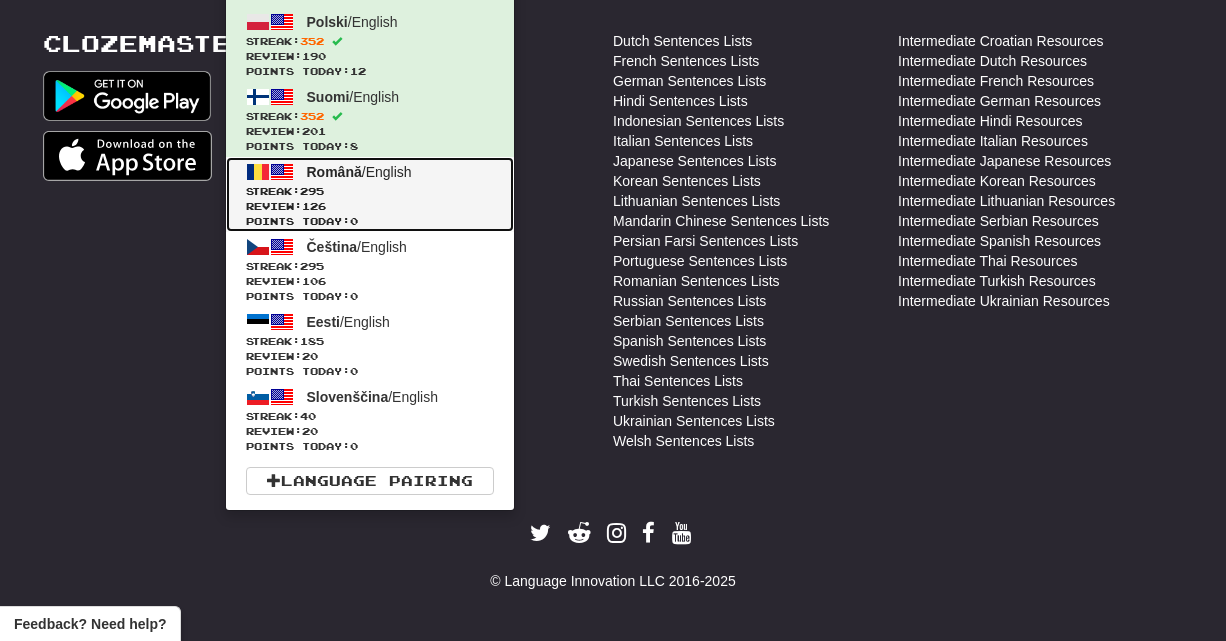 click on "Review:  126" at bounding box center [370, 206] 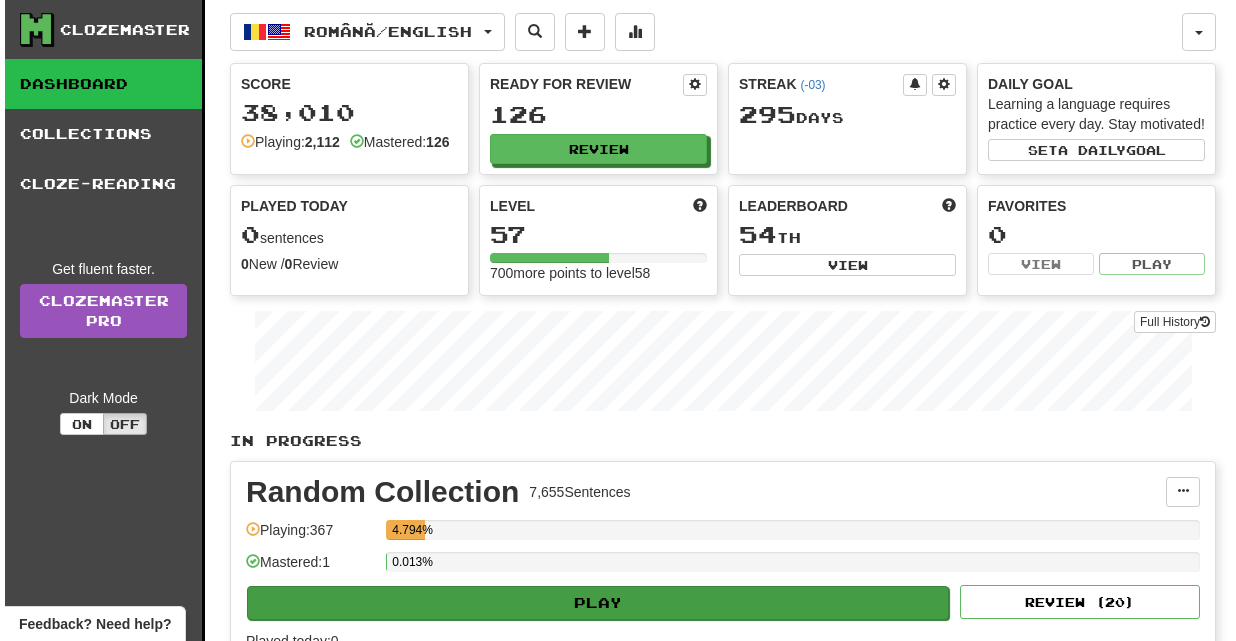 scroll, scrollTop: 0, scrollLeft: 0, axis: both 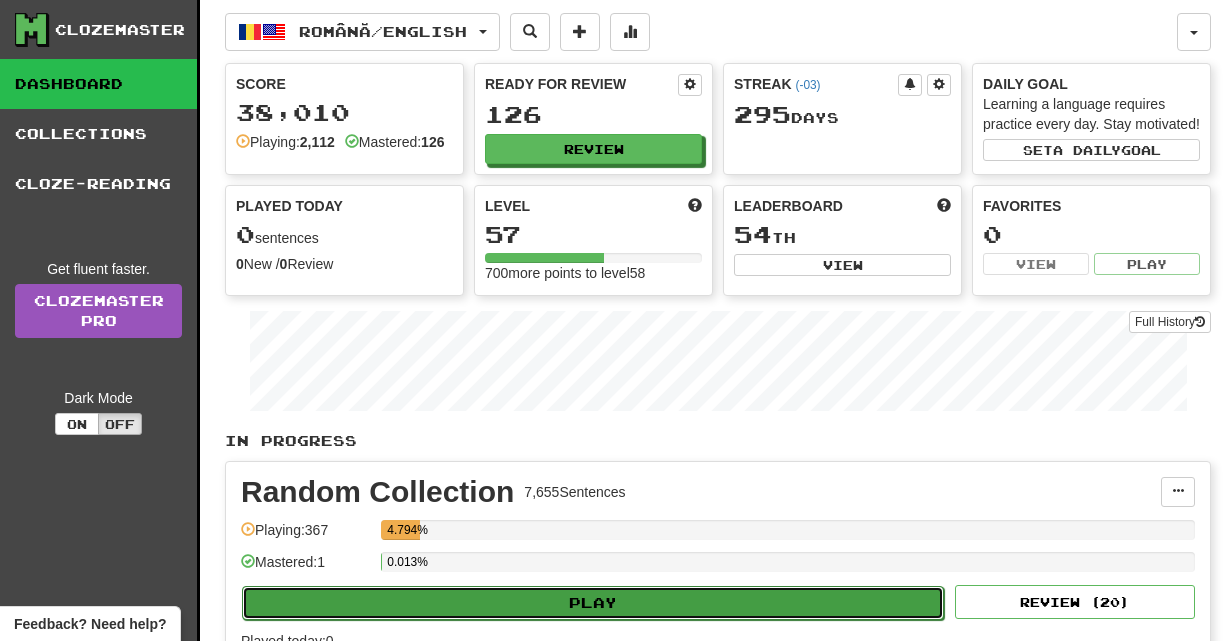 click on "Play" at bounding box center (593, 603) 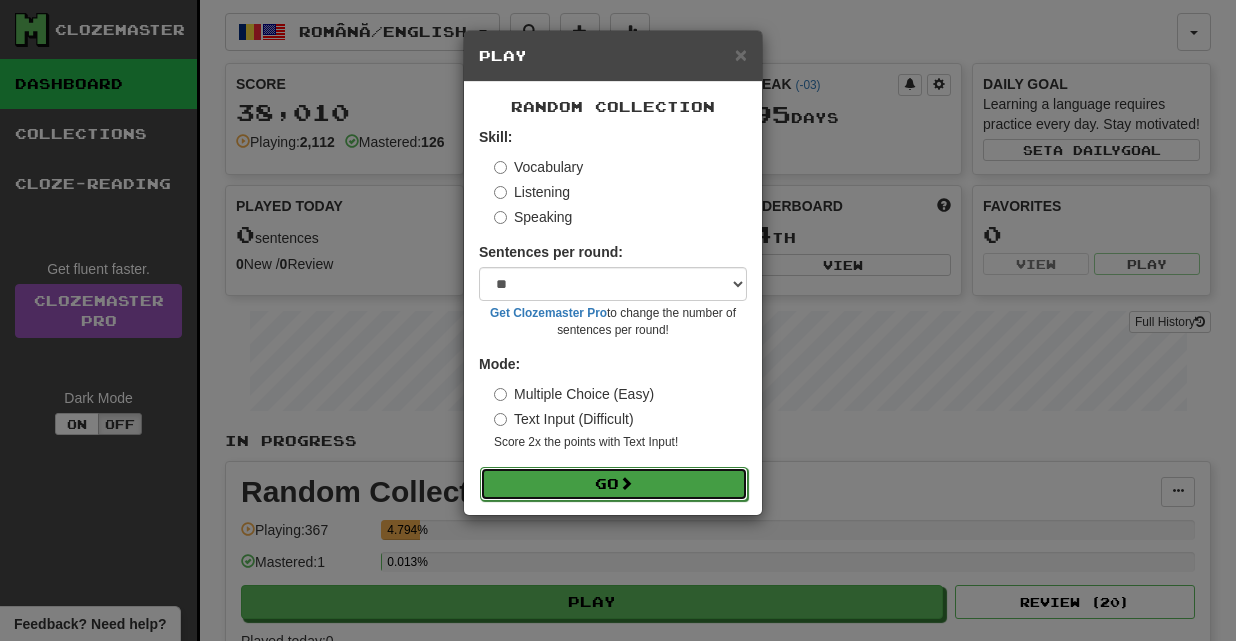 click on "Go" at bounding box center (614, 484) 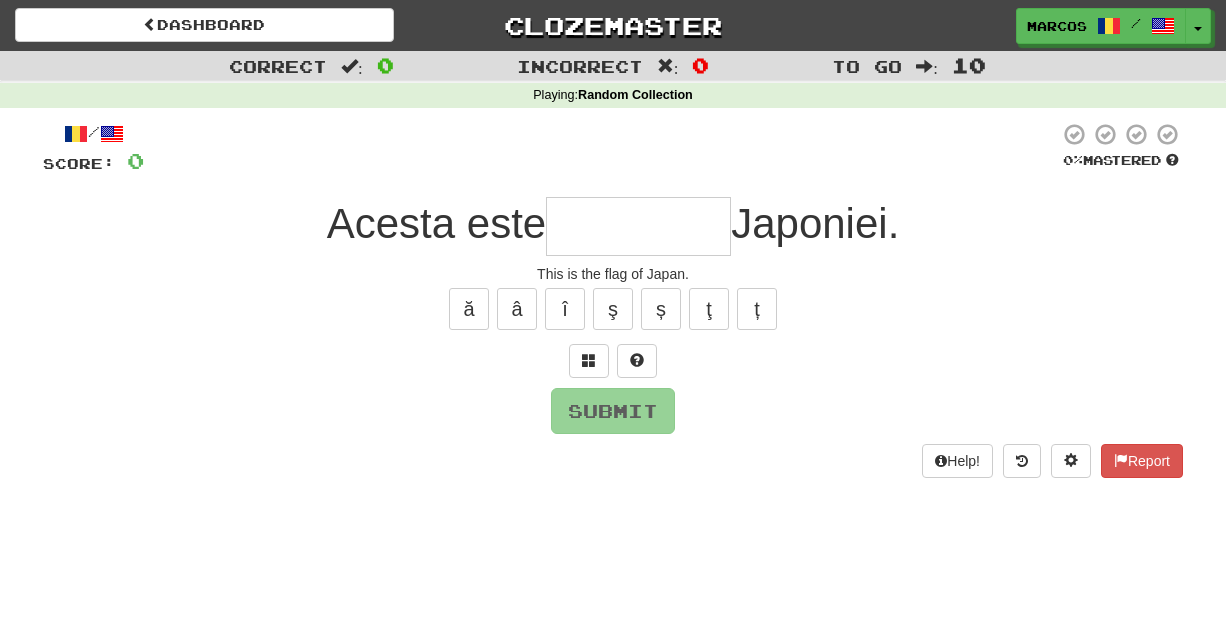 scroll, scrollTop: 0, scrollLeft: 0, axis: both 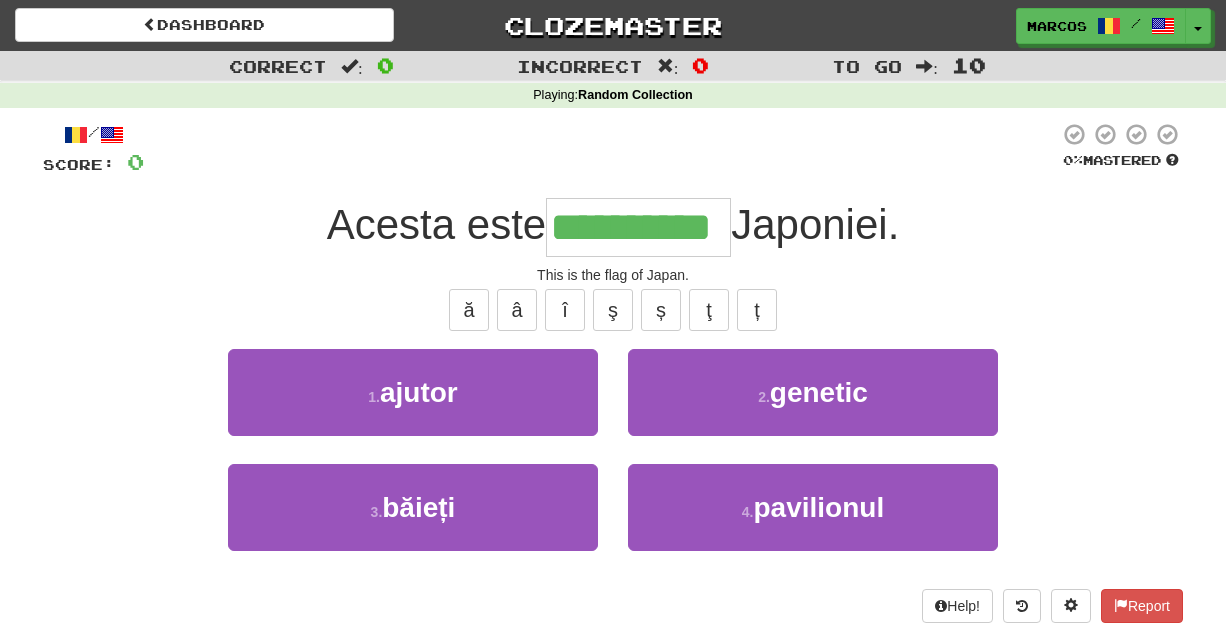 type on "**********" 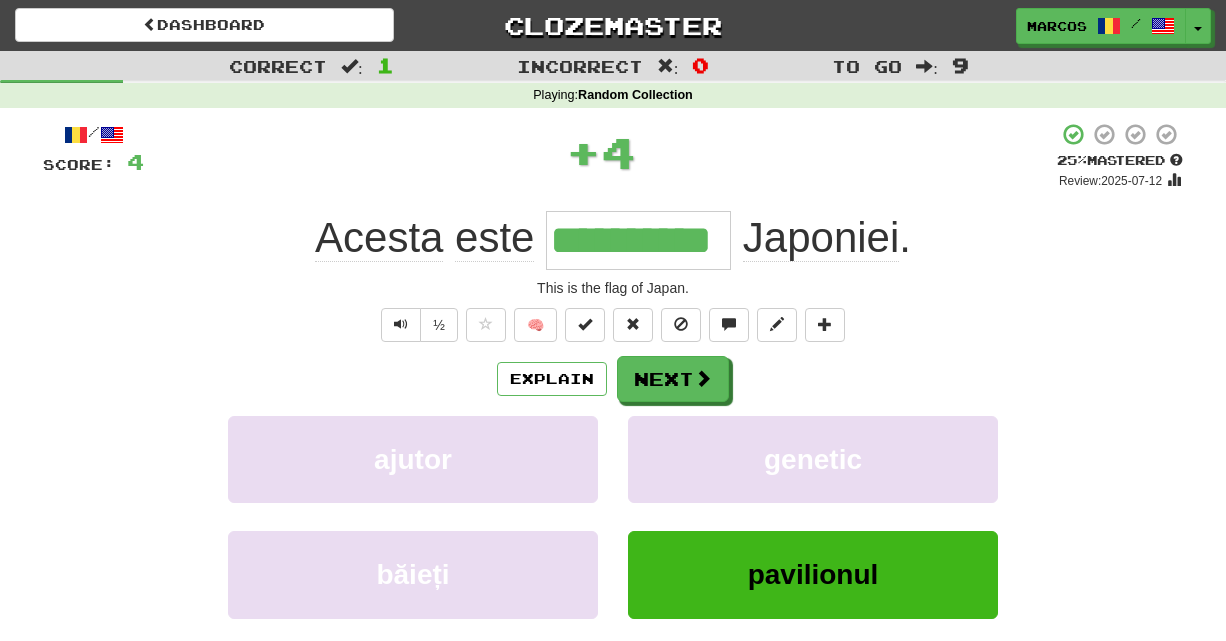 type 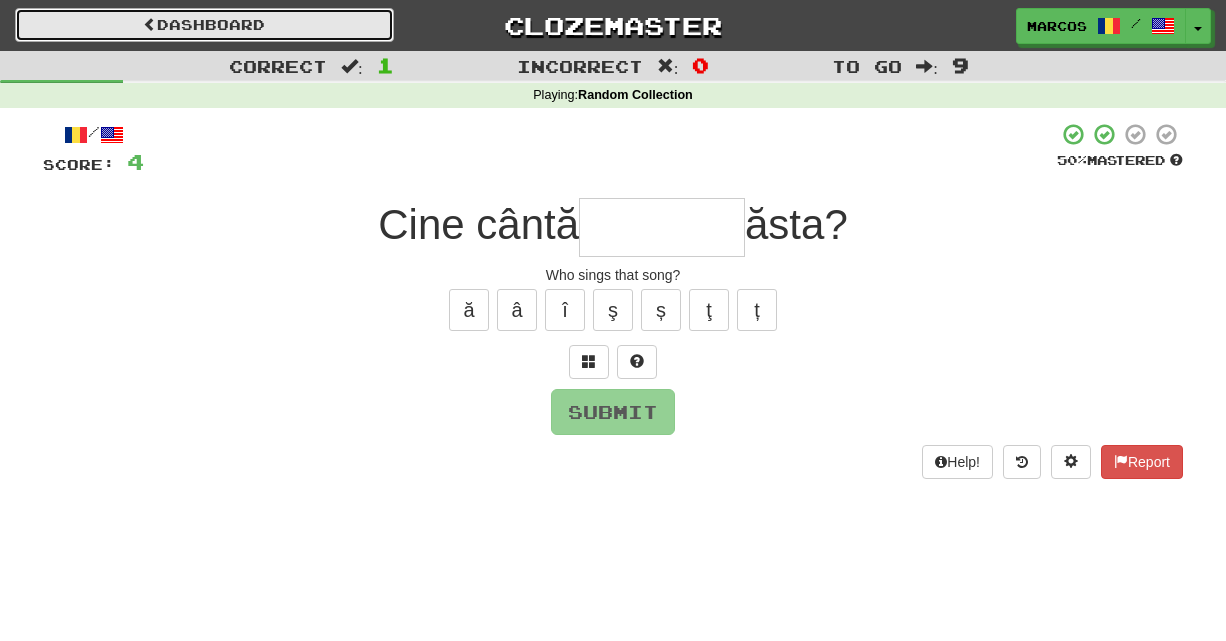 click on "Dashboard" at bounding box center (204, 25) 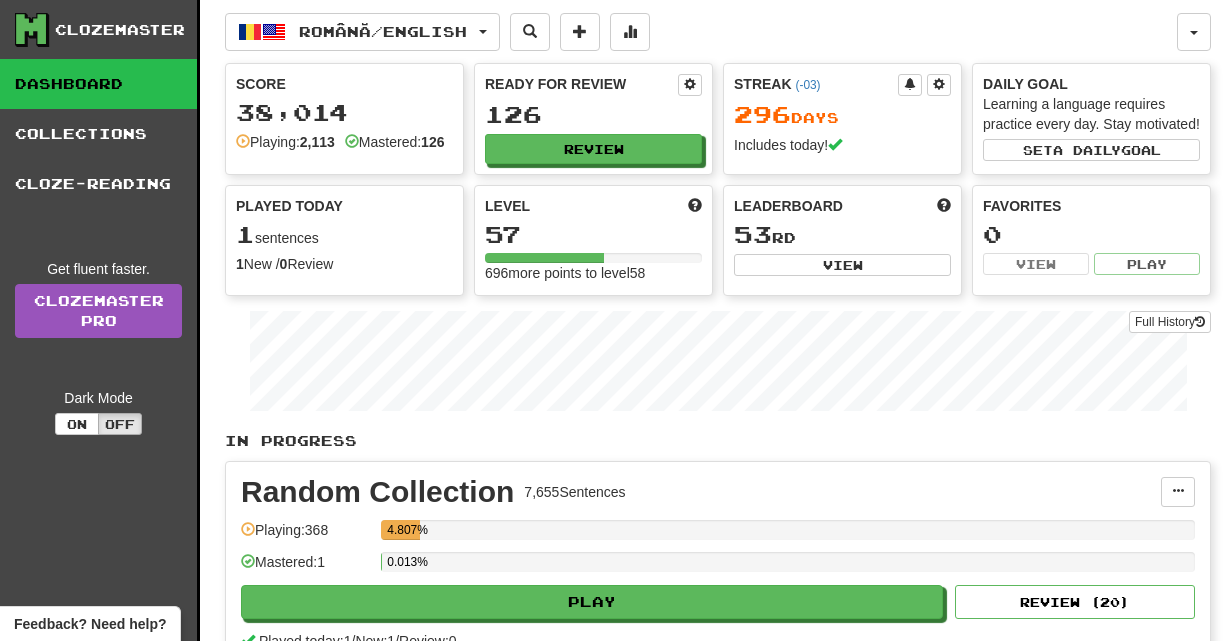 scroll, scrollTop: 0, scrollLeft: 0, axis: both 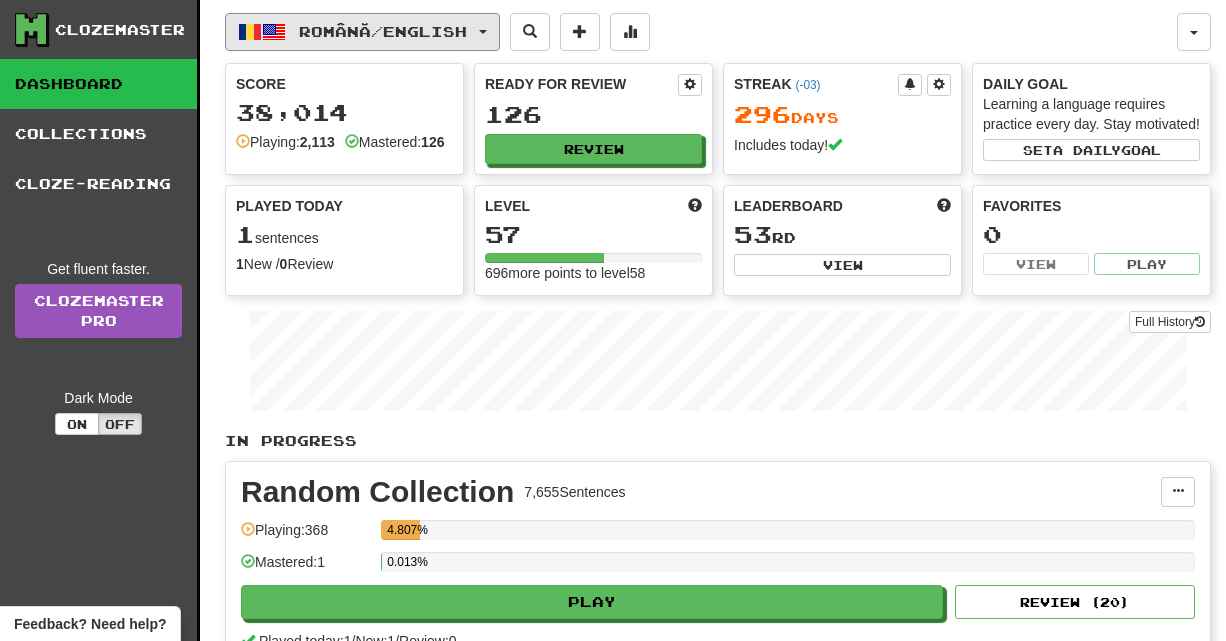 click on "Română  /  English" at bounding box center (383, 31) 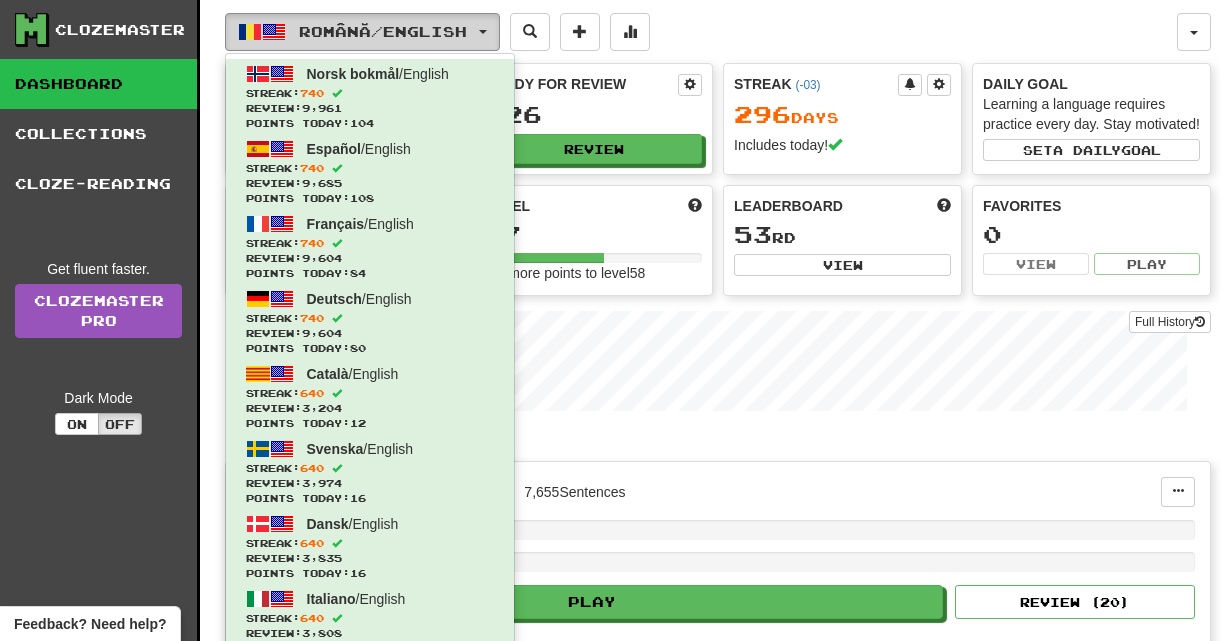 type 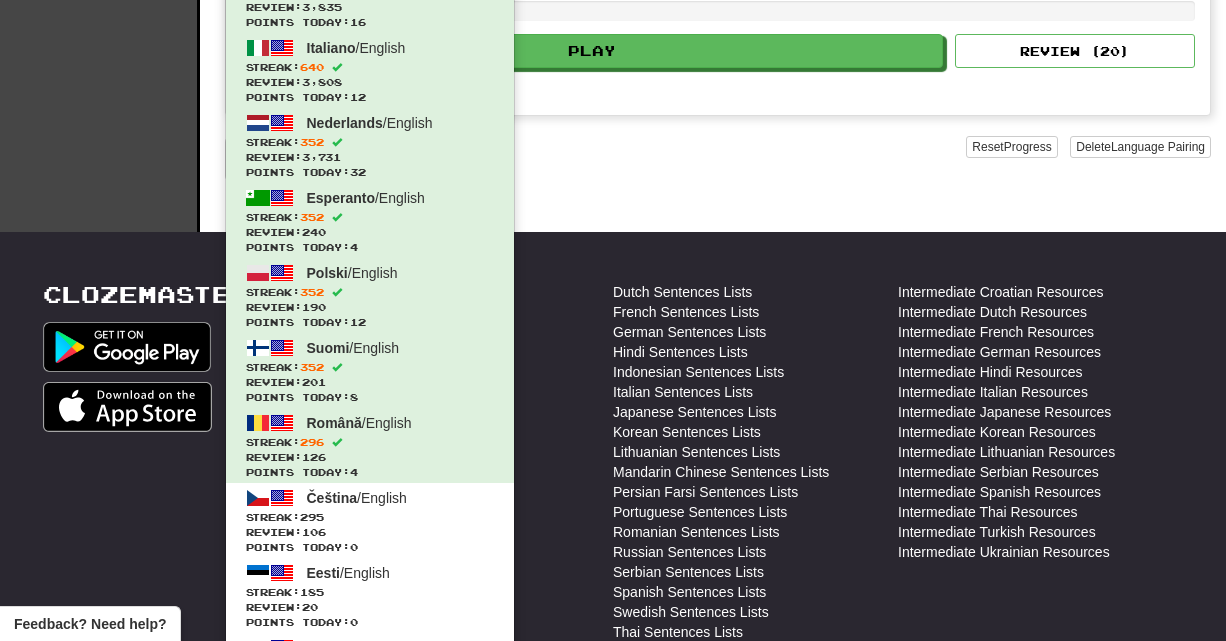 scroll, scrollTop: 814, scrollLeft: 0, axis: vertical 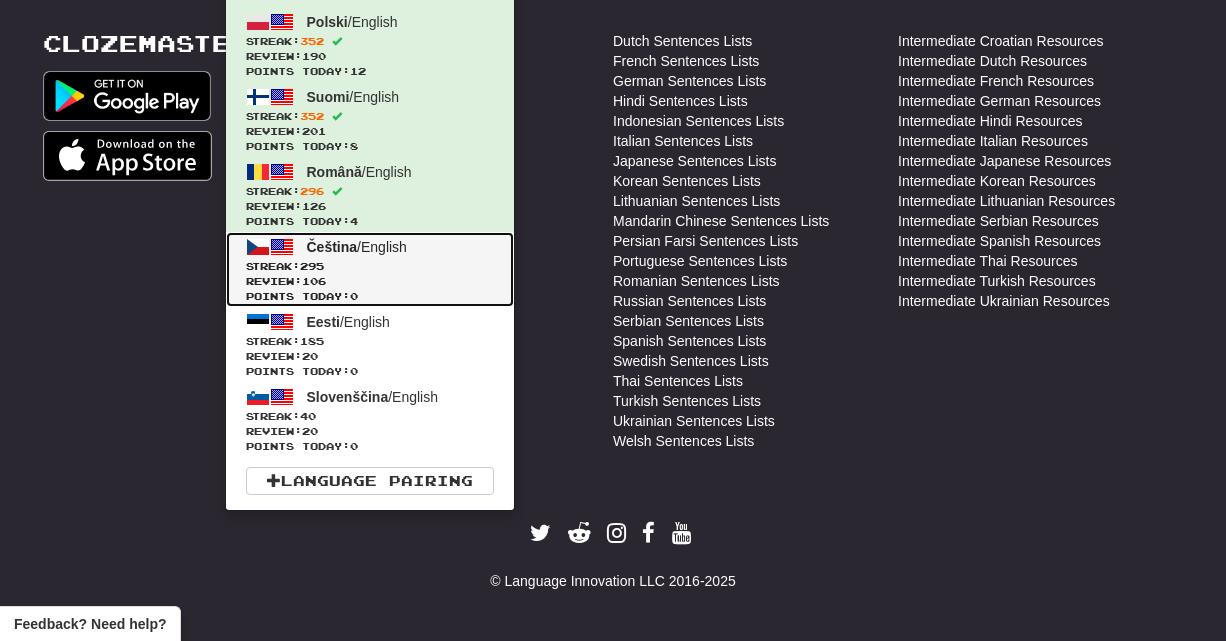 click on "Review:  106" at bounding box center [370, 281] 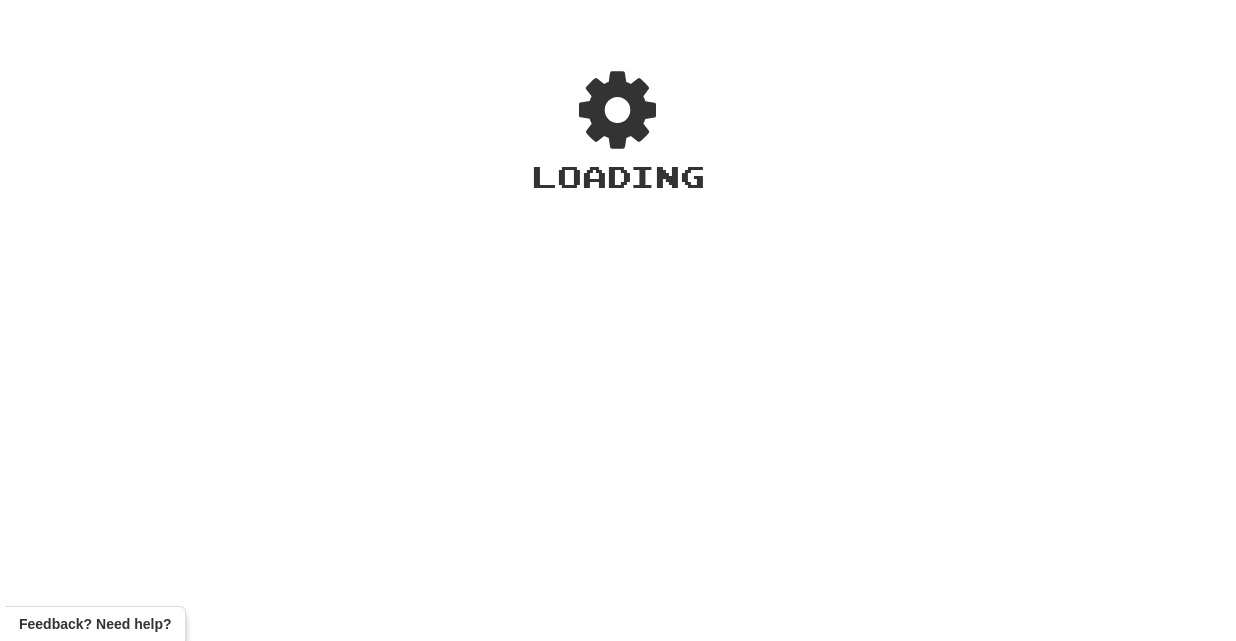 scroll, scrollTop: 0, scrollLeft: 0, axis: both 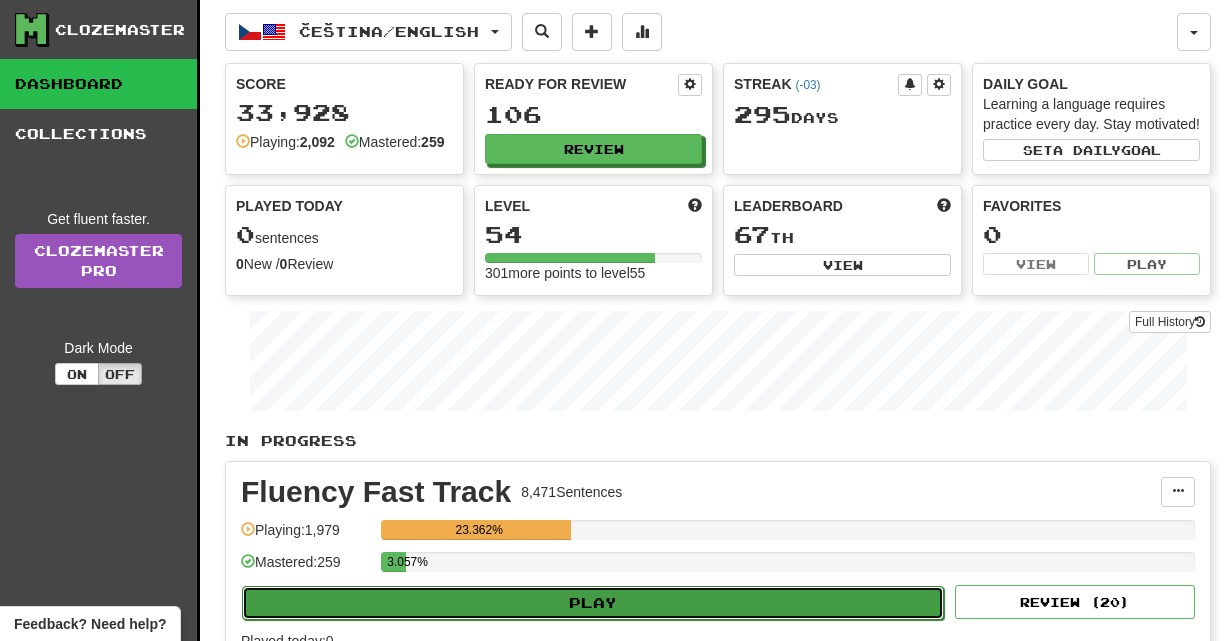click on "Play" at bounding box center [593, 603] 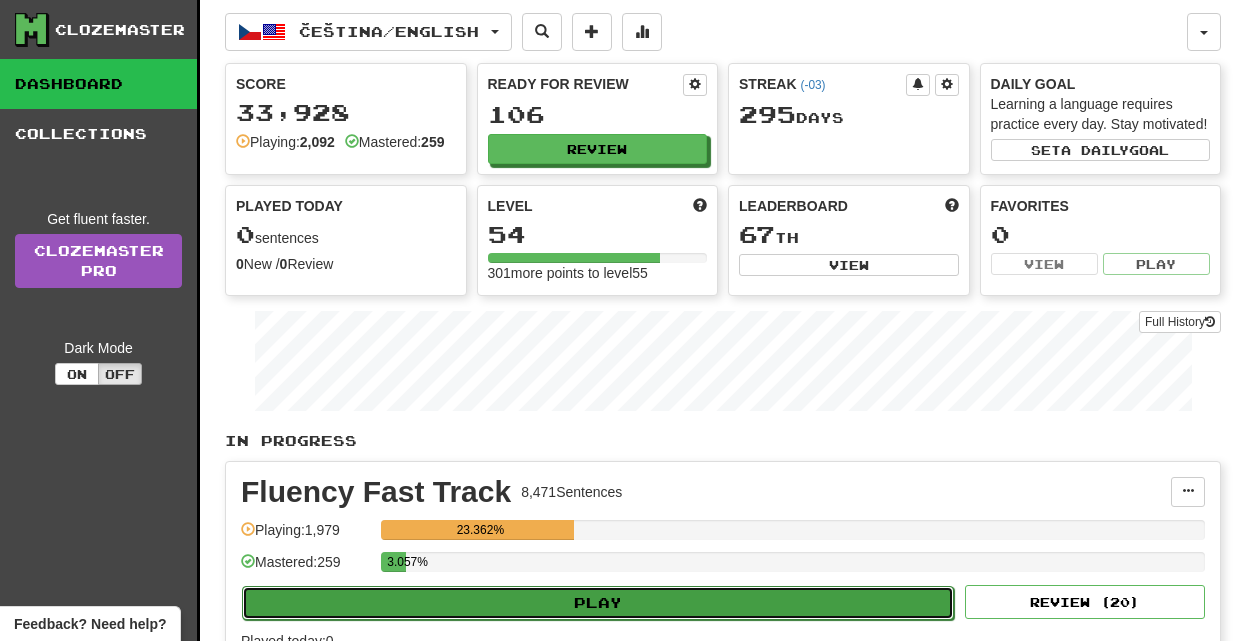 select on "**" 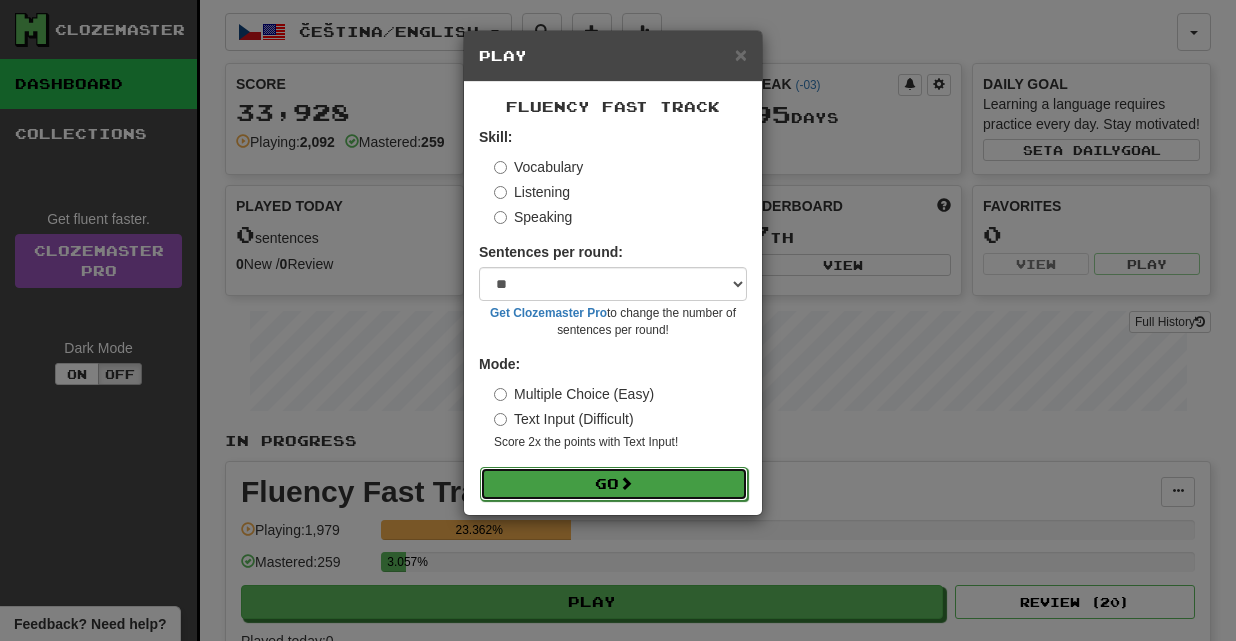 click on "Go" at bounding box center [614, 484] 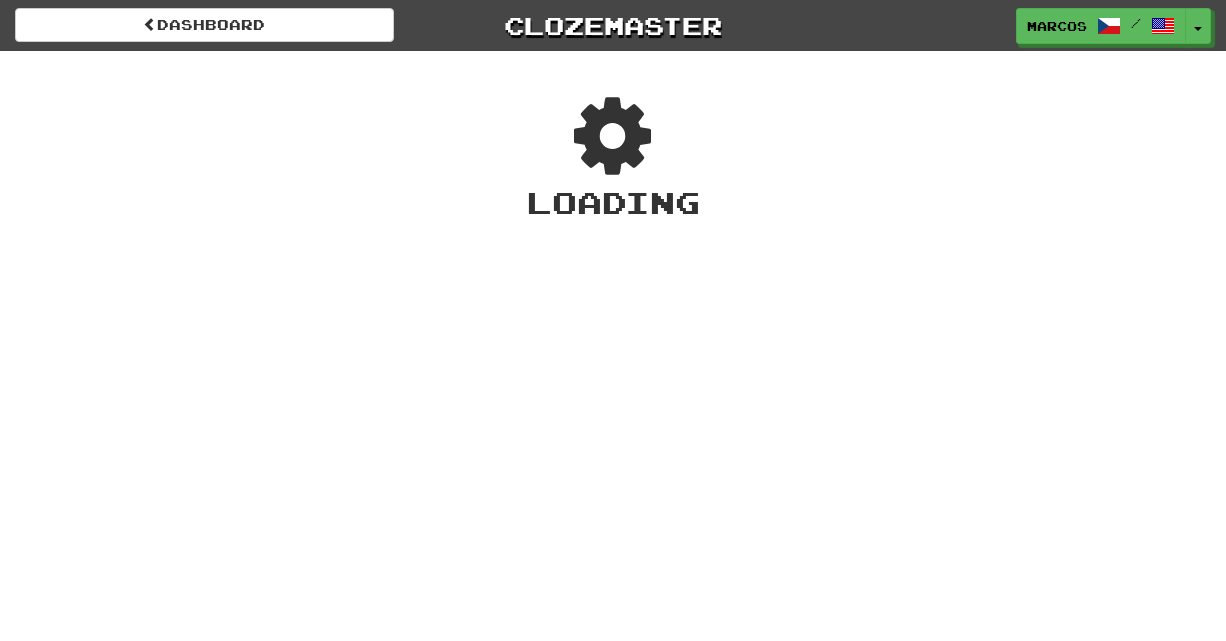 scroll, scrollTop: 0, scrollLeft: 0, axis: both 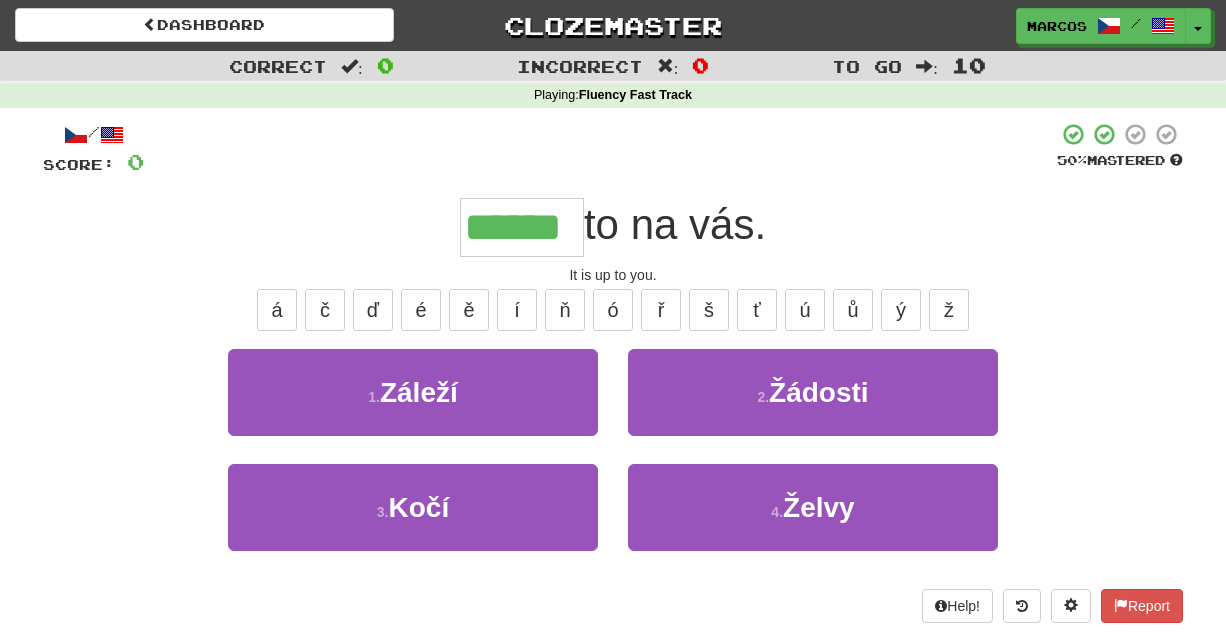 type on "******" 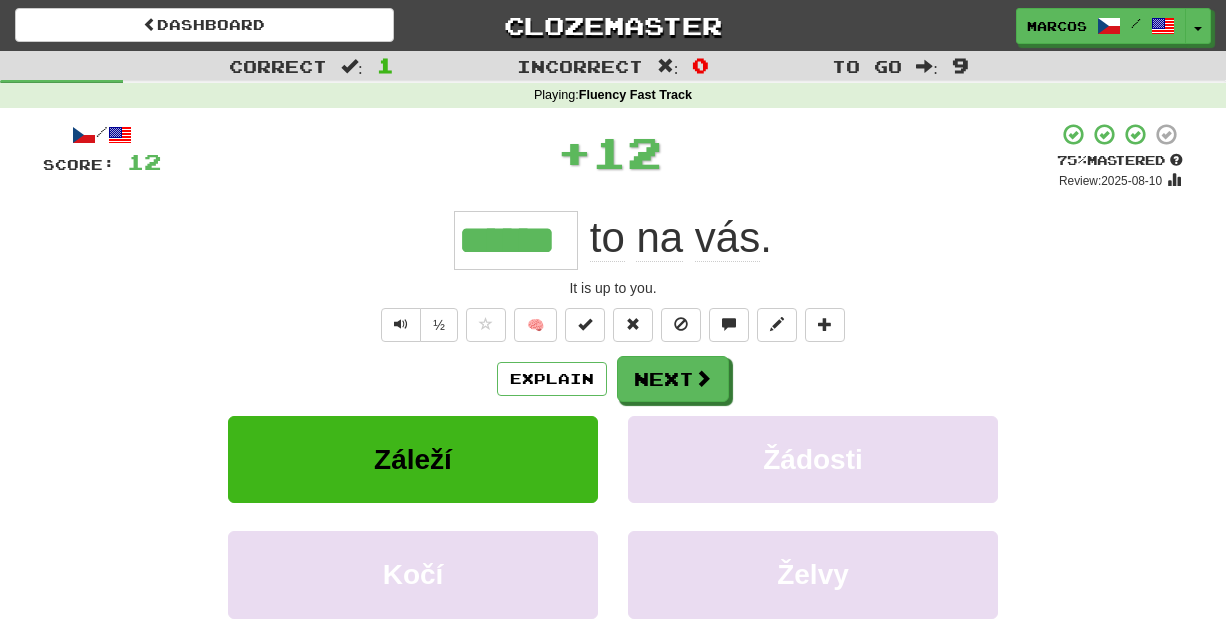 type 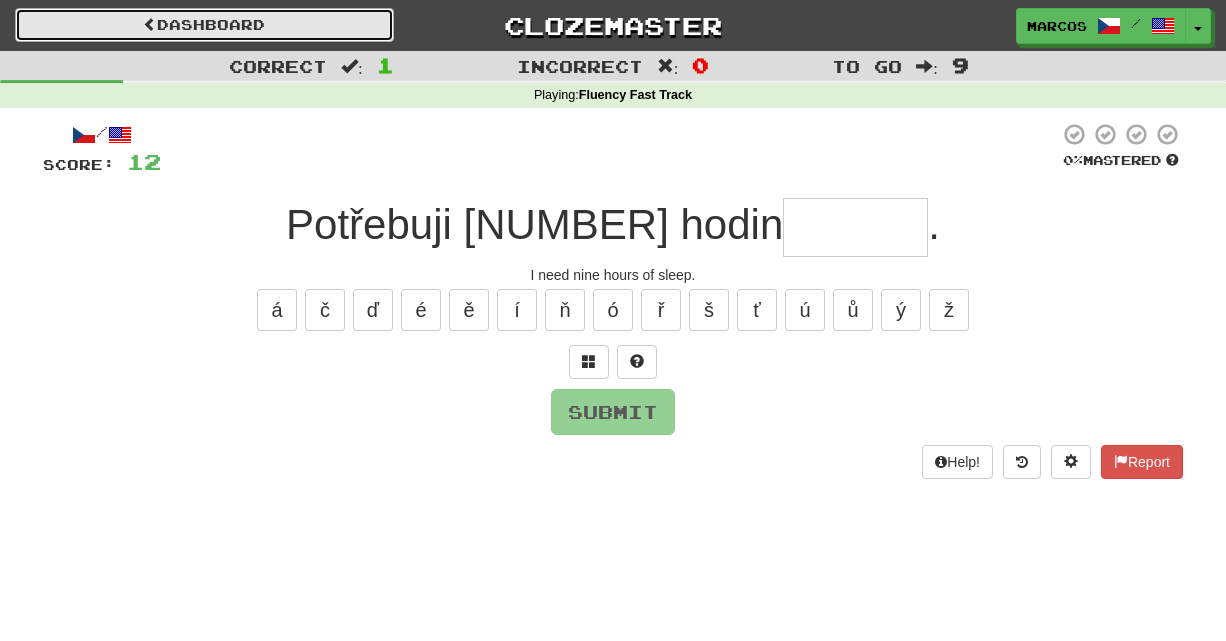 click on "Dashboard" at bounding box center [204, 25] 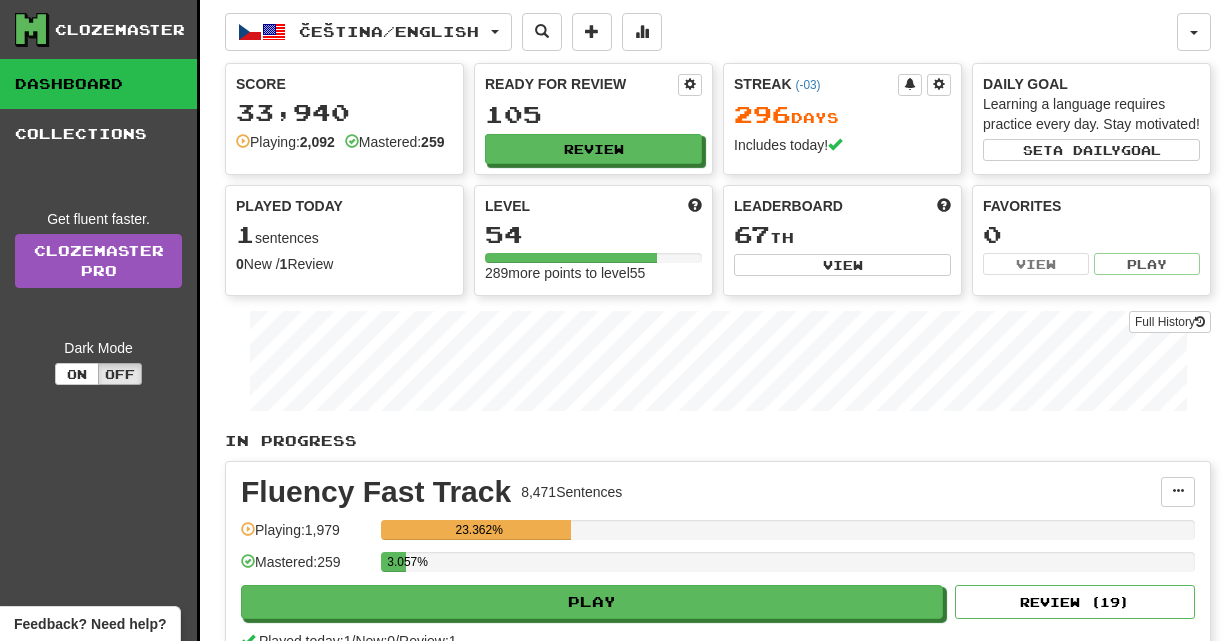 scroll, scrollTop: 0, scrollLeft: 0, axis: both 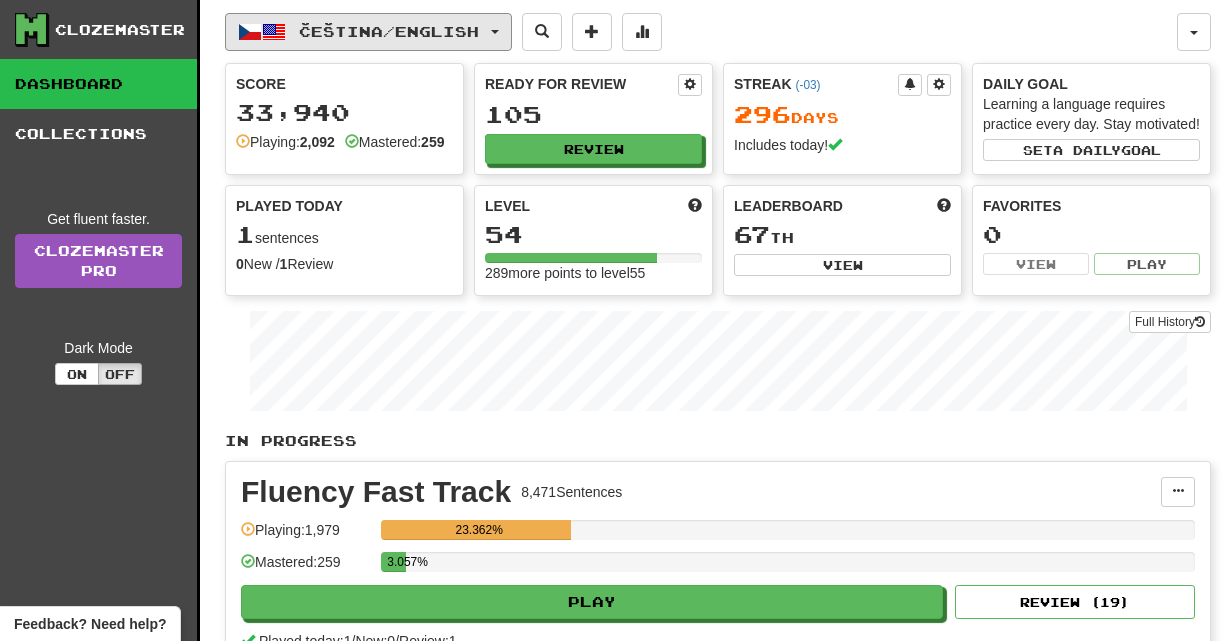 click on "Čeština  /  English" at bounding box center [389, 31] 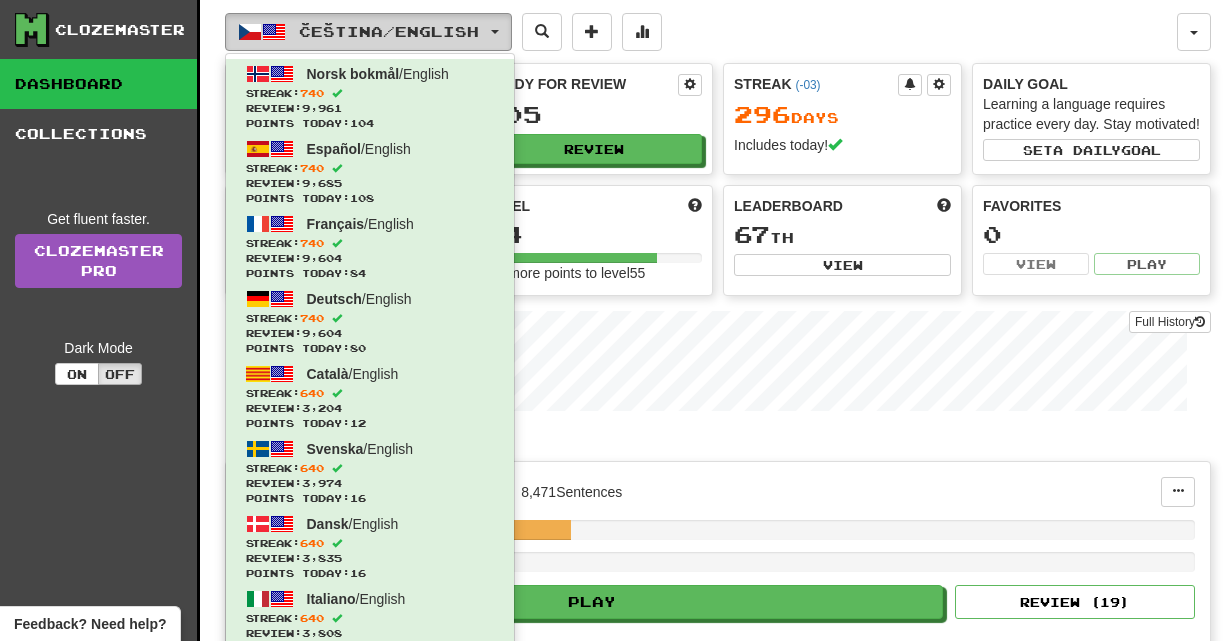 type 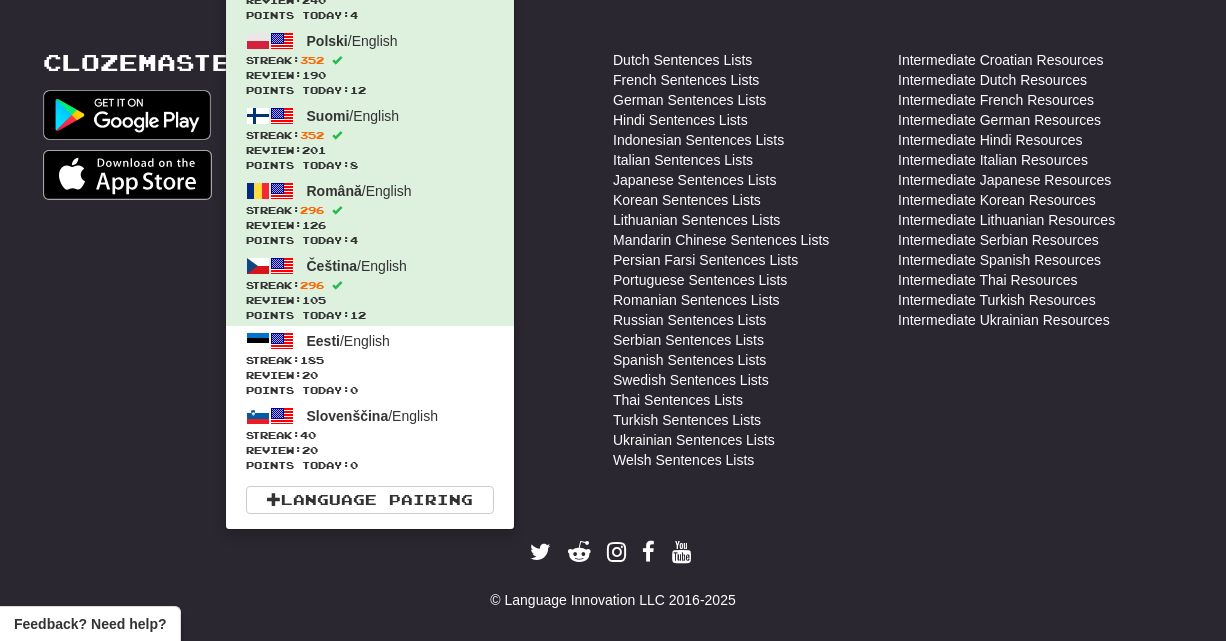 scroll, scrollTop: 814, scrollLeft: 0, axis: vertical 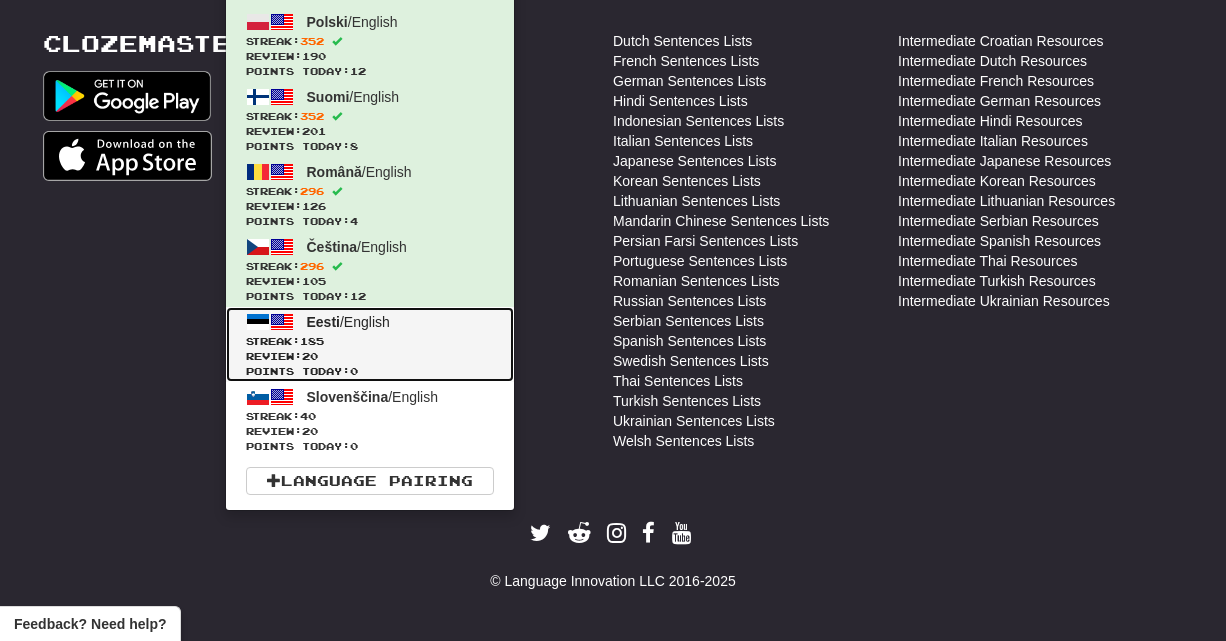 click on "Streak:  185" at bounding box center (370, 341) 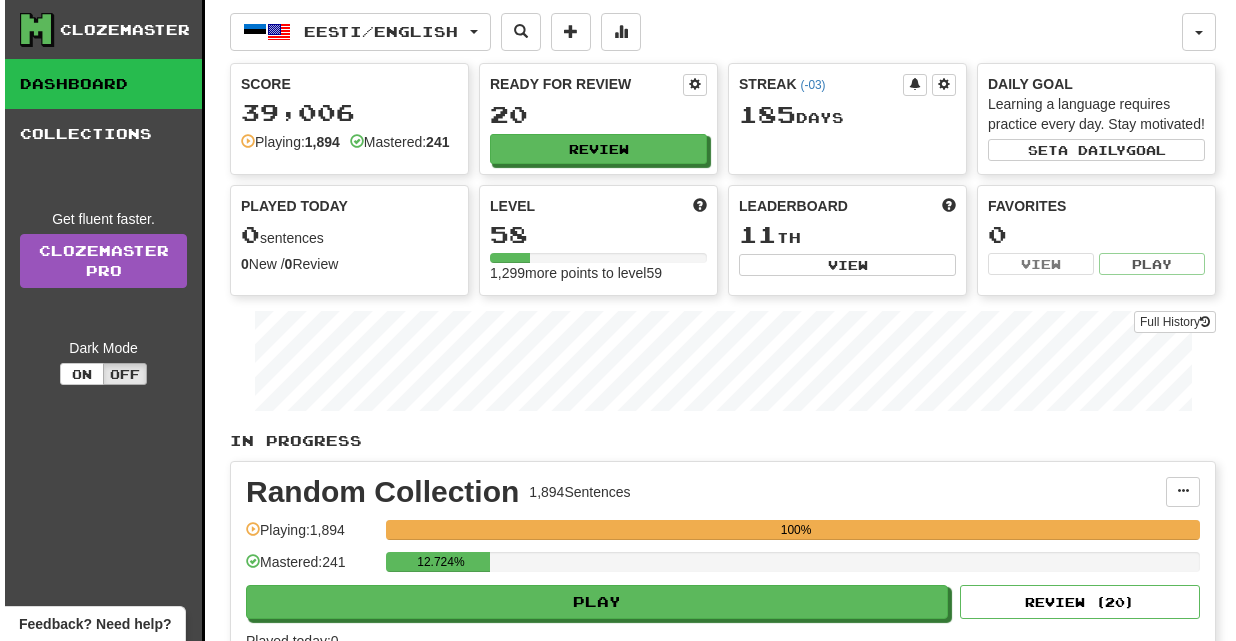 scroll, scrollTop: 0, scrollLeft: 0, axis: both 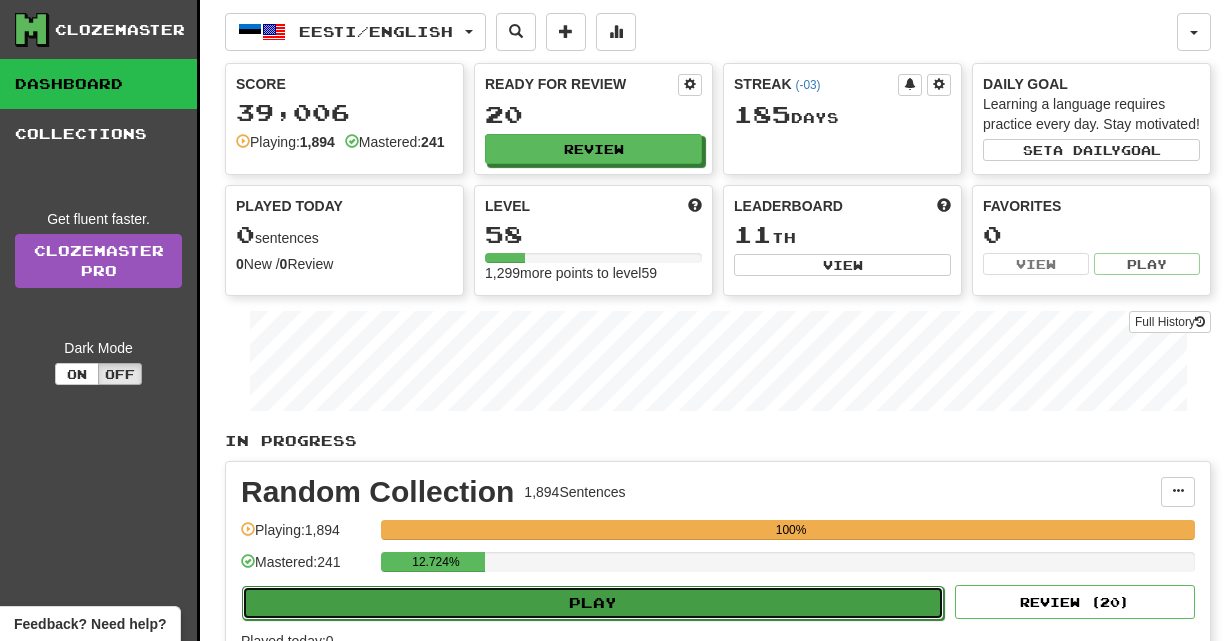 click on "Play" at bounding box center (593, 603) 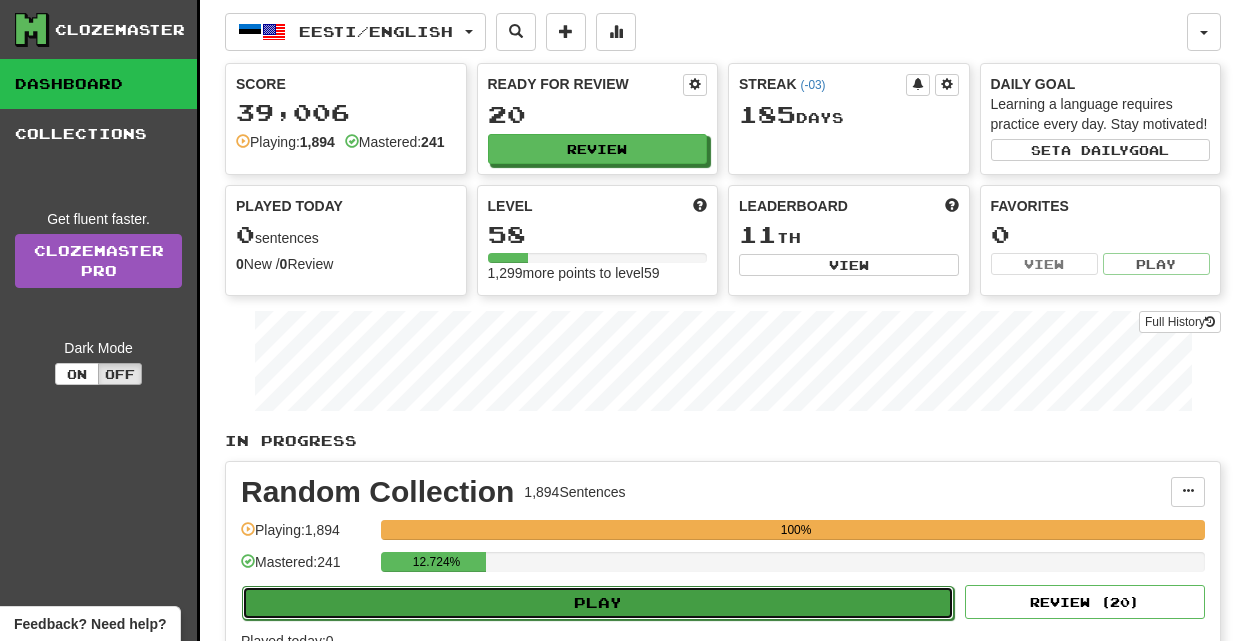select on "**" 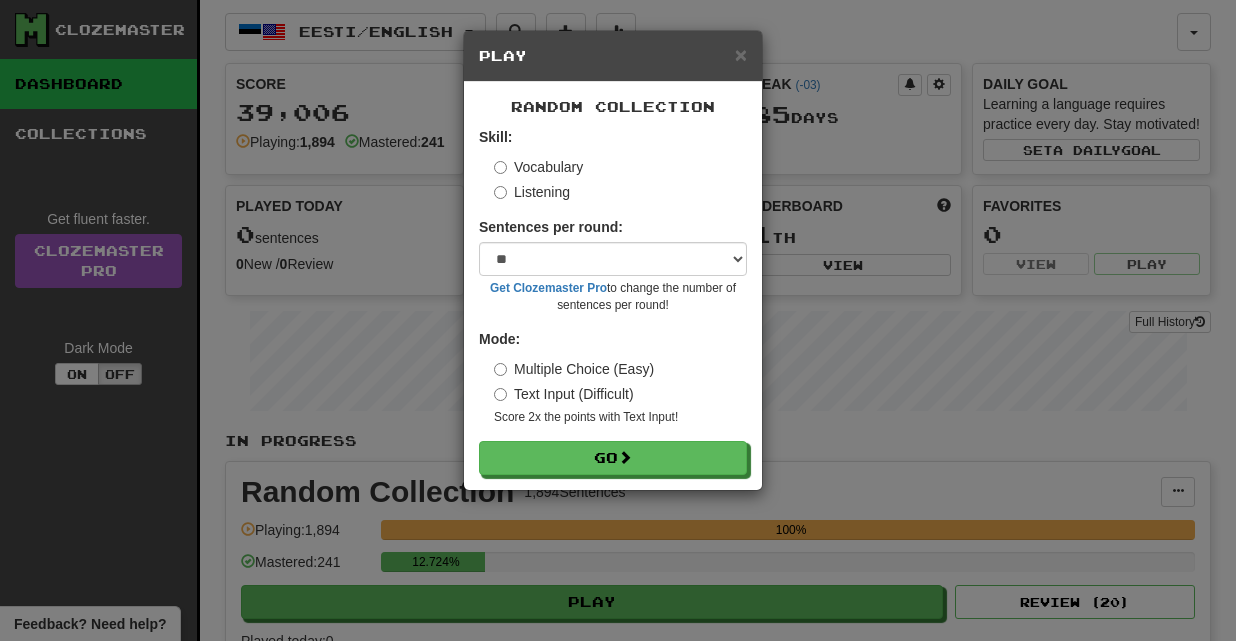click on "× Play Random Collection Skill: Vocabulary Listening Sentences per round: * ** ** ** ** ** *** ******** Get Clozemaster Pro  to change the number of sentences per round! Mode: Multiple Choice (Easy) Text Input (Difficult) Score 2x the points with Text Input ! Go" at bounding box center (618, 320) 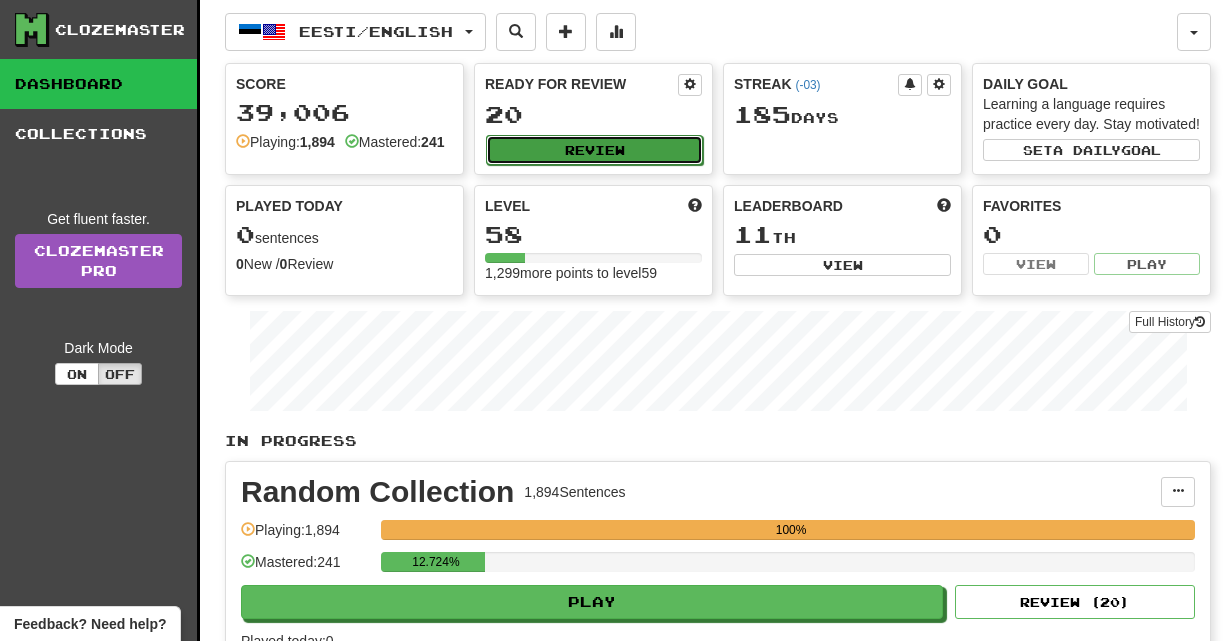 click on "Review" at bounding box center [594, 150] 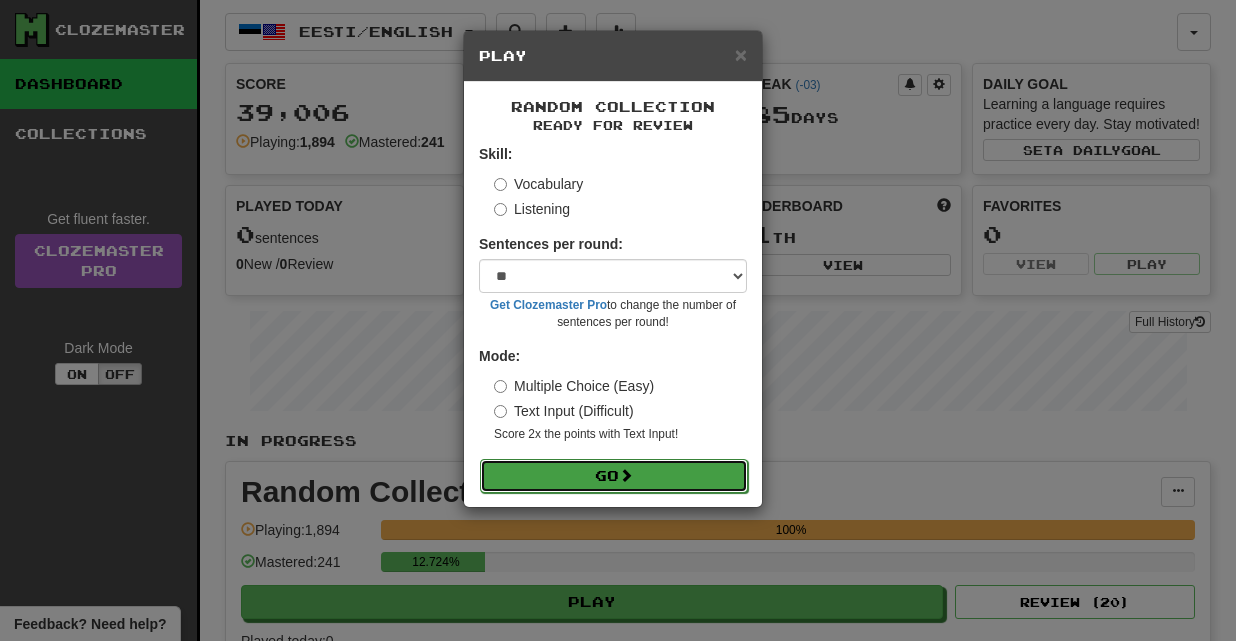 click on "Go" at bounding box center (614, 476) 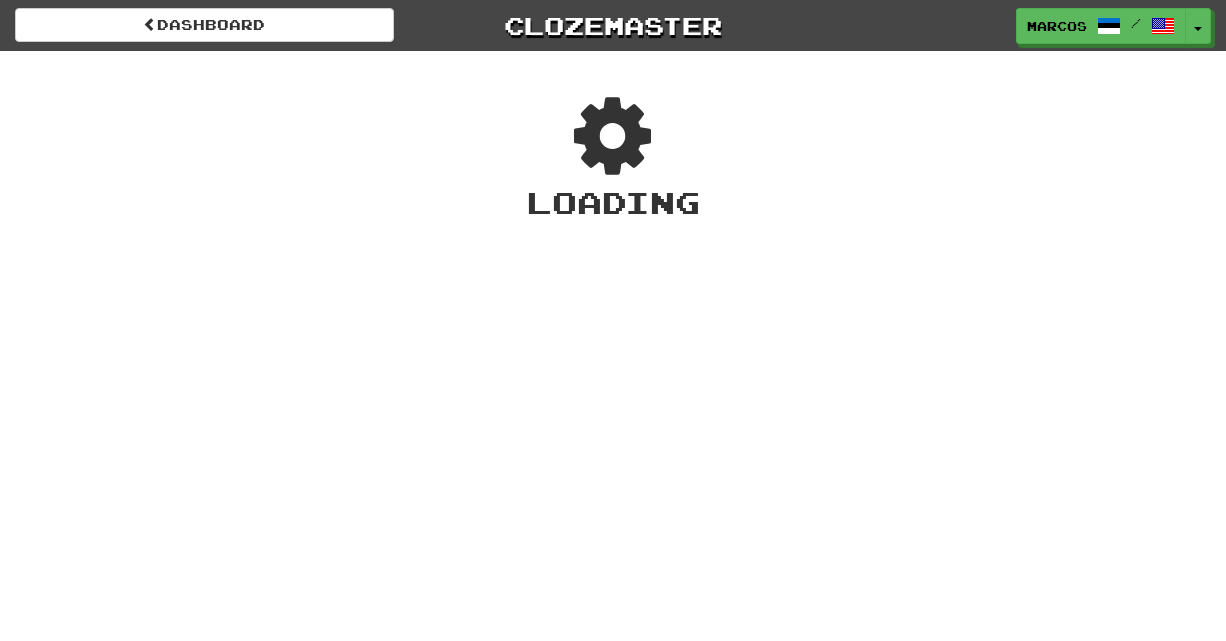 scroll, scrollTop: 0, scrollLeft: 0, axis: both 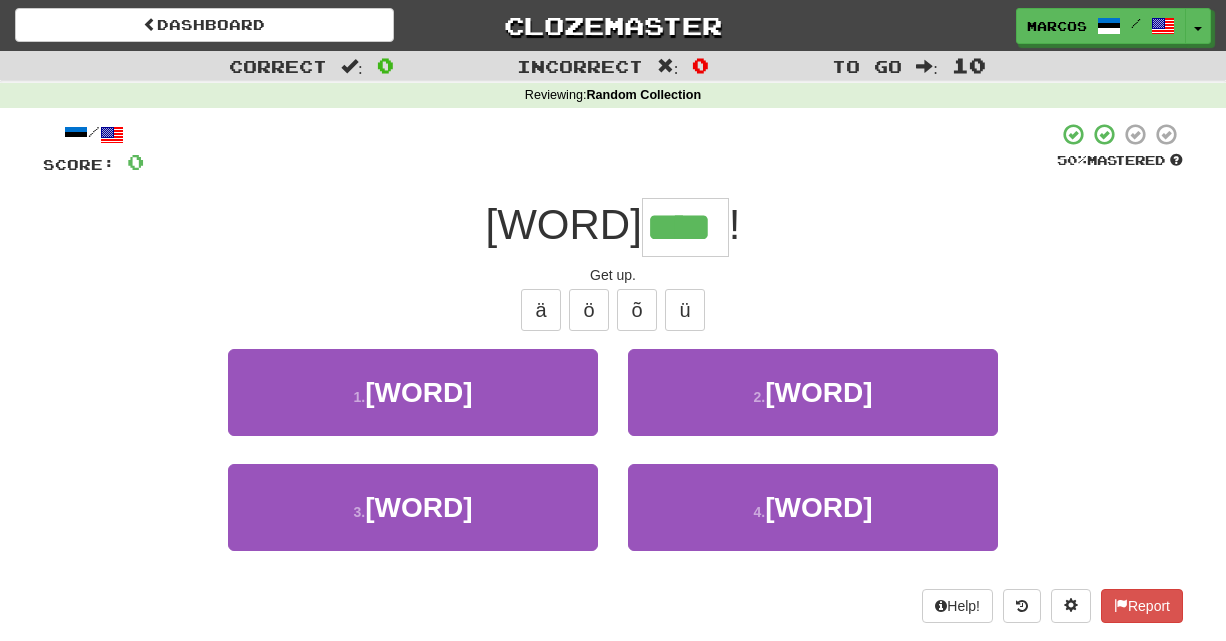type on "****" 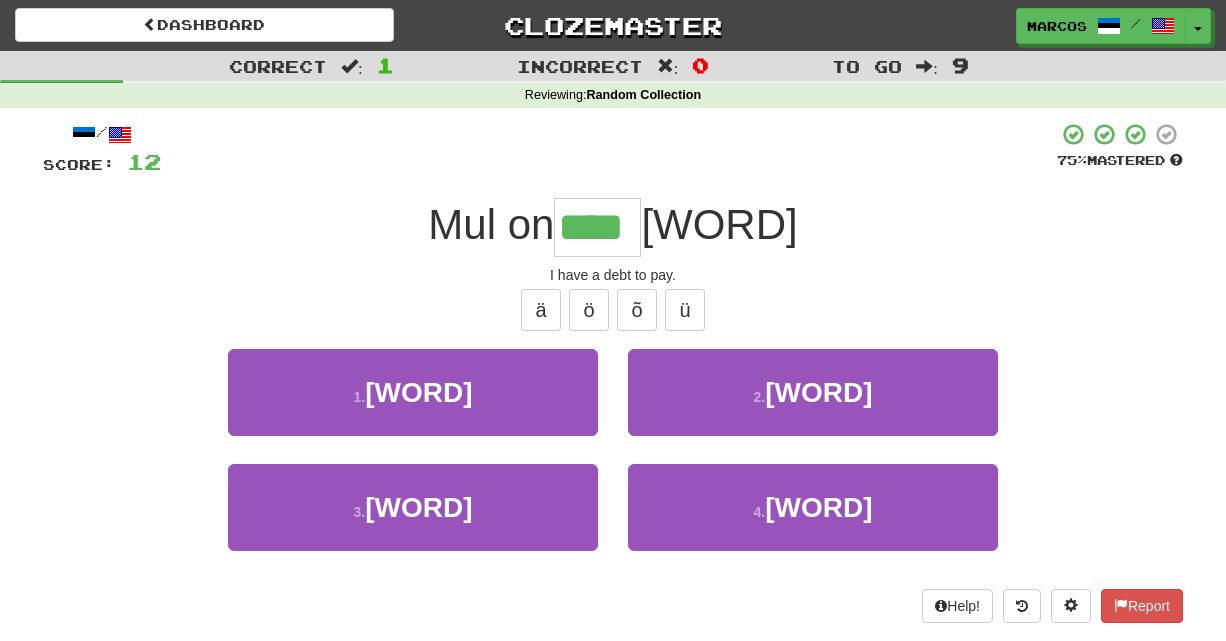 type on "****" 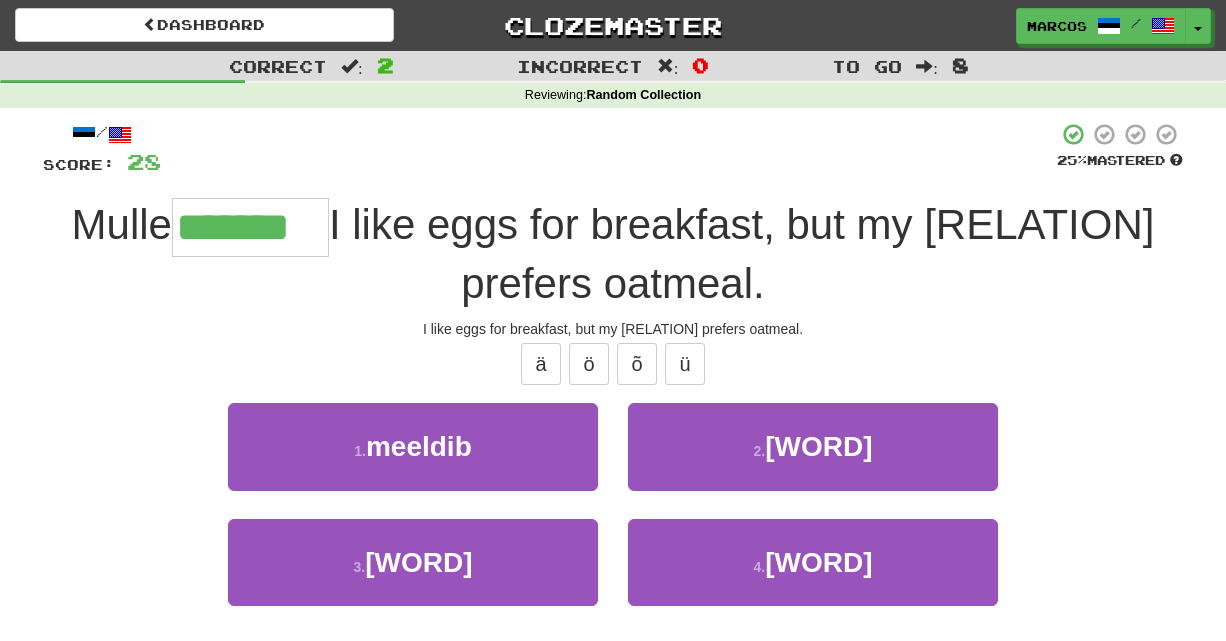 type on "*******" 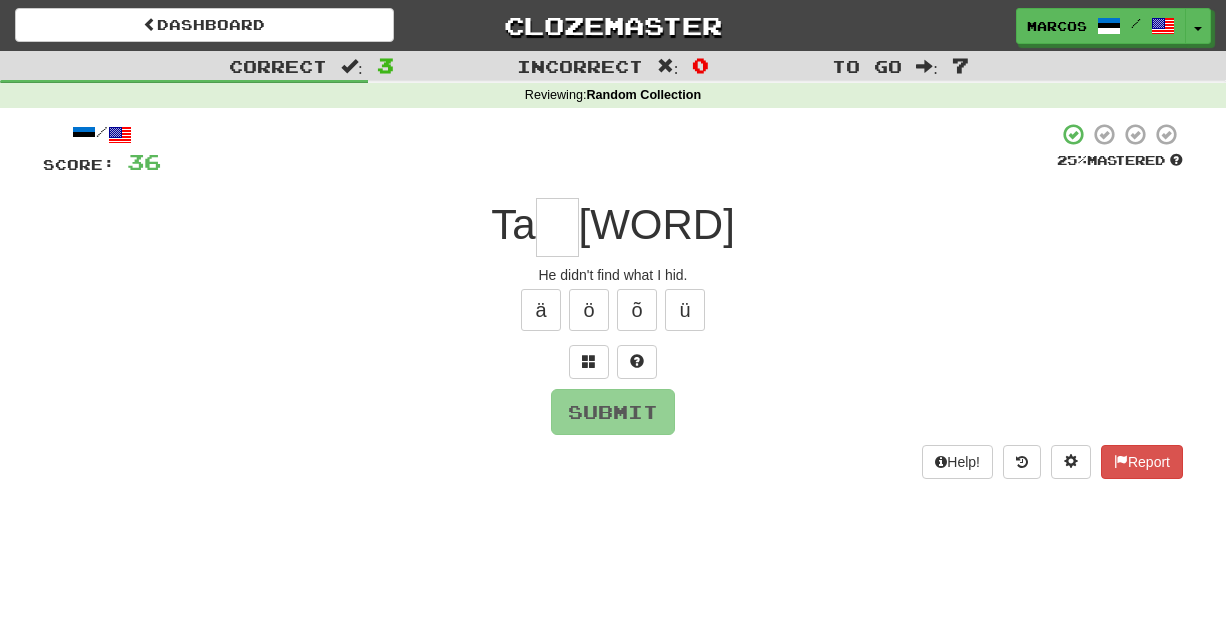 type on "*" 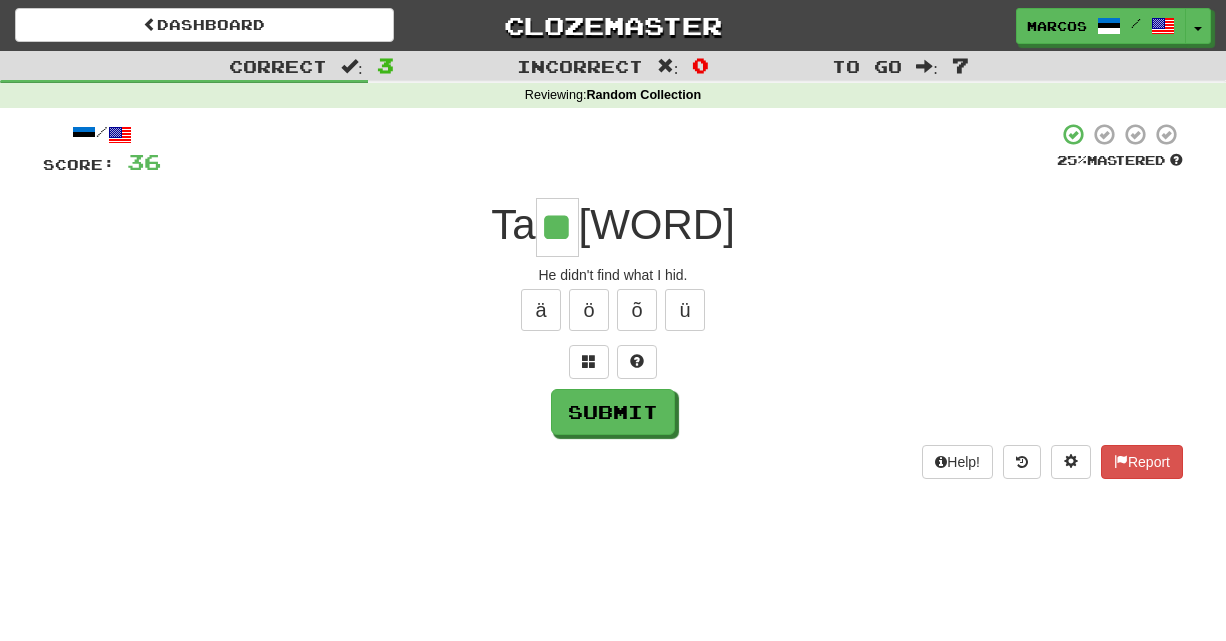 type on "**" 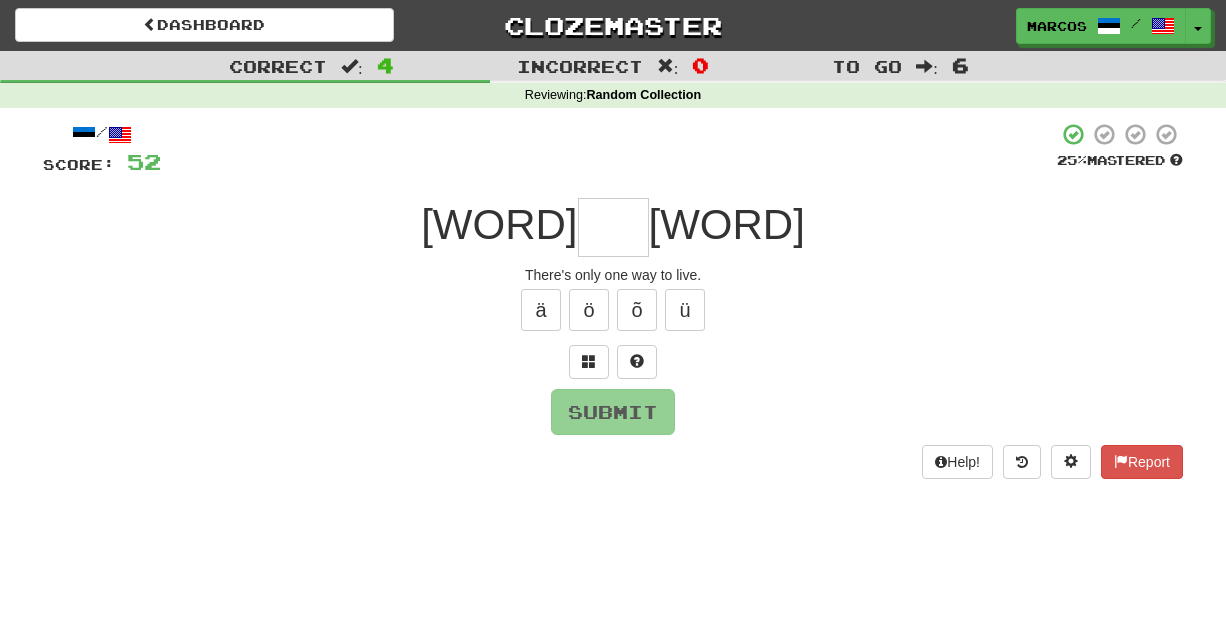 type on "*" 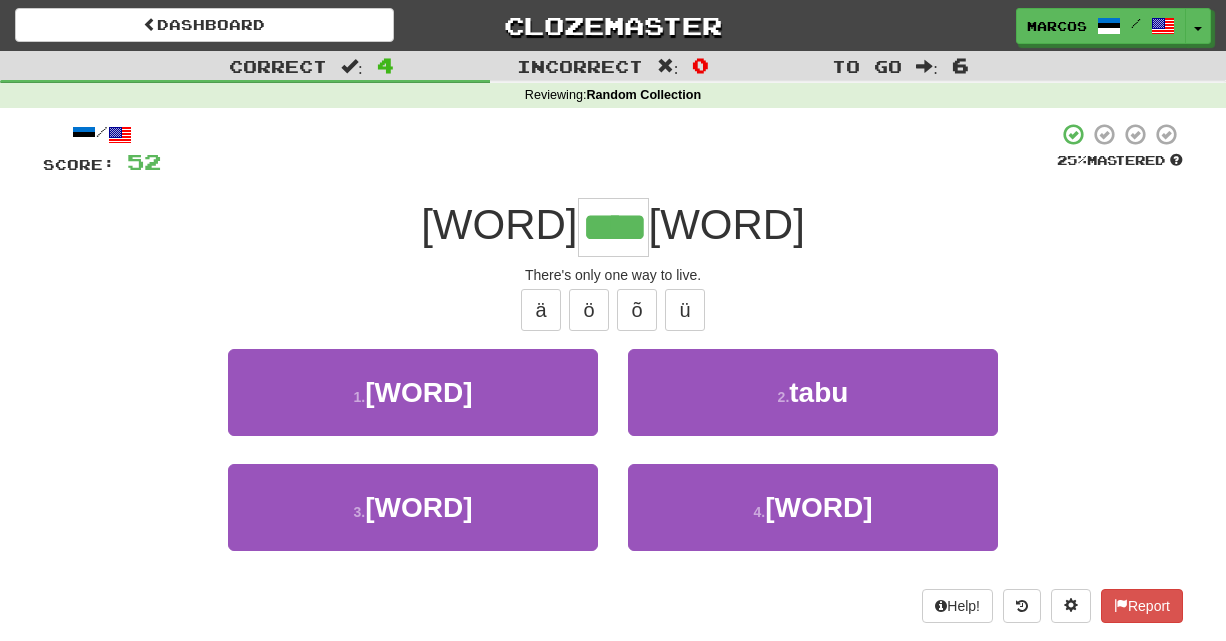 type on "****" 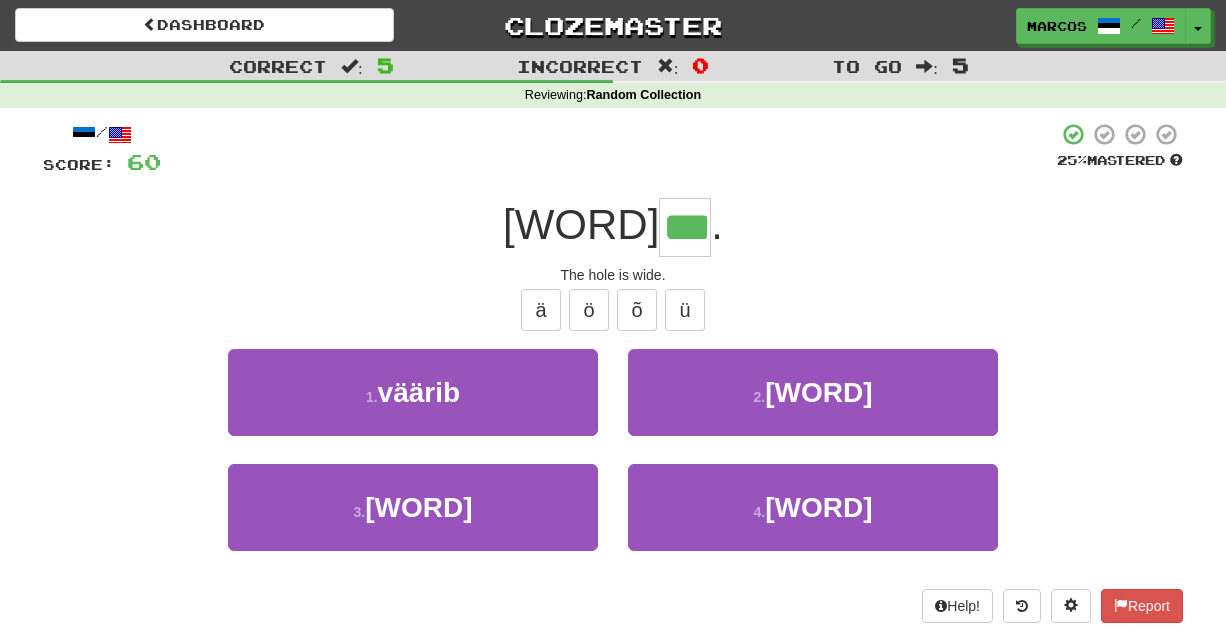 type on "***" 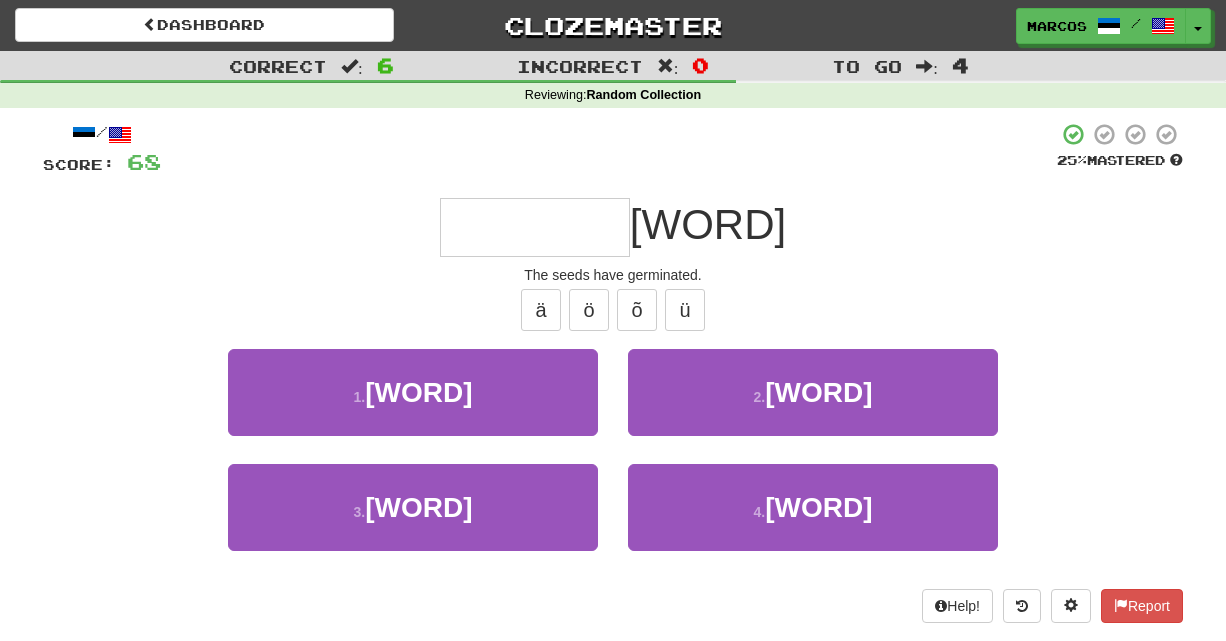 type on "*" 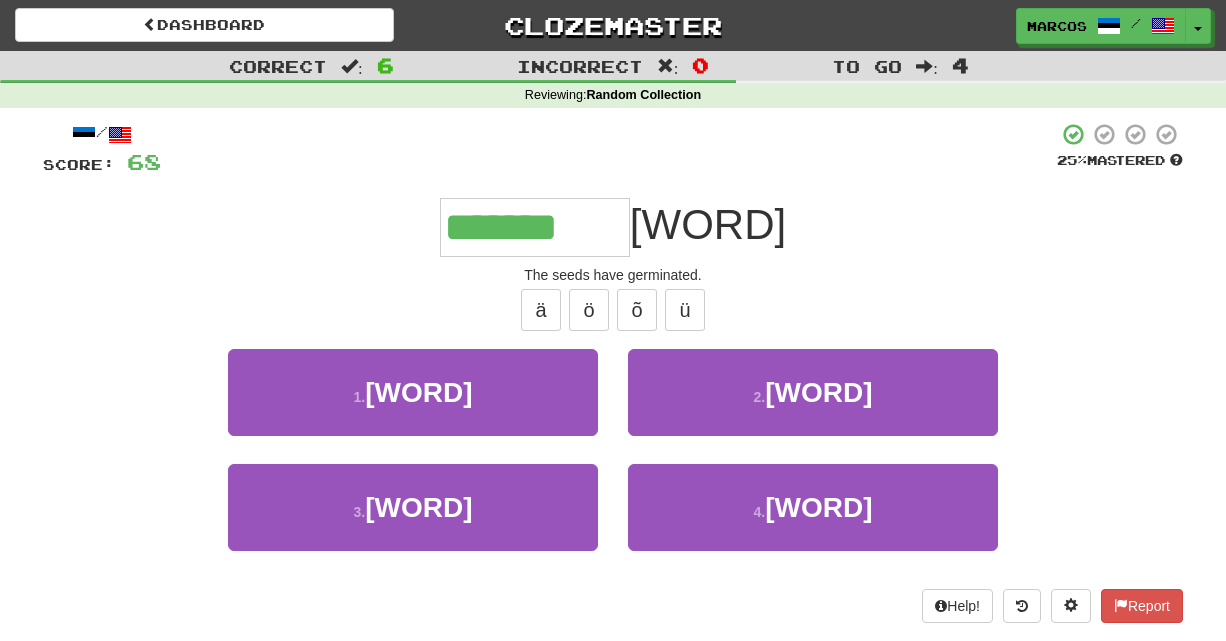 type on "*******" 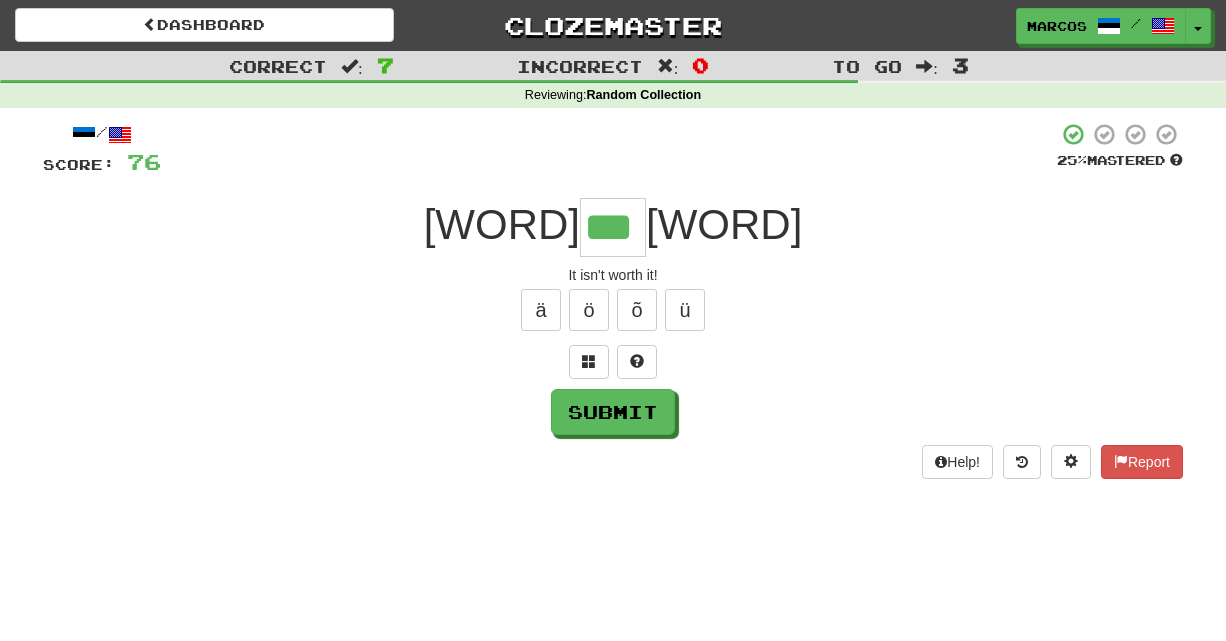 type on "***" 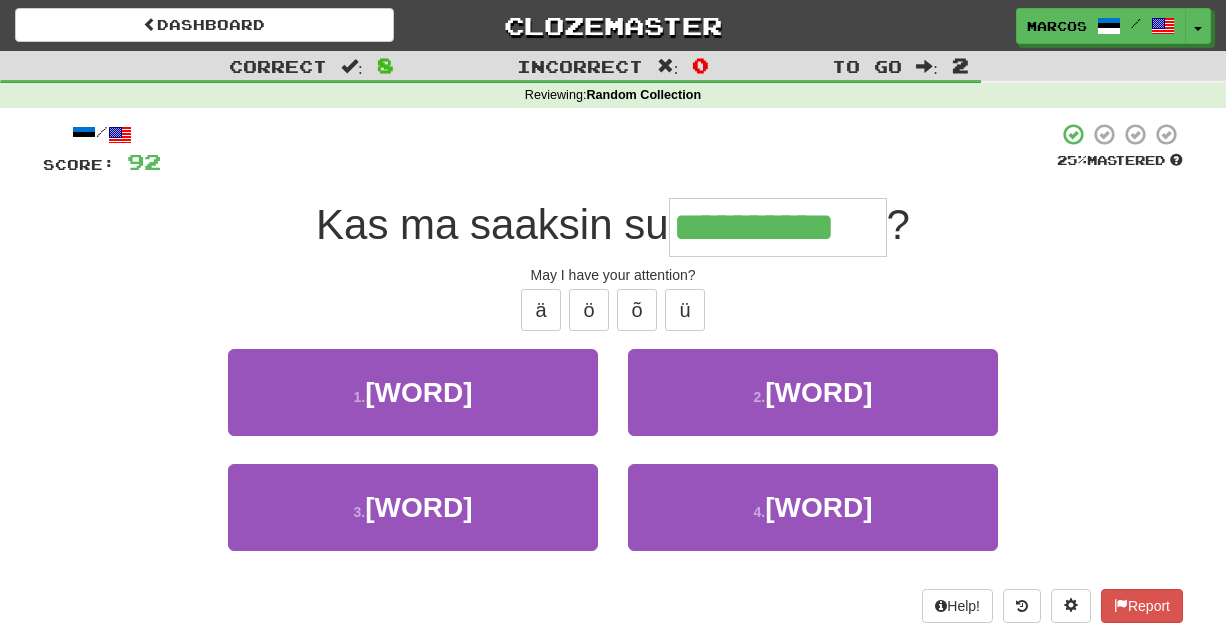 type on "**********" 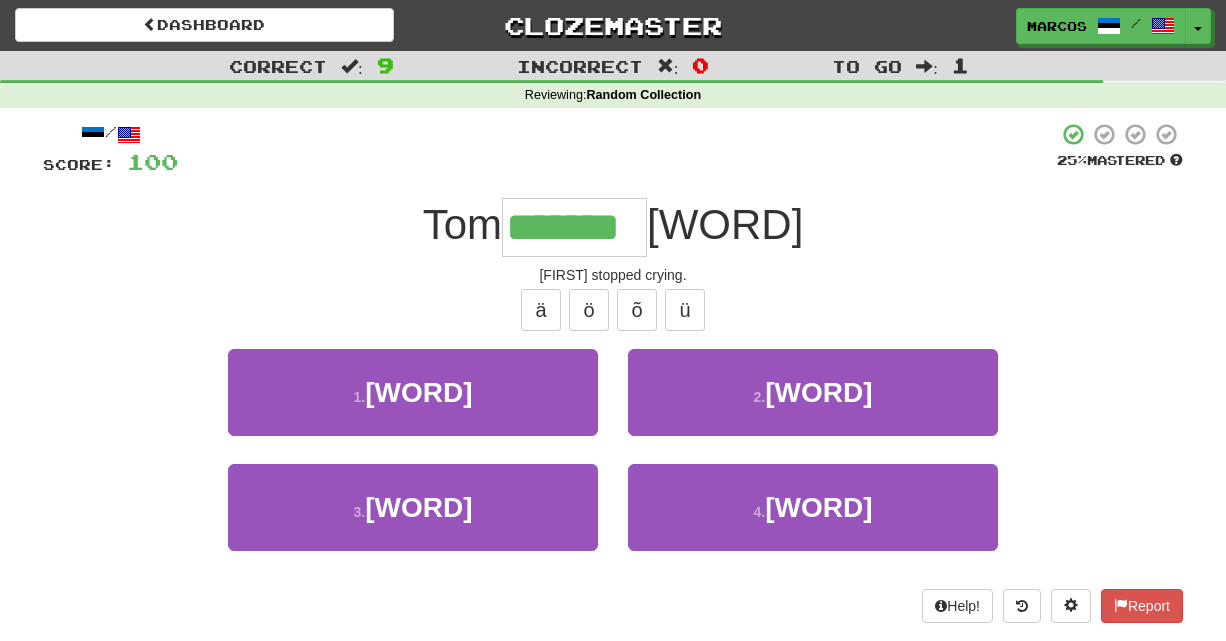 type on "*******" 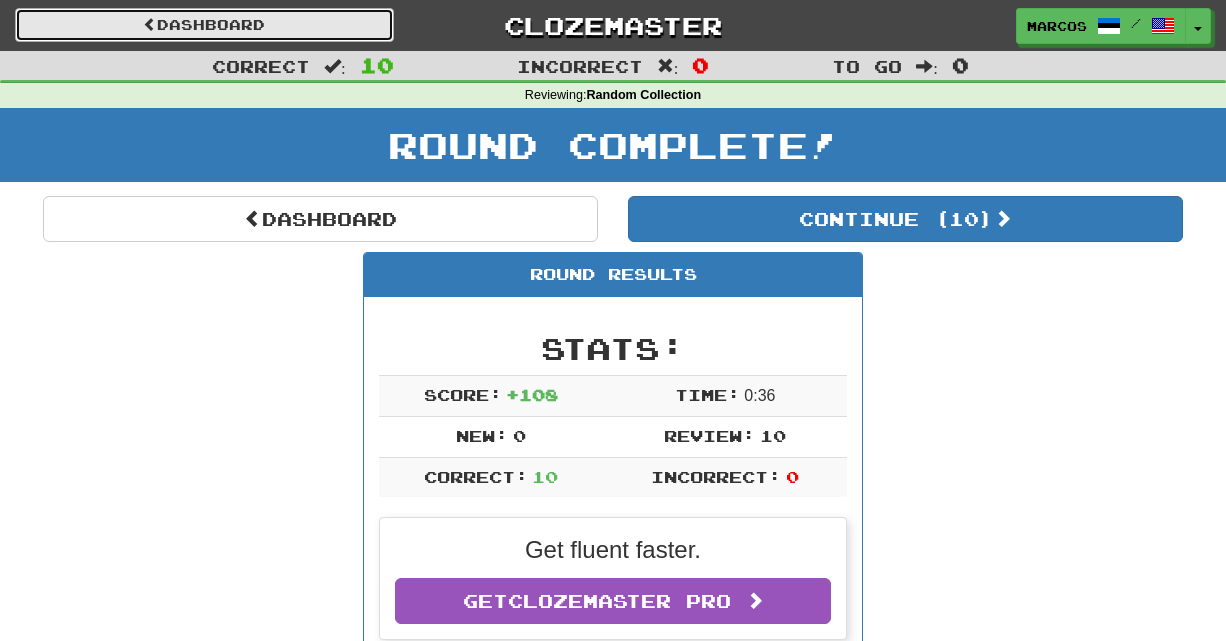 click on "Dashboard" at bounding box center (204, 25) 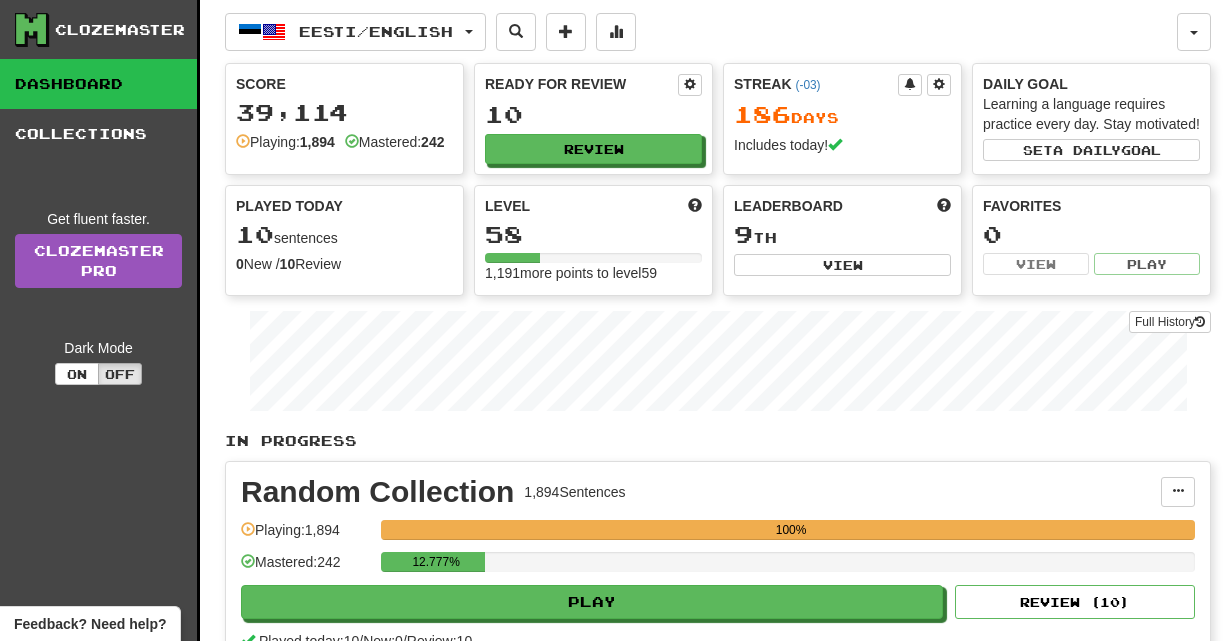 scroll, scrollTop: 0, scrollLeft: 0, axis: both 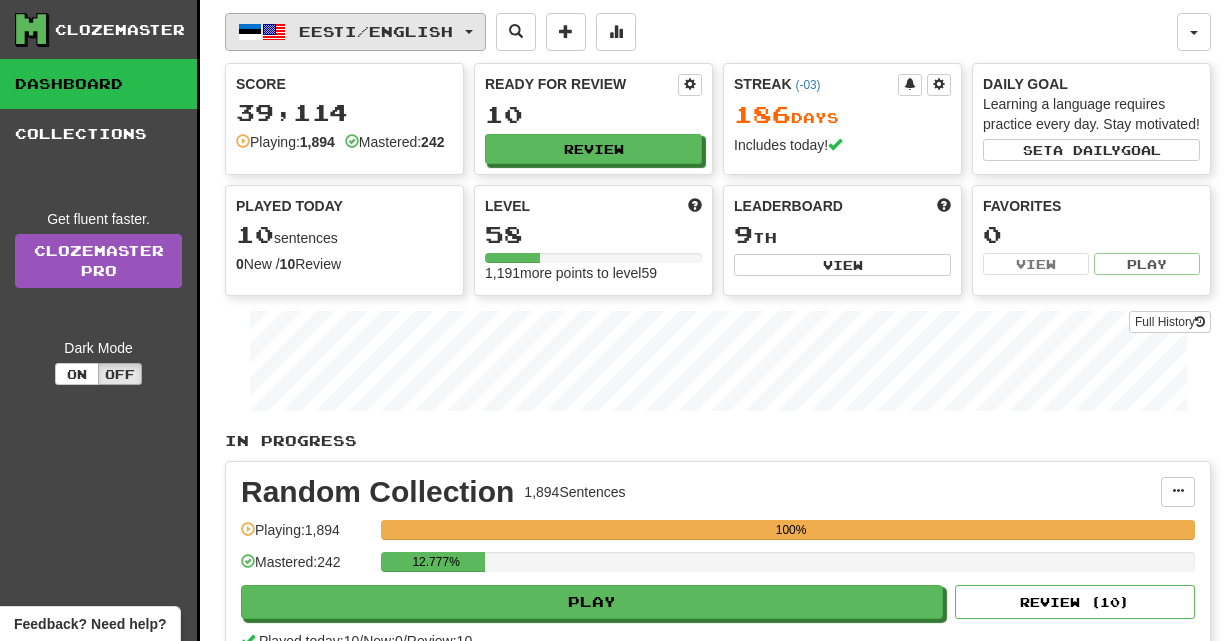 click on "Eesti  /  English" at bounding box center [355, 32] 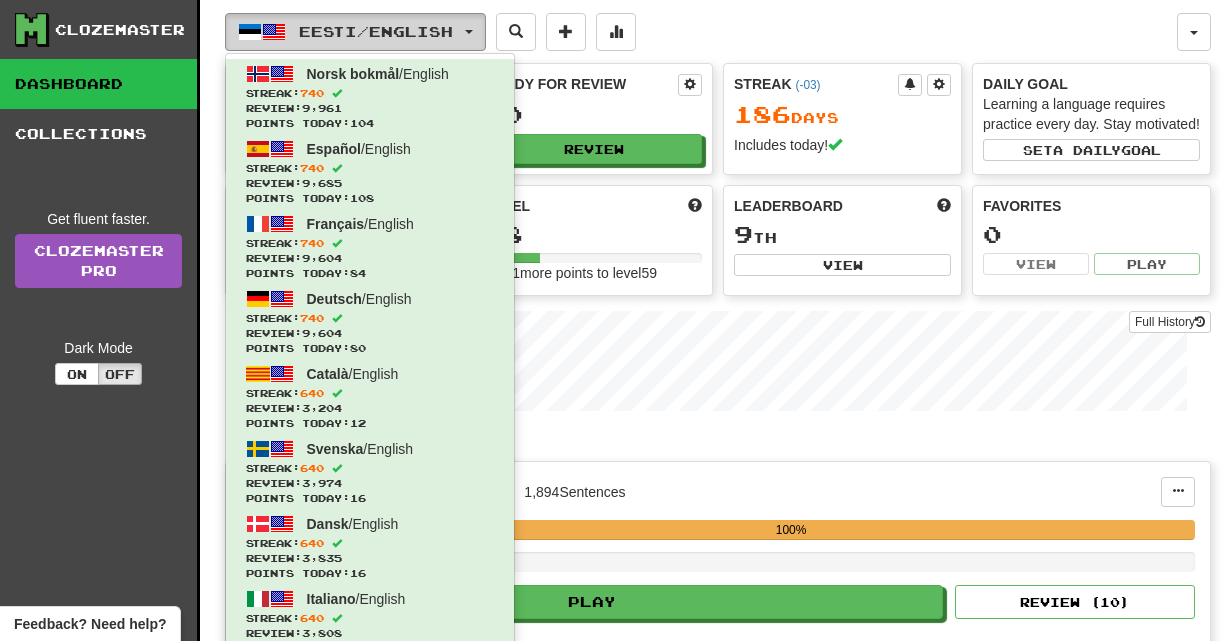 type 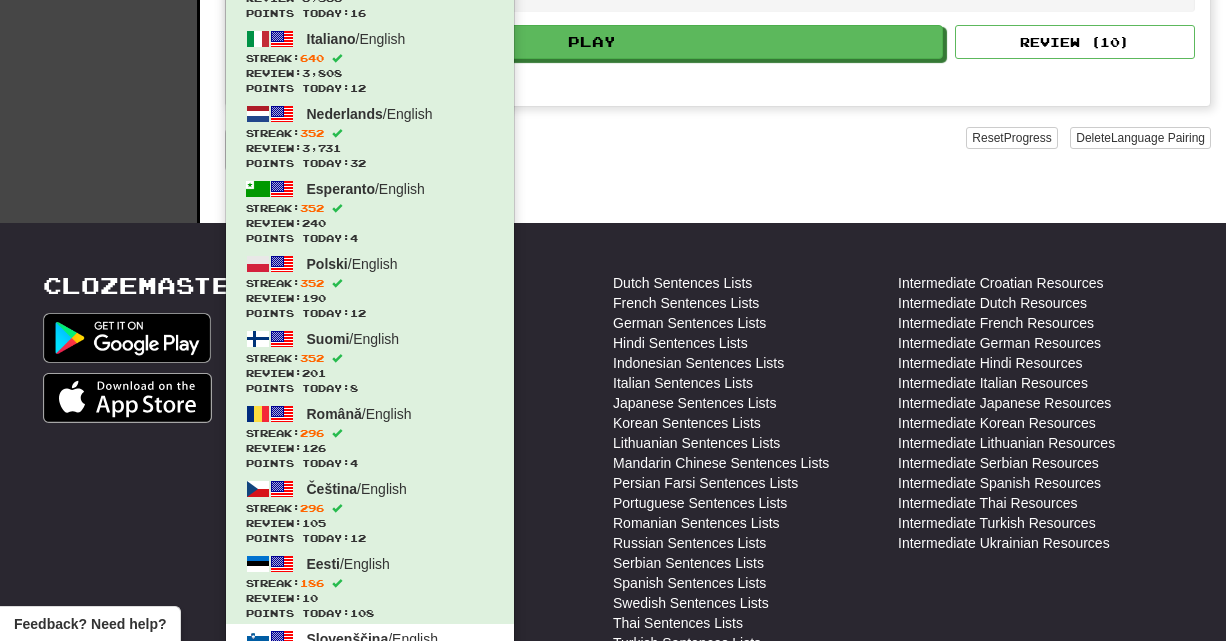 scroll, scrollTop: 814, scrollLeft: 0, axis: vertical 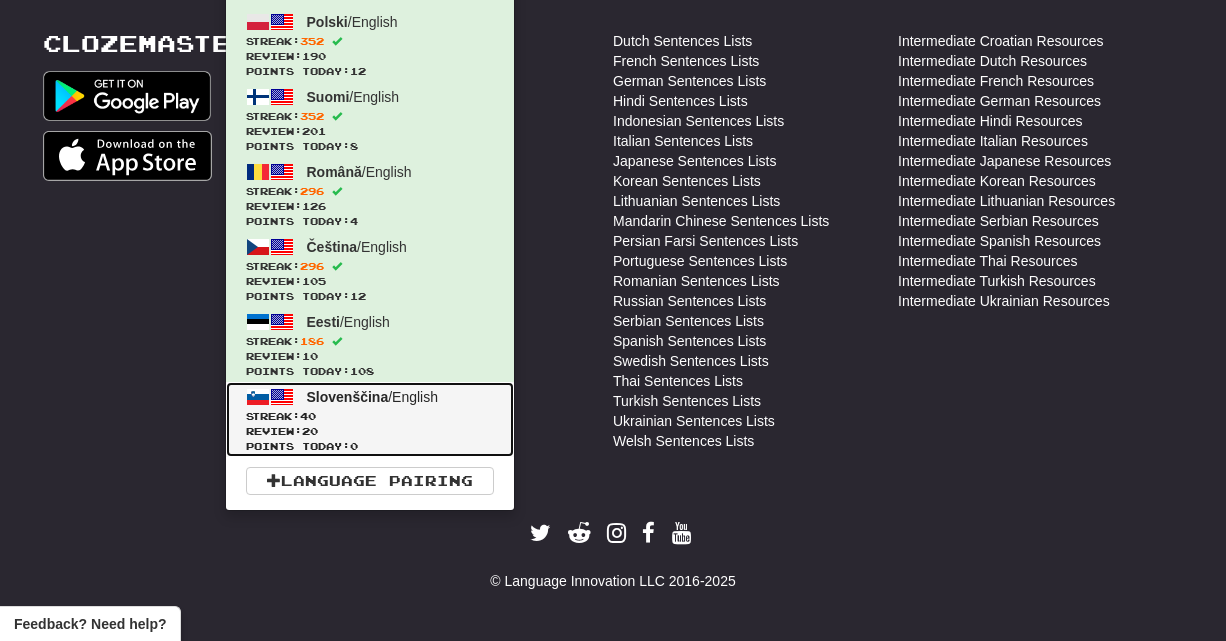 click on "Streak:  40" at bounding box center (370, 416) 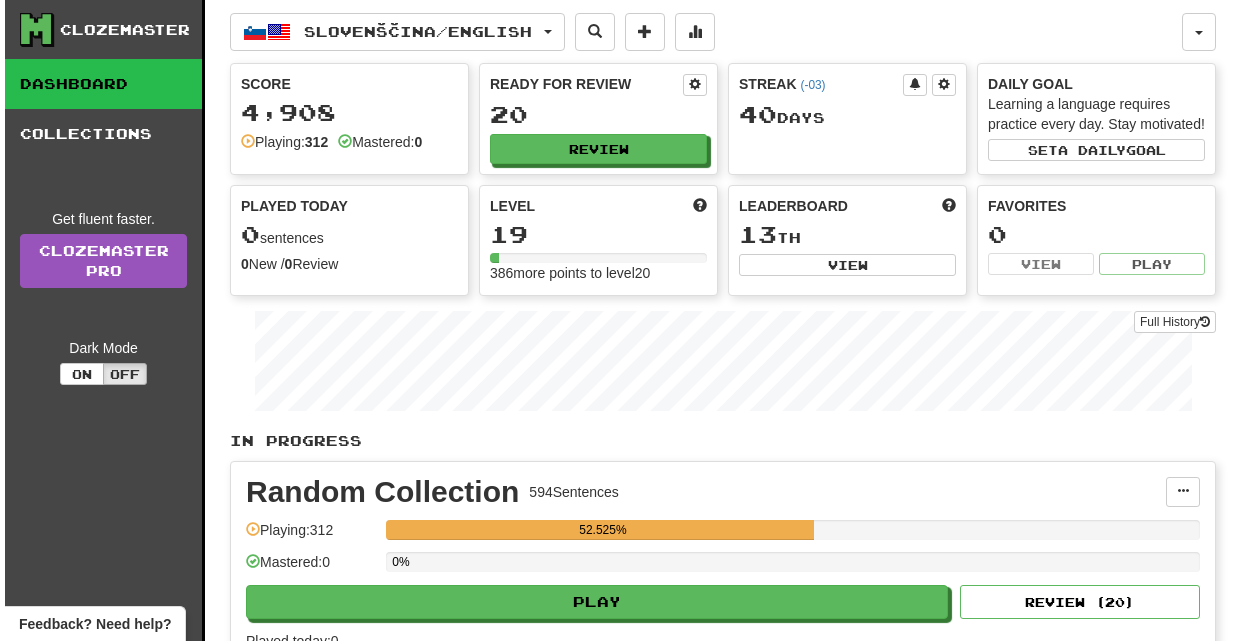 scroll, scrollTop: 0, scrollLeft: 0, axis: both 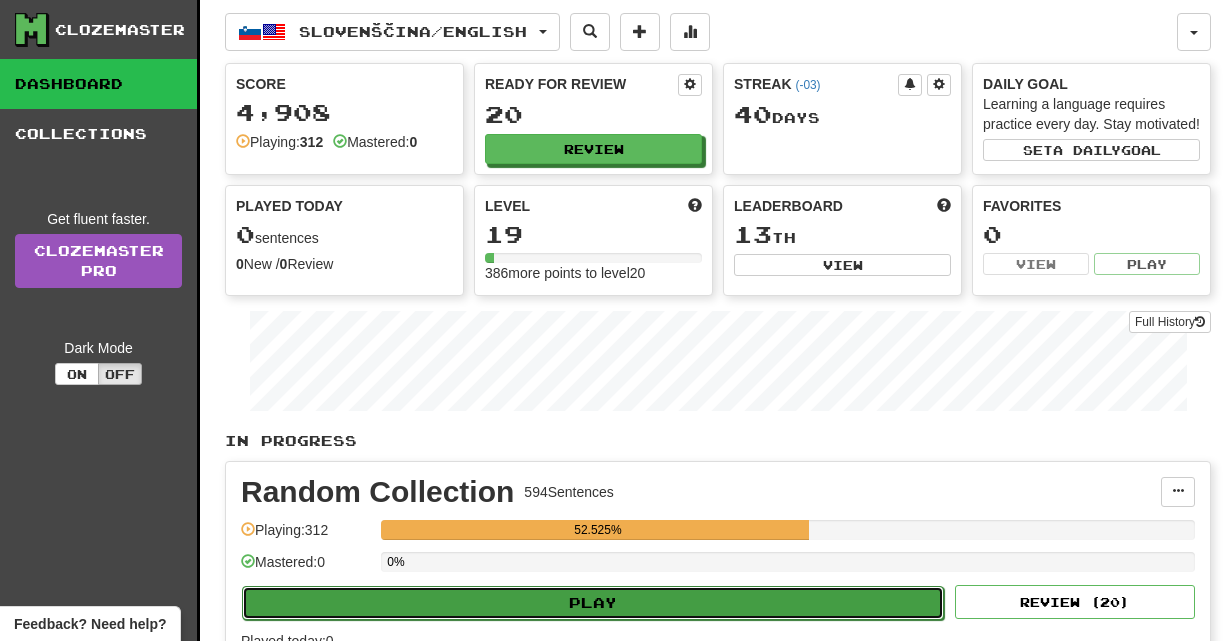 click on "Play" at bounding box center [593, 603] 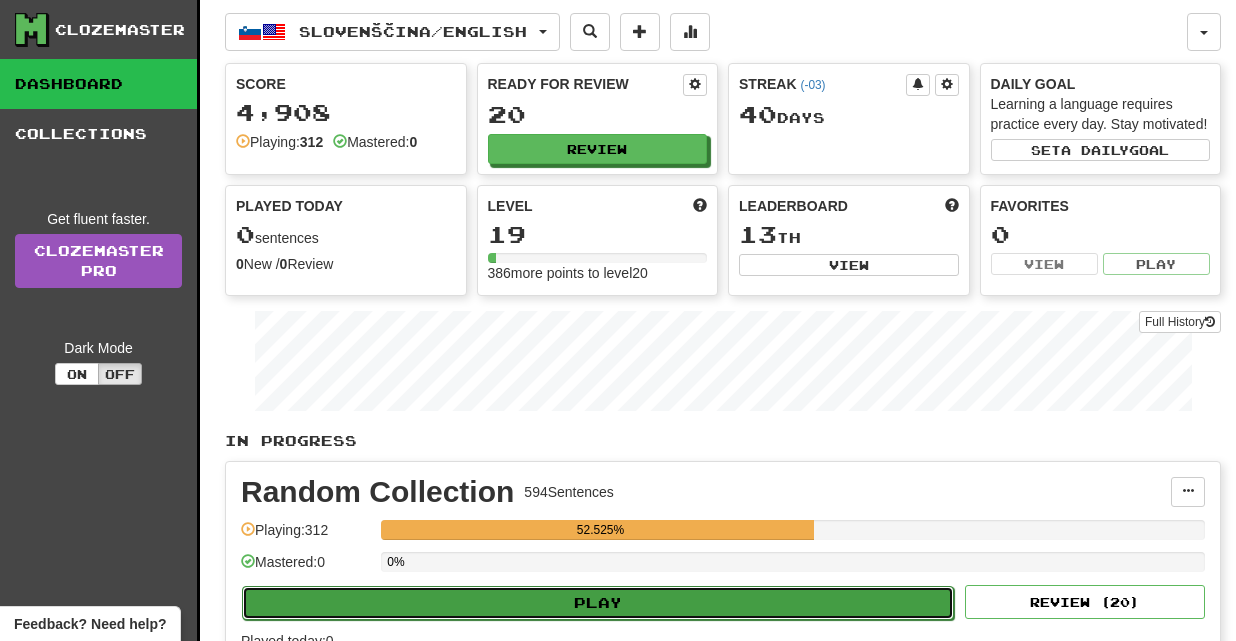 select on "**" 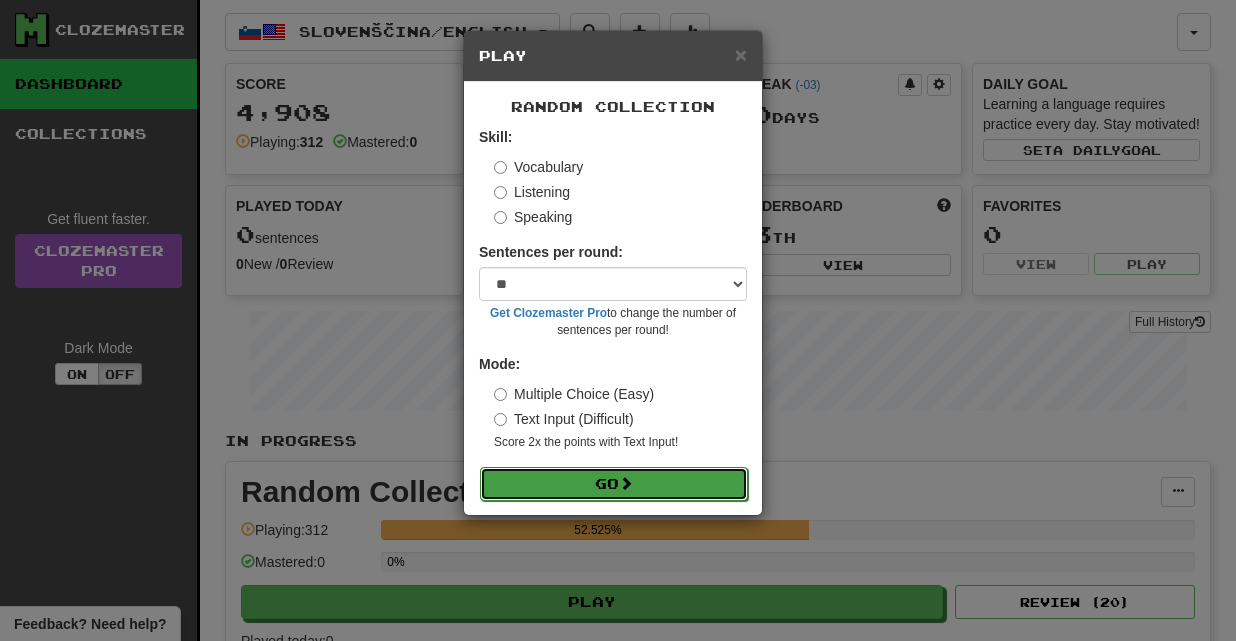 click on "Go" at bounding box center (614, 484) 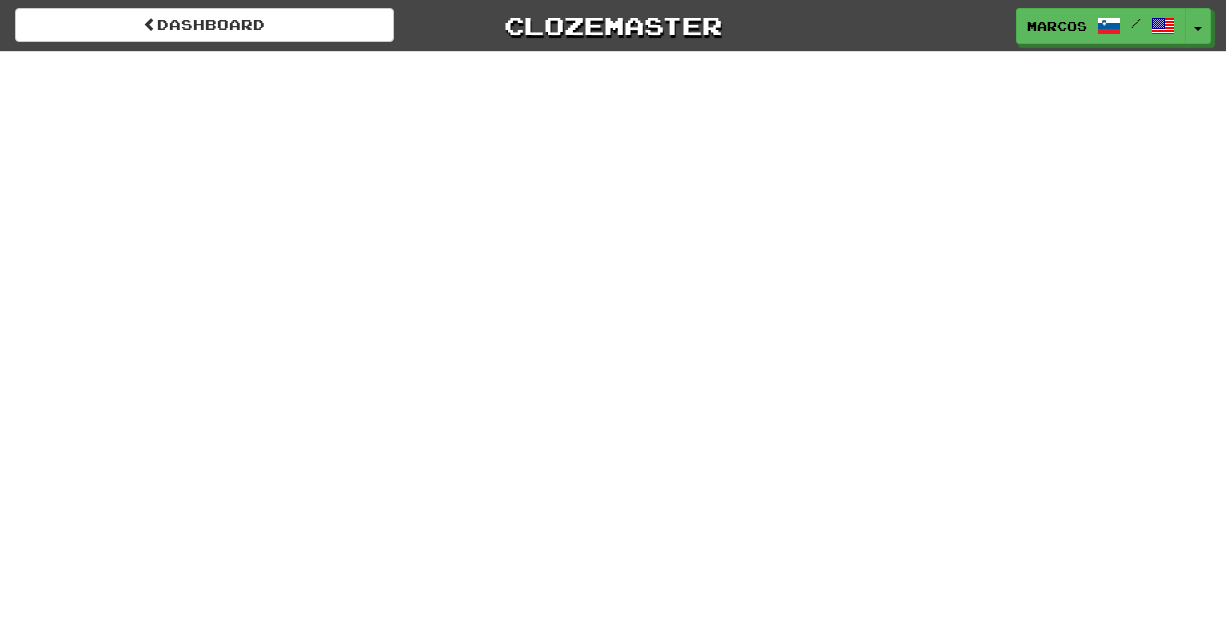 scroll, scrollTop: 0, scrollLeft: 0, axis: both 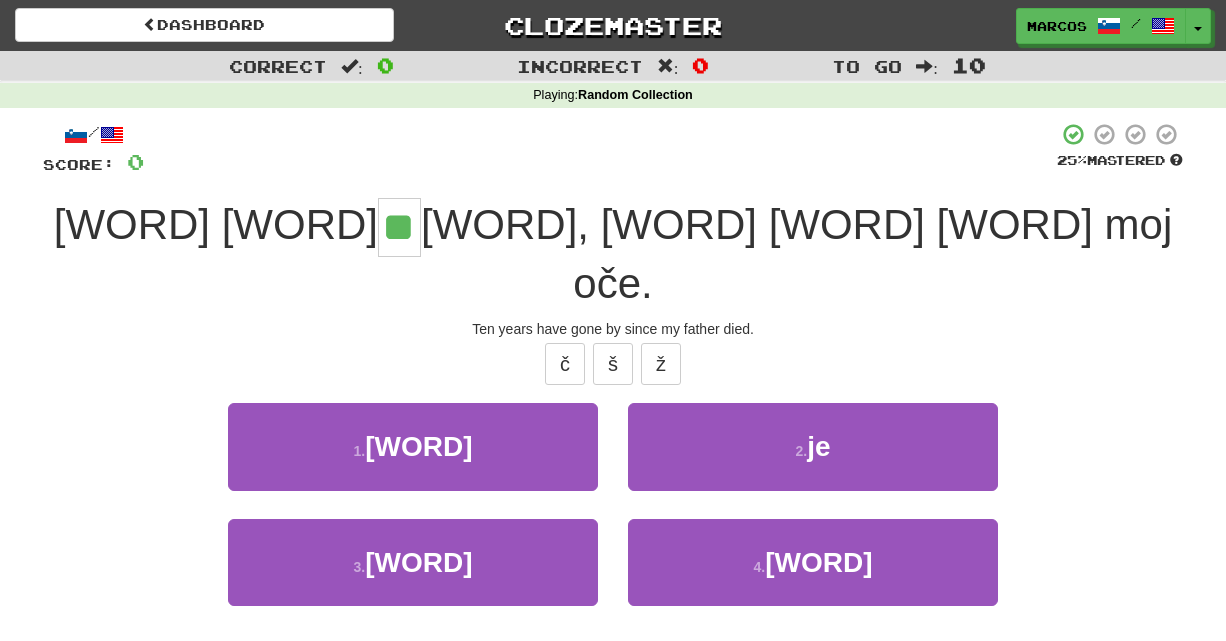 type on "**" 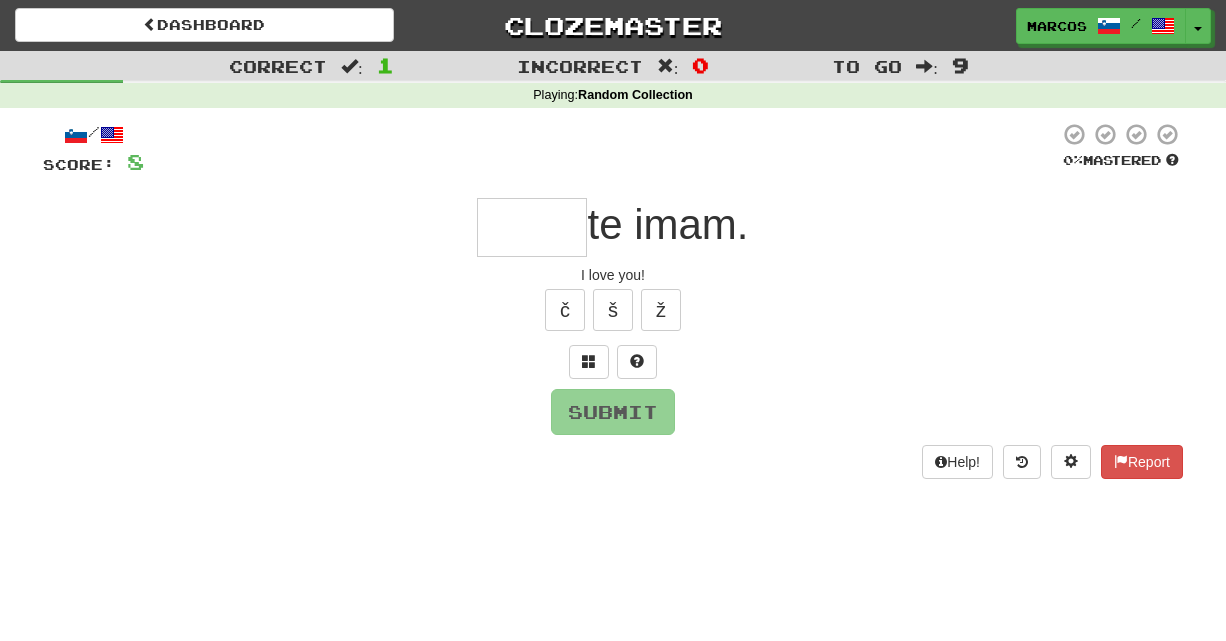 type on "*" 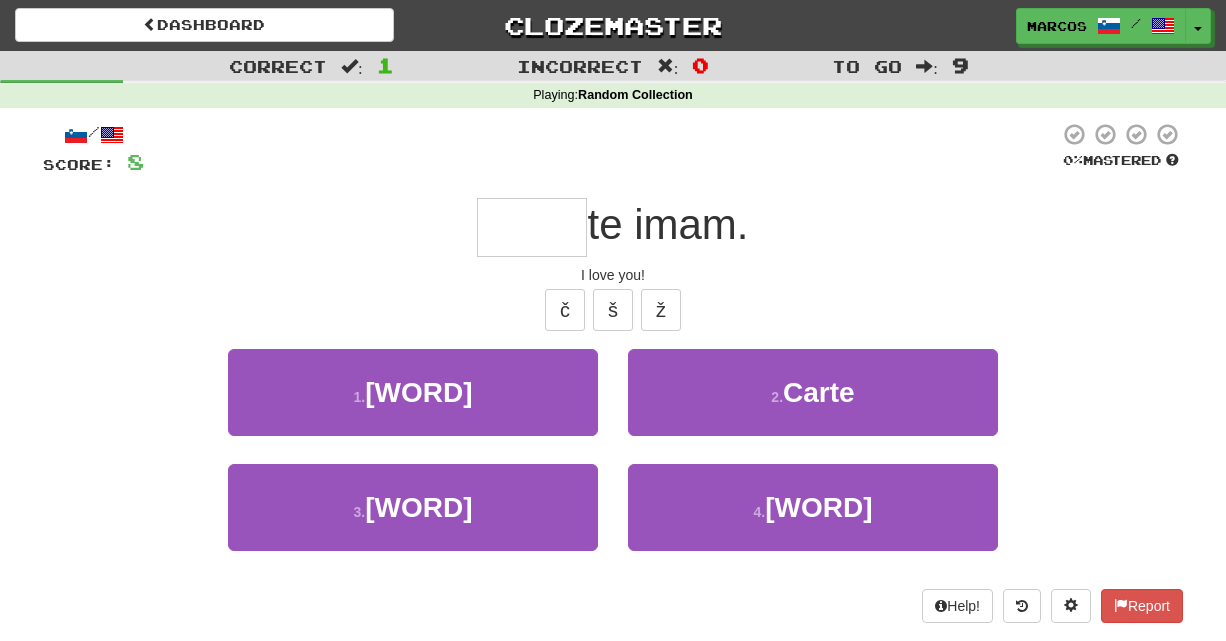 type on "*" 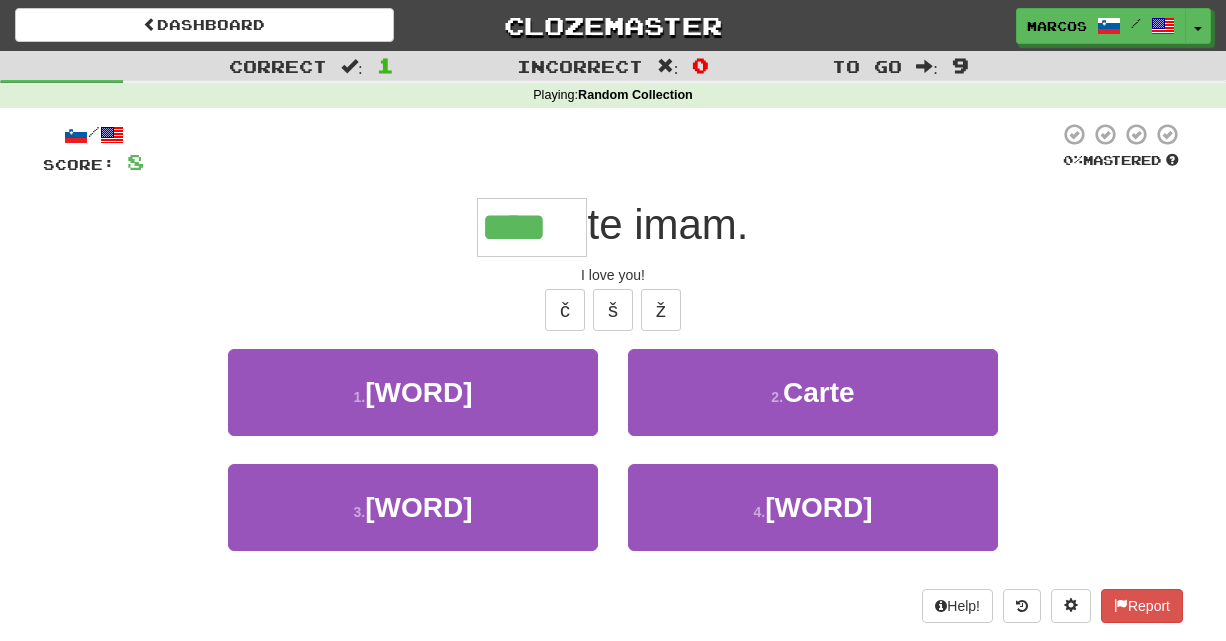 type on "****" 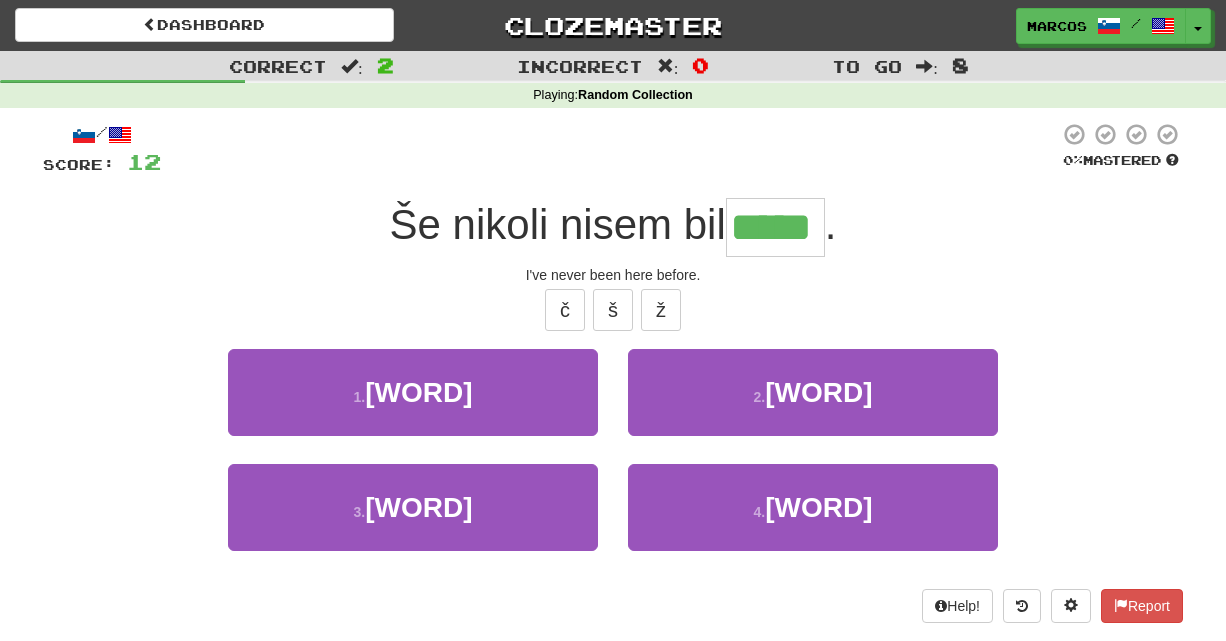 type on "*****" 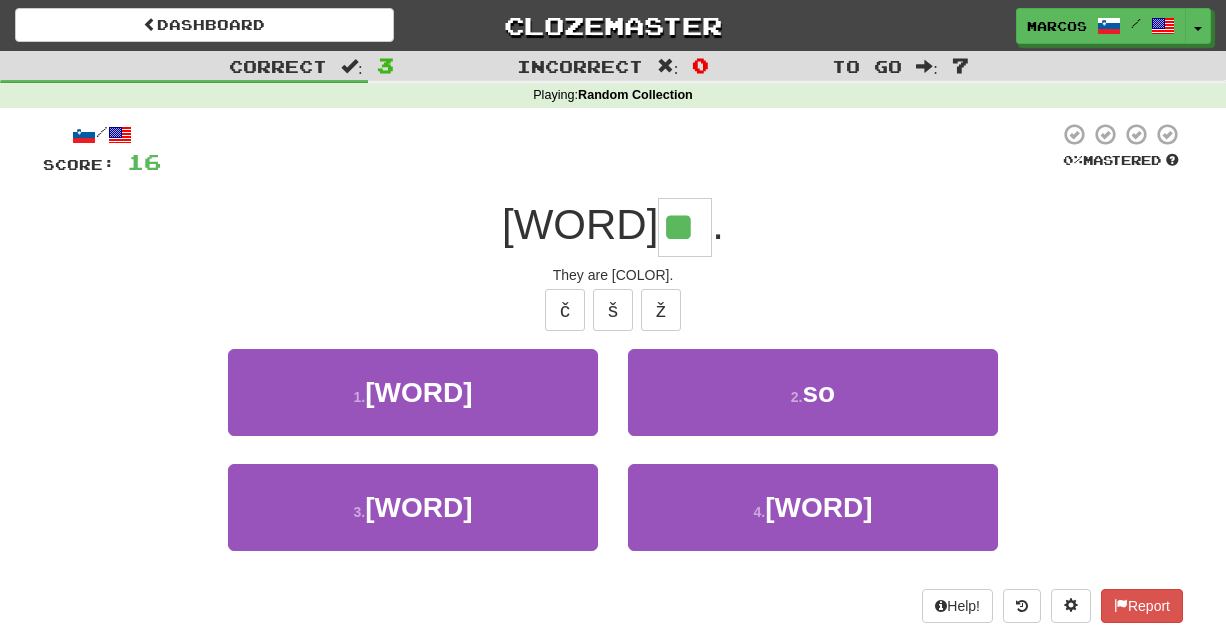 type on "**" 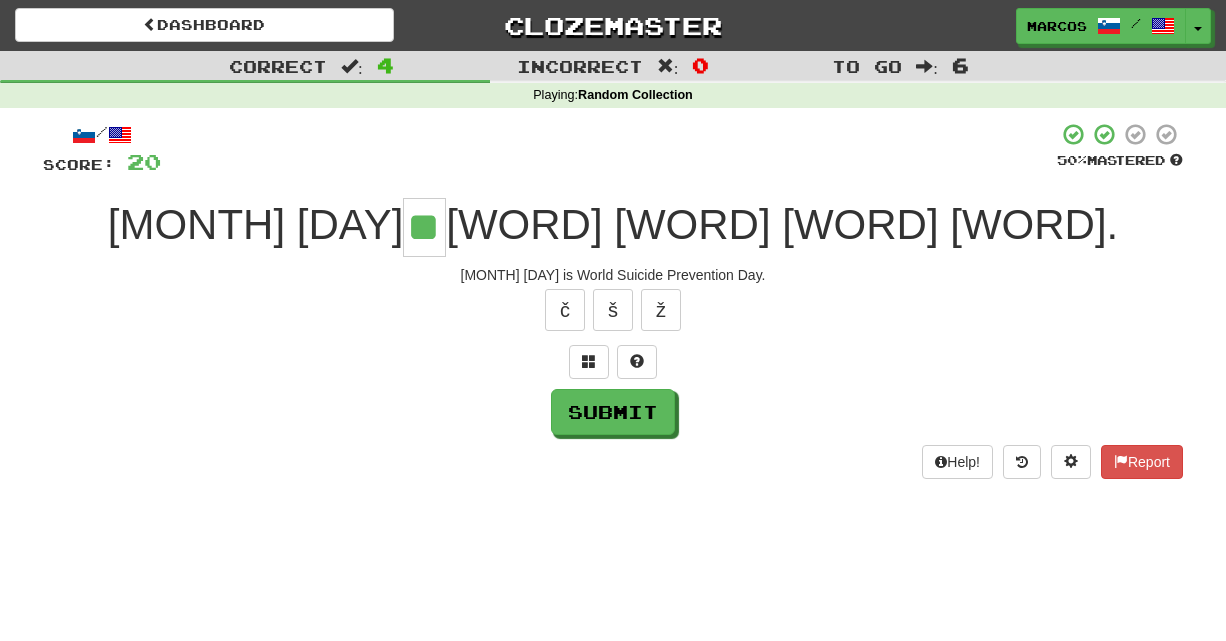 type on "**" 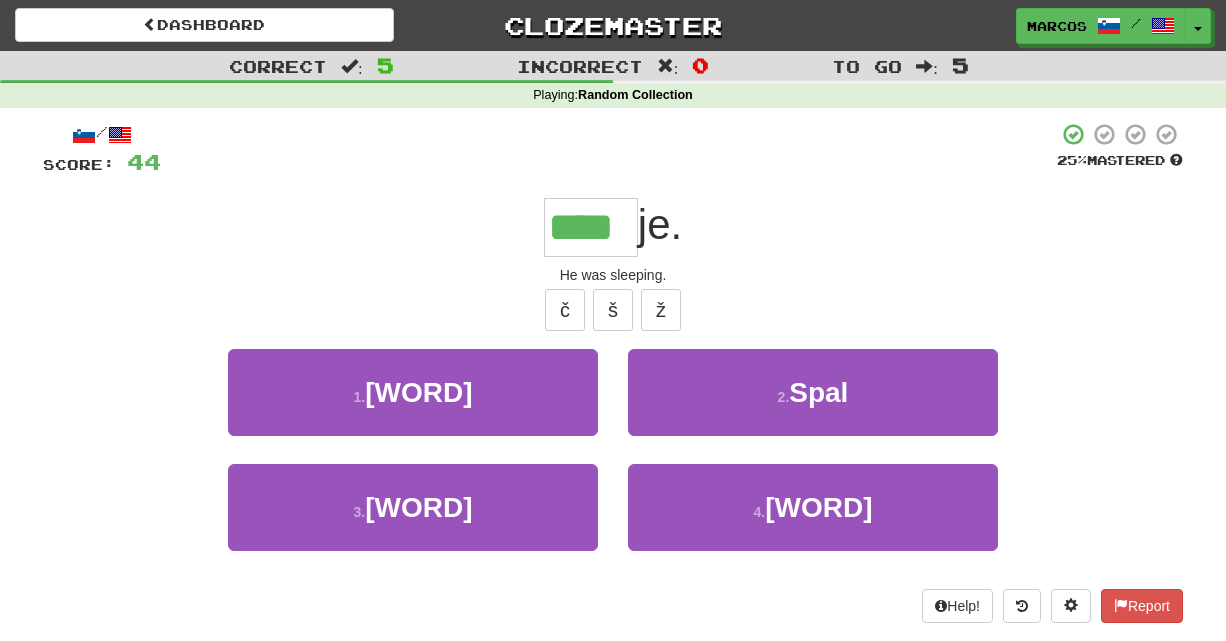 type on "****" 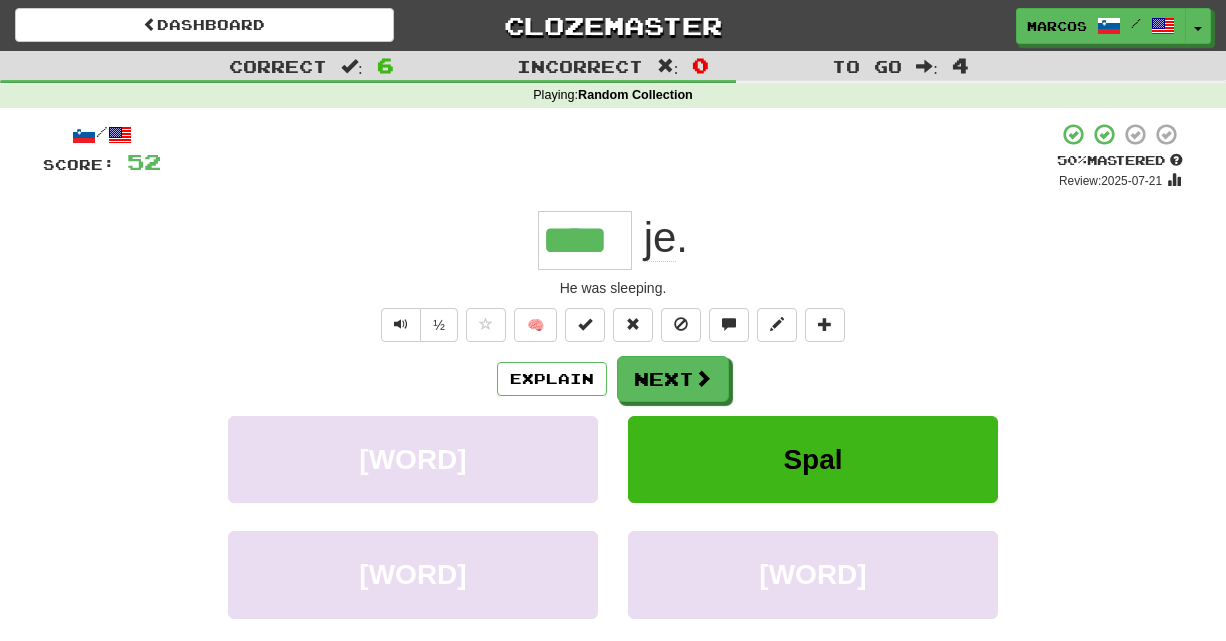 click on "/  Score:   52 + 8 50 %  Mastered Review:  2025-07-21 ****   je . He was sleeping. ½ 🧠 Explain Next Osveženo Spal Poškodovana Razkrila Learn more: Osveženo Spal Poškodovana Razkrila  Help!  Report Sentence Source" at bounding box center [613, 444] 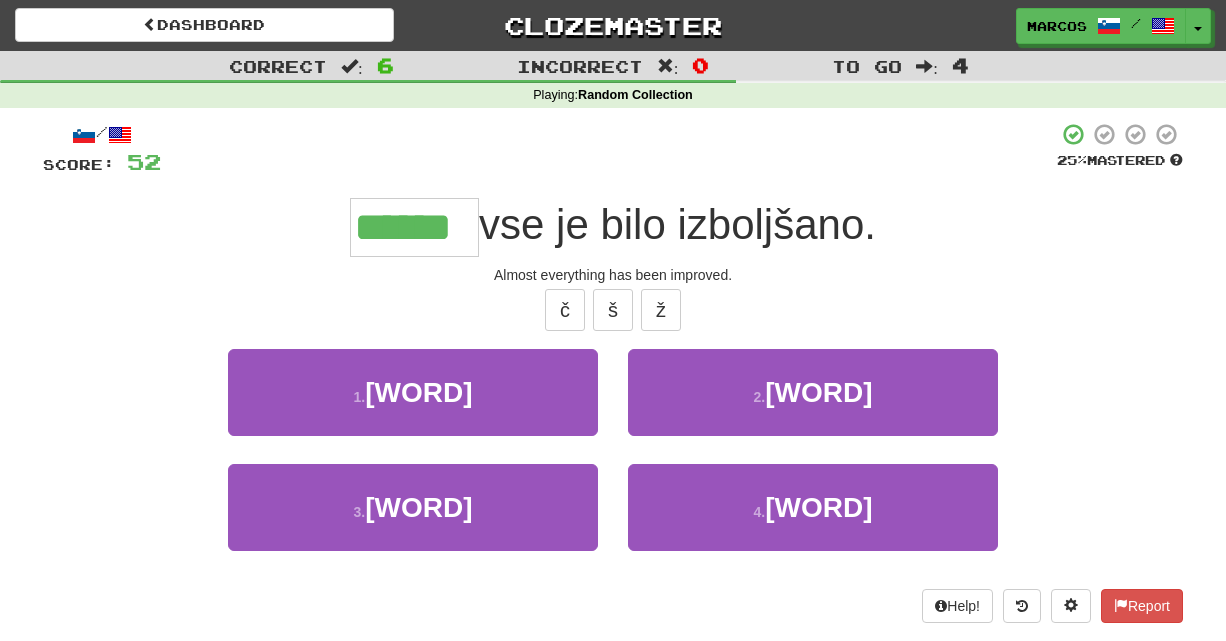 type on "******" 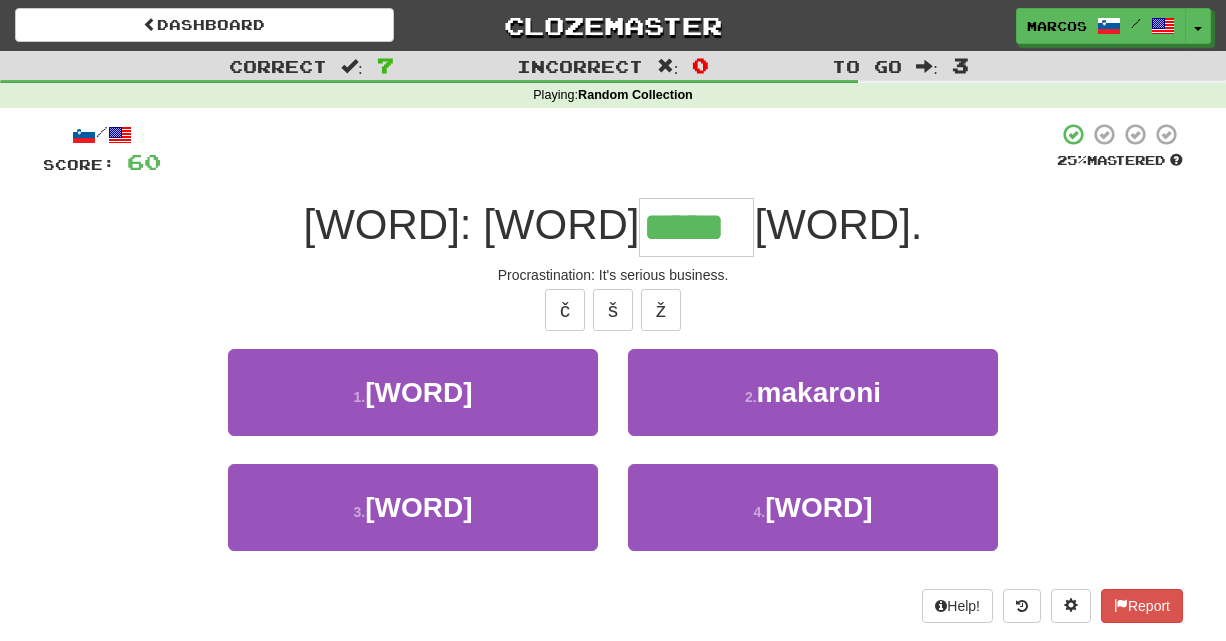 type on "*****" 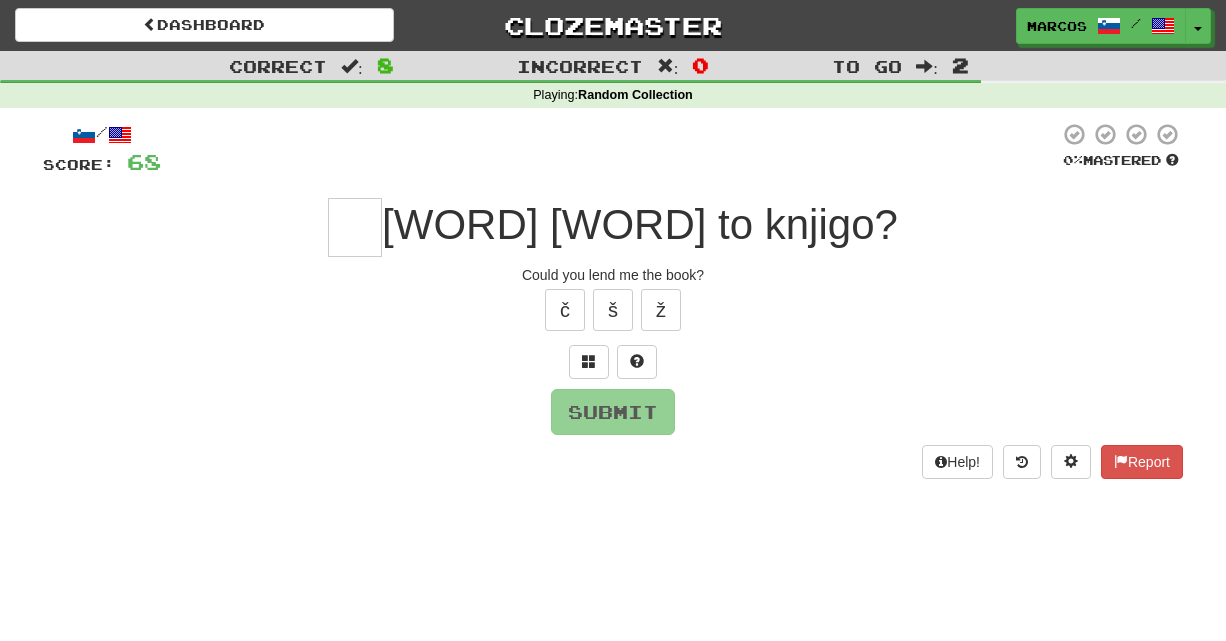 type on "*" 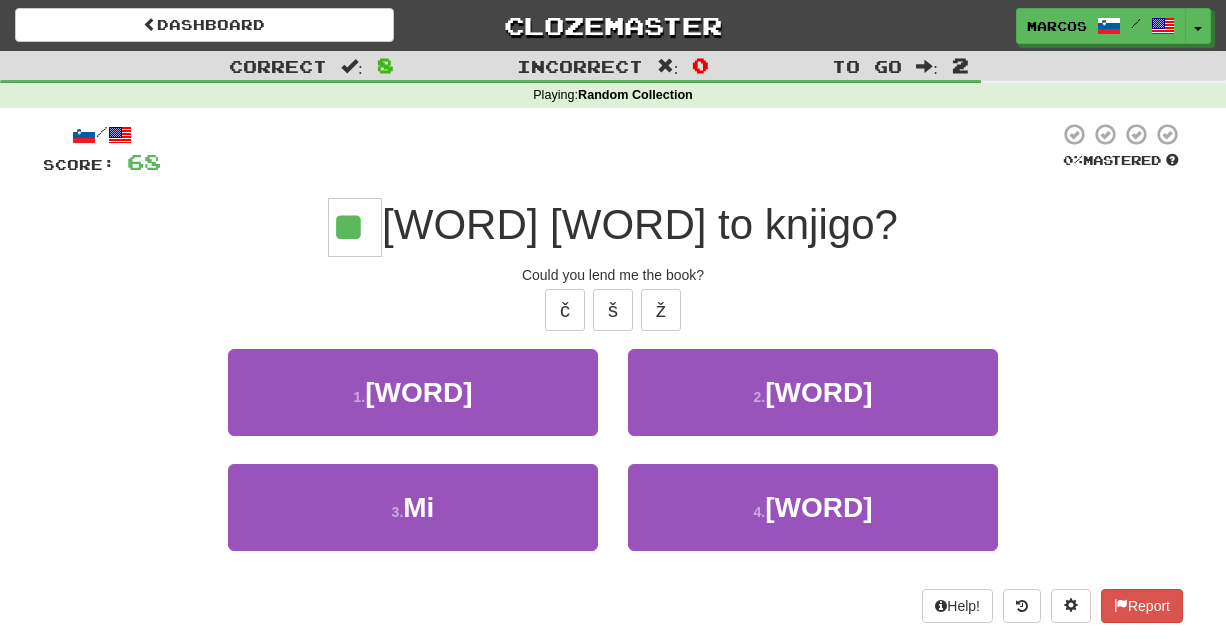 type on "**" 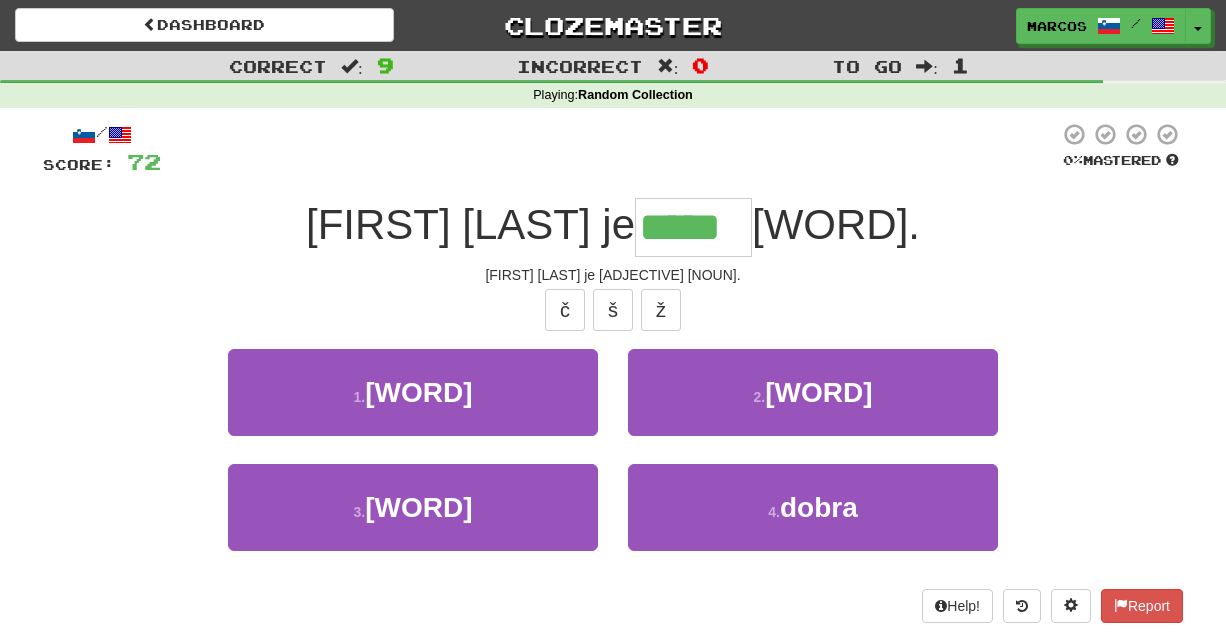 type on "*****" 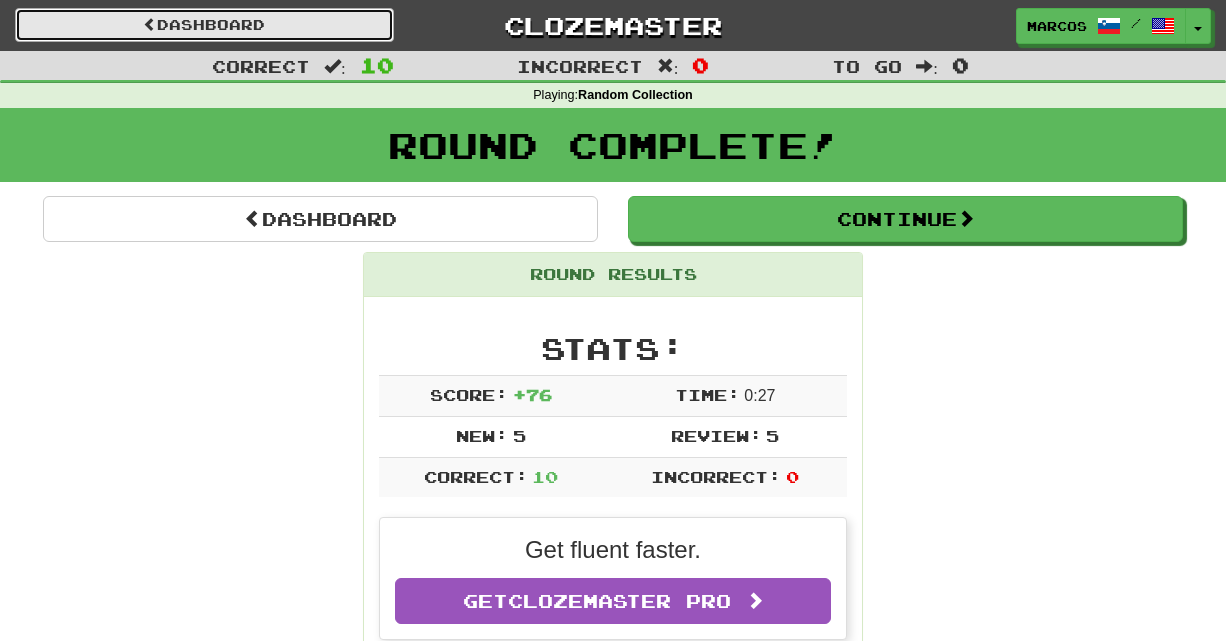 click on "Dashboard" at bounding box center (204, 25) 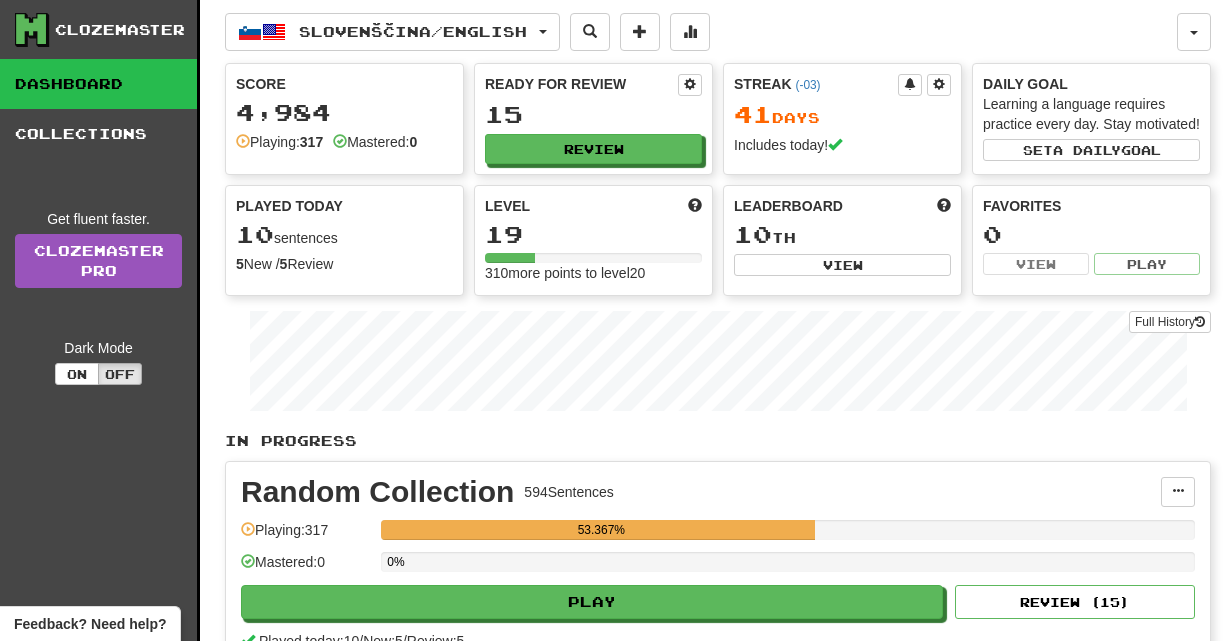 scroll, scrollTop: 0, scrollLeft: 0, axis: both 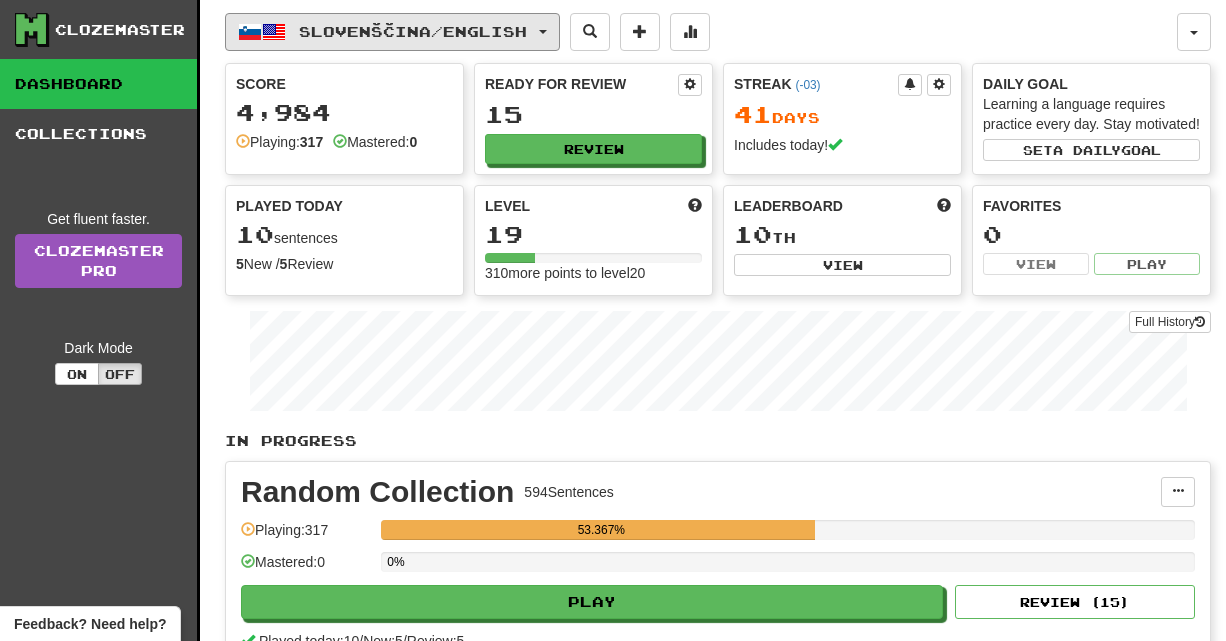click on "Slovenščina  /  English" at bounding box center (413, 31) 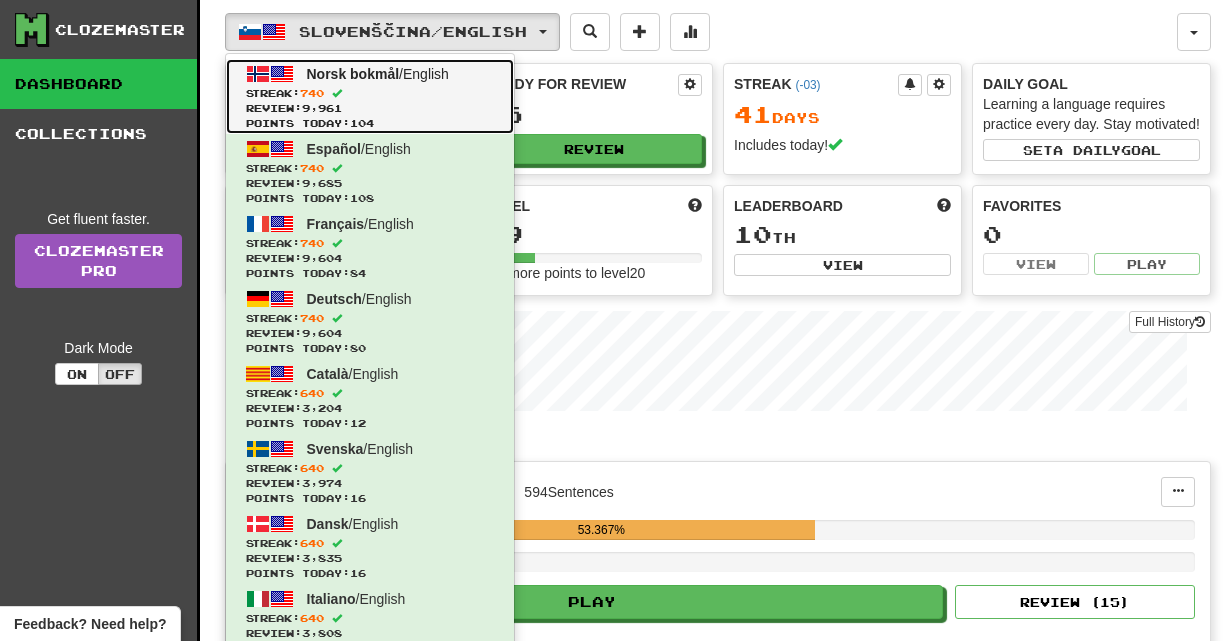 click on "Review:  9,961" at bounding box center (370, 108) 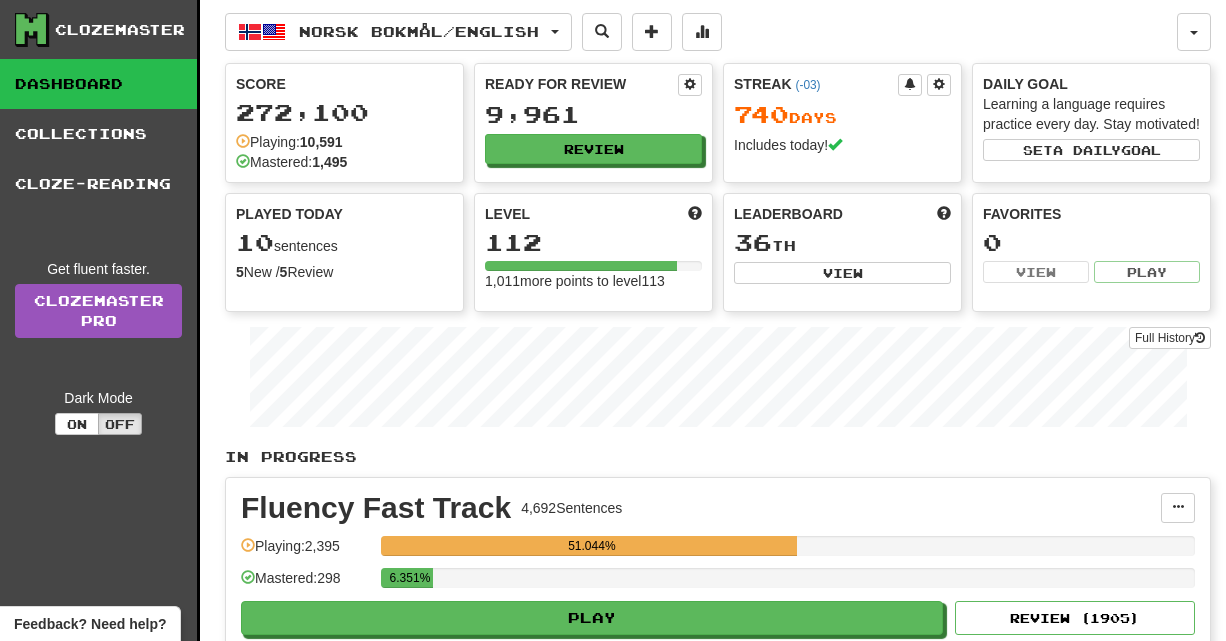 scroll, scrollTop: 0, scrollLeft: 0, axis: both 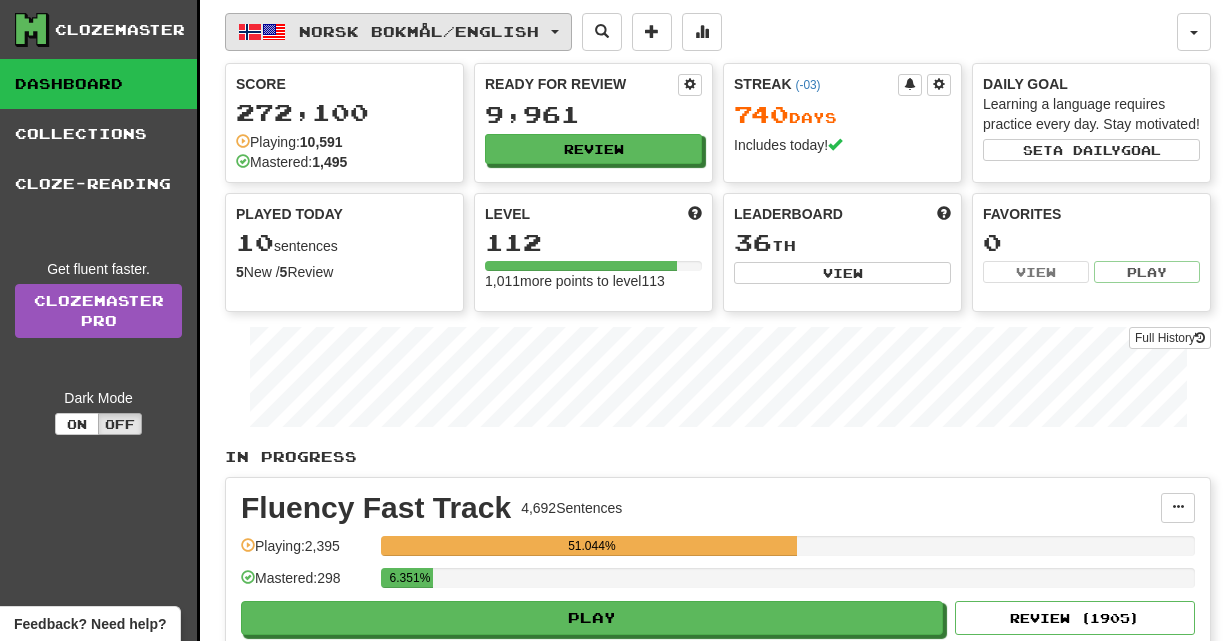click on "Norsk bokmål  /  English" at bounding box center (398, 32) 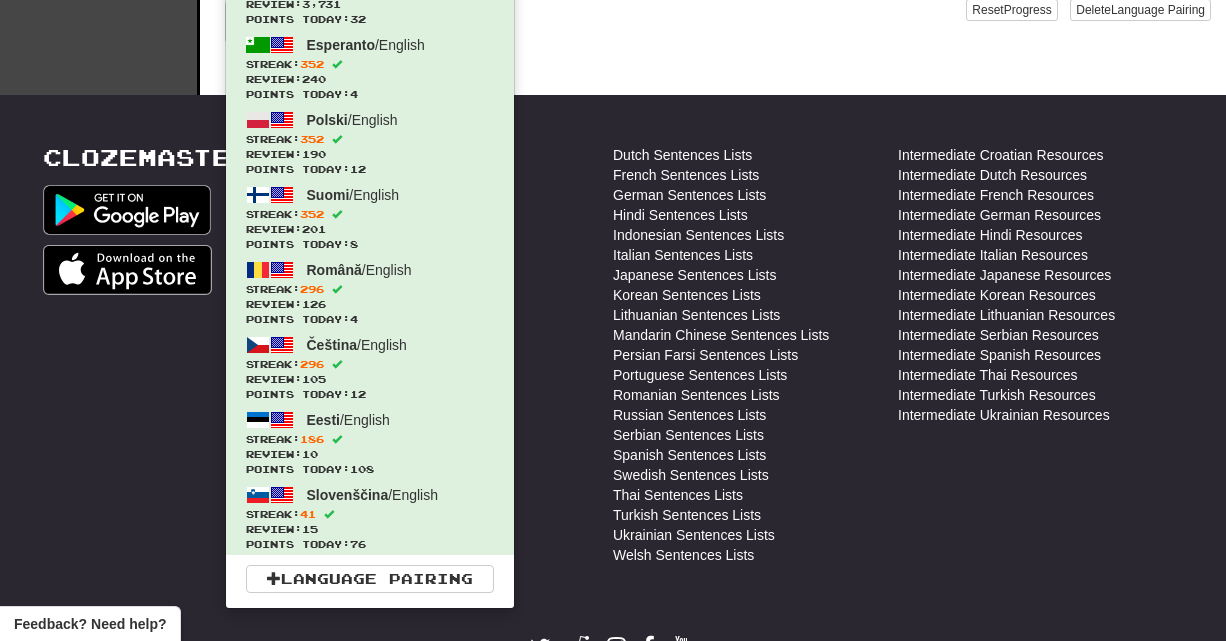 scroll, scrollTop: 708, scrollLeft: 0, axis: vertical 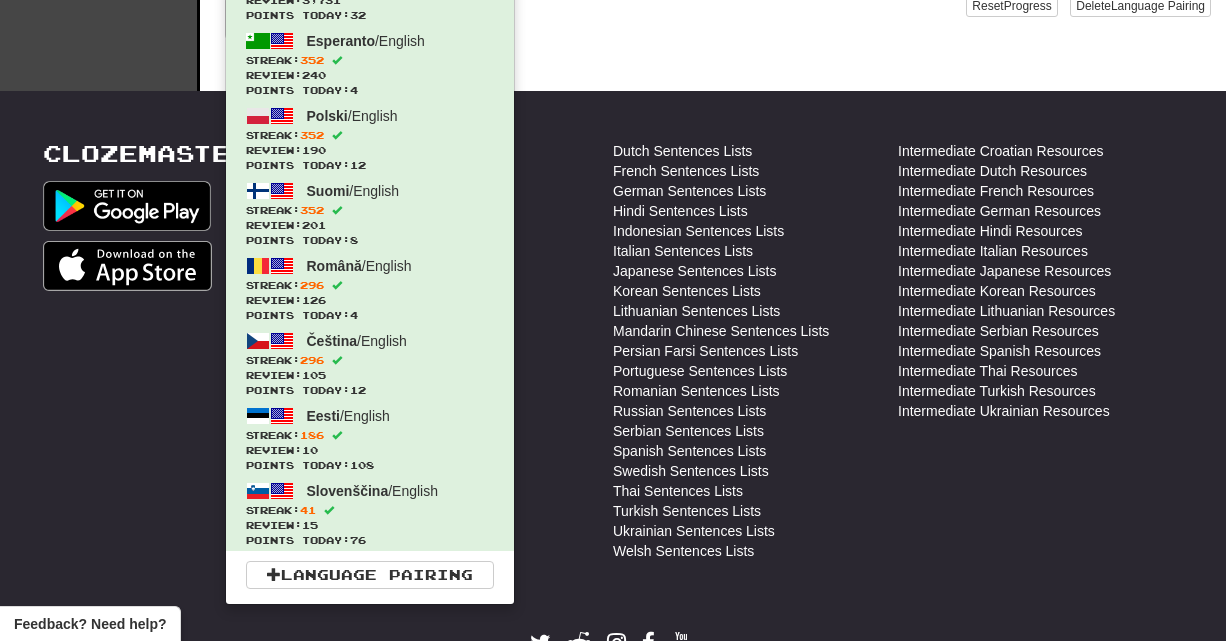 type 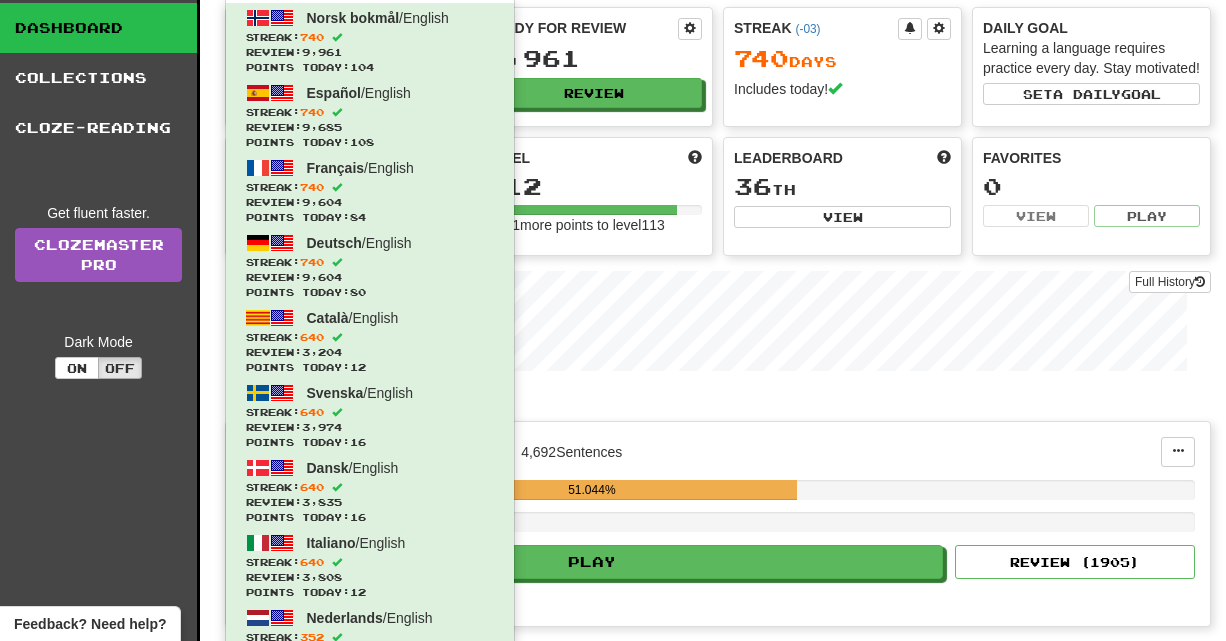 scroll, scrollTop: 0, scrollLeft: 0, axis: both 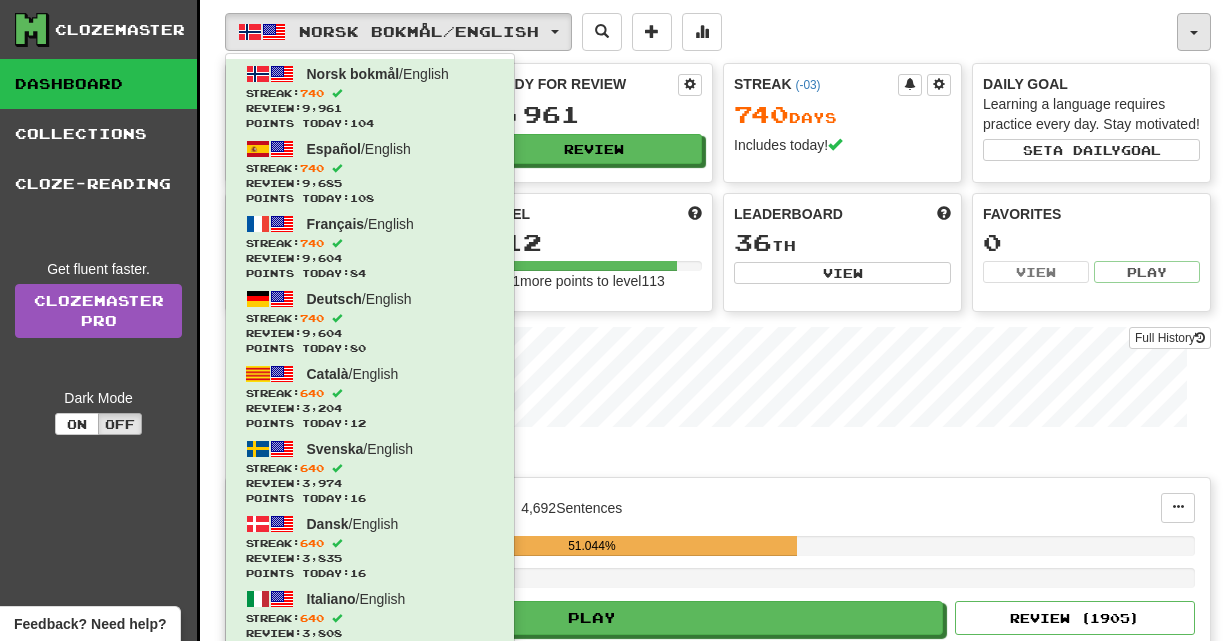 click at bounding box center [1194, 32] 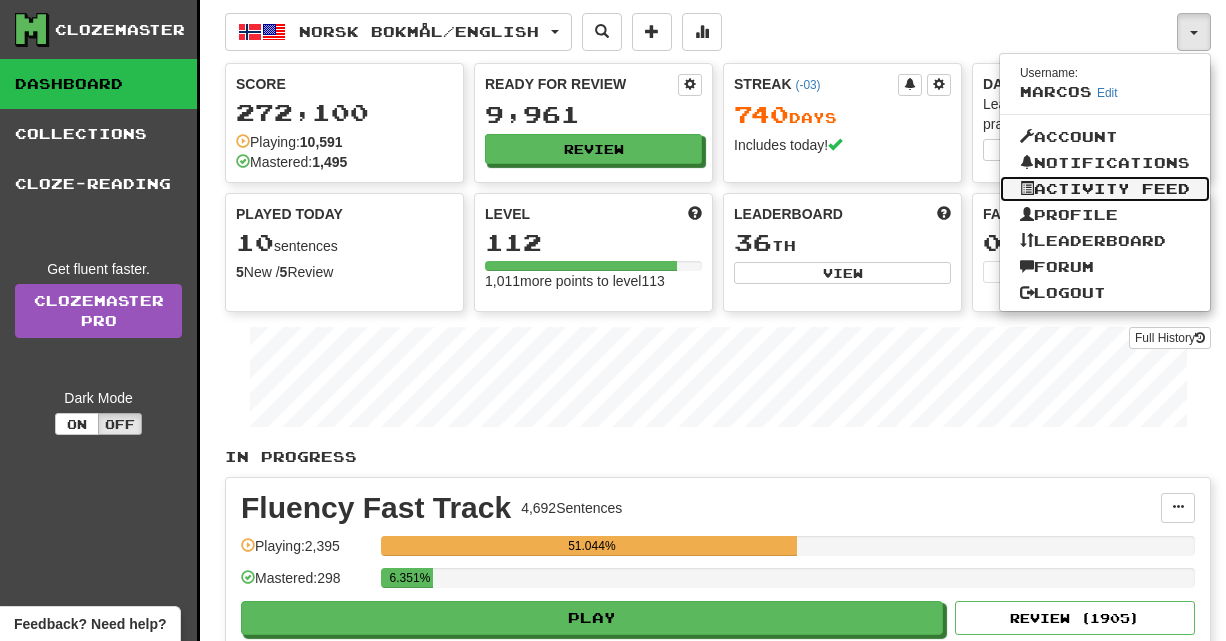 click on "Activity Feed" at bounding box center [1105, 189] 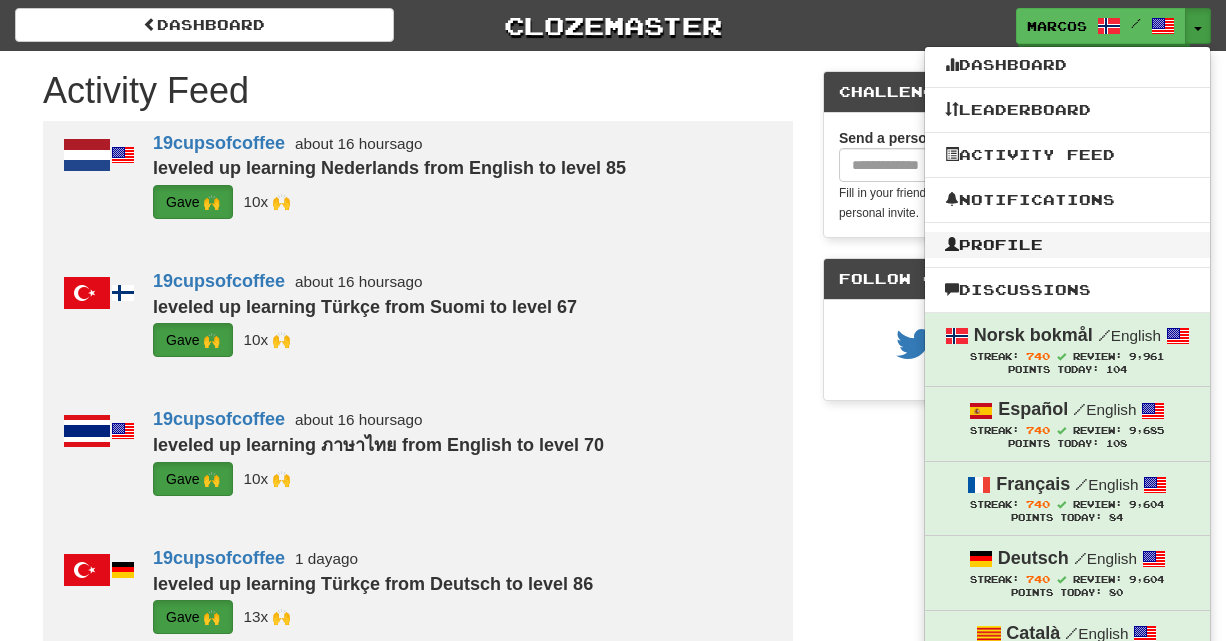 scroll, scrollTop: 0, scrollLeft: 0, axis: both 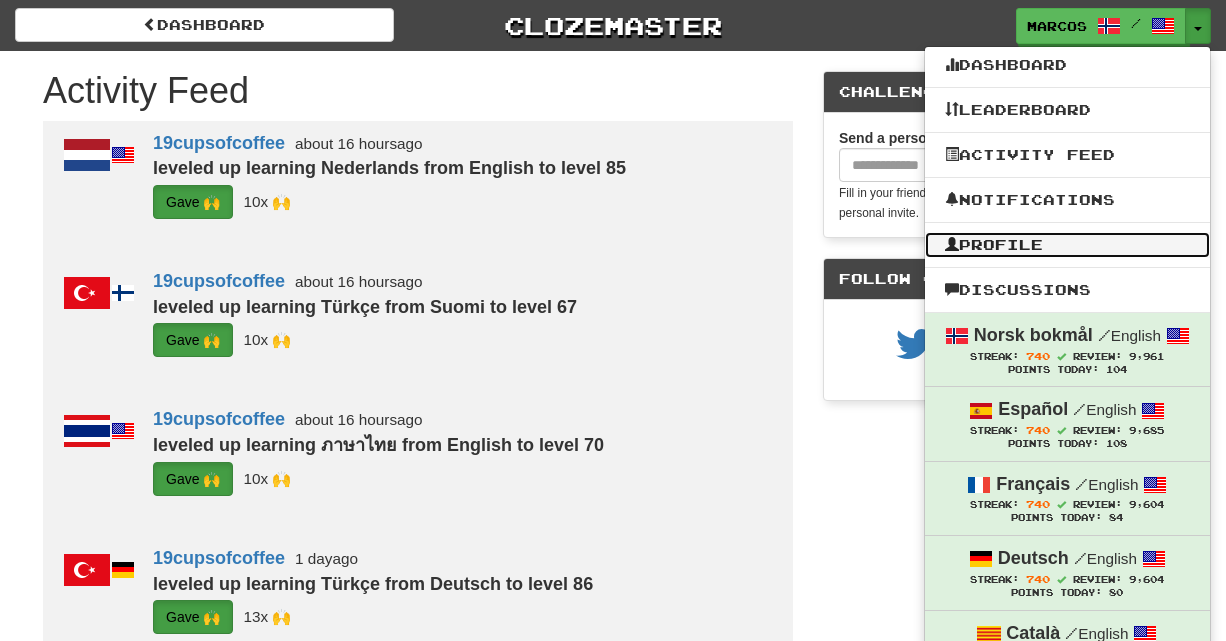 click on "Profile" at bounding box center (1067, 245) 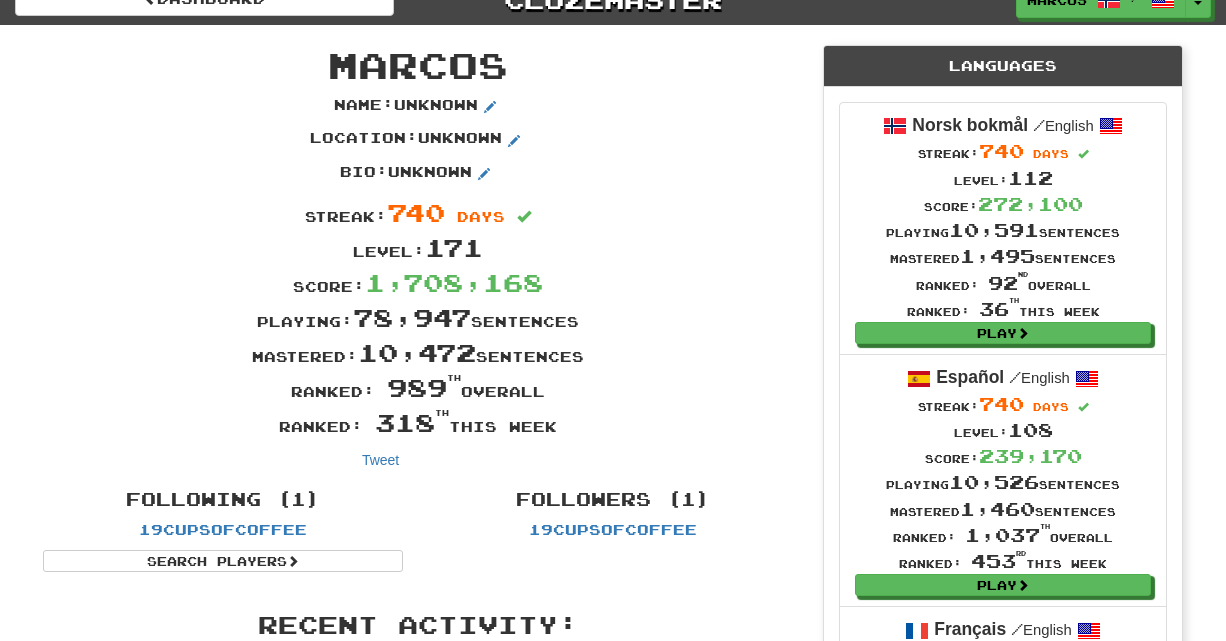 scroll, scrollTop: 26, scrollLeft: 0, axis: vertical 